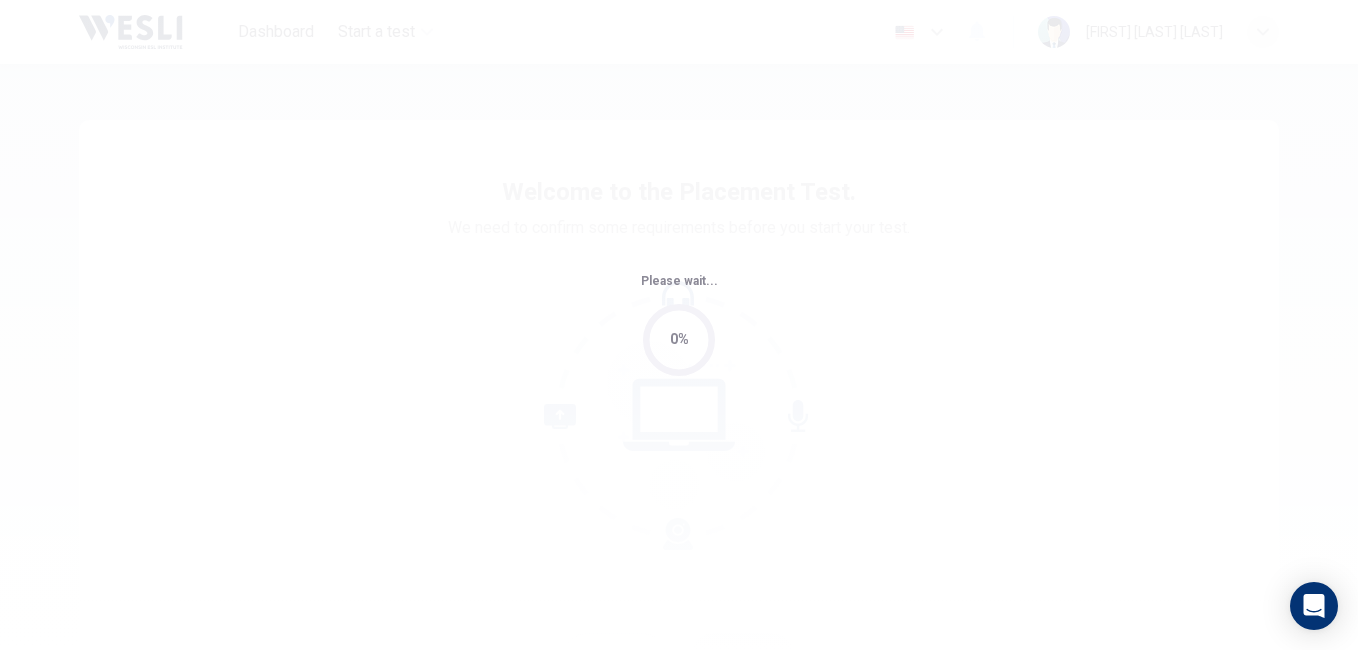 scroll, scrollTop: 0, scrollLeft: 0, axis: both 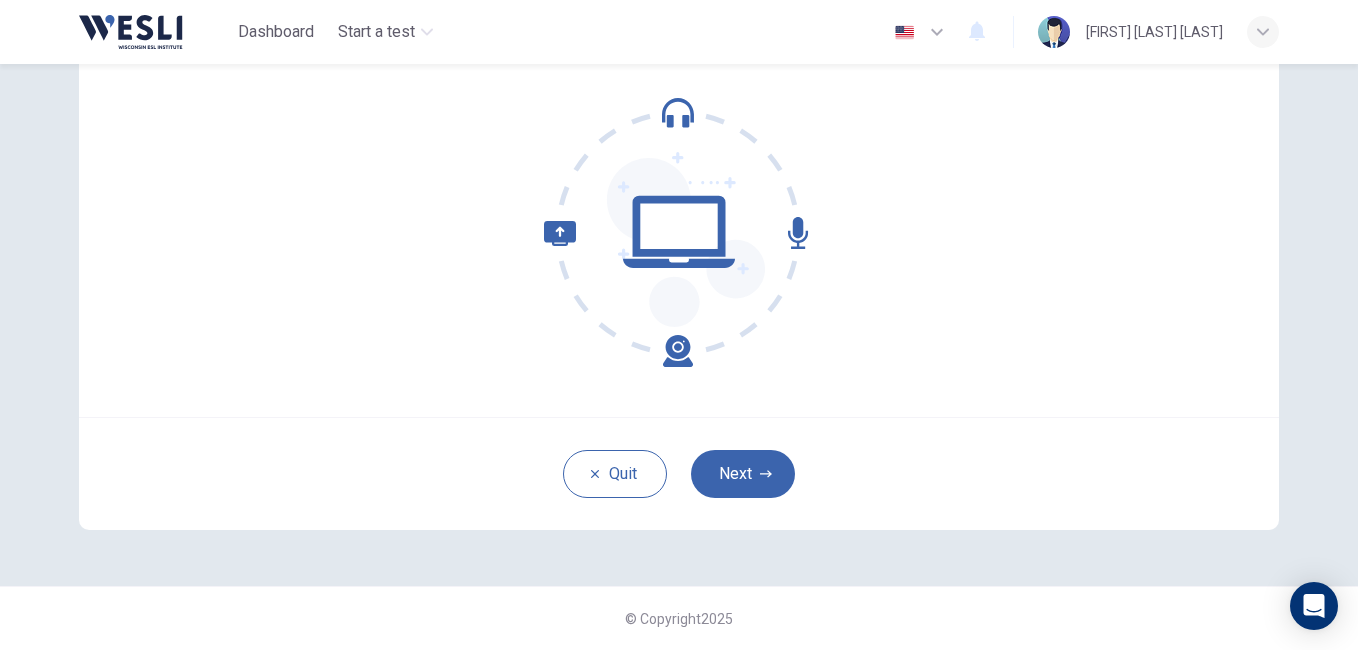 drag, startPoint x: 747, startPoint y: 470, endPoint x: 669, endPoint y: 454, distance: 79.624115 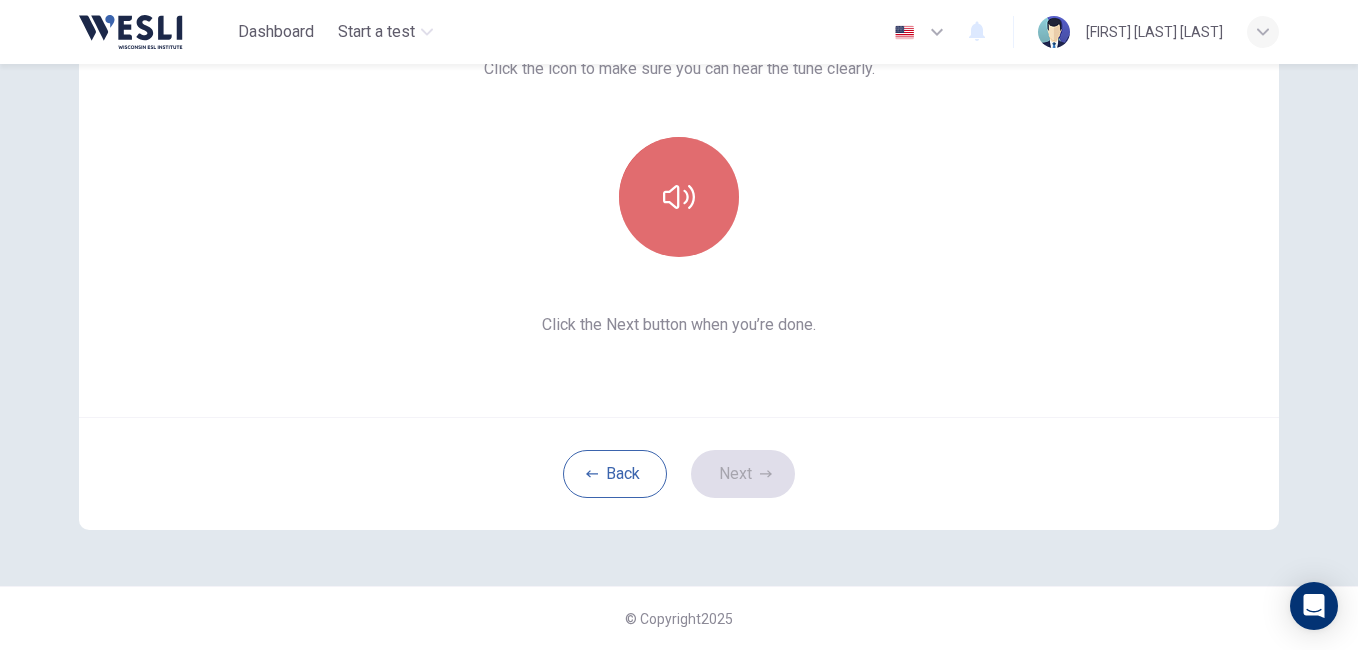click 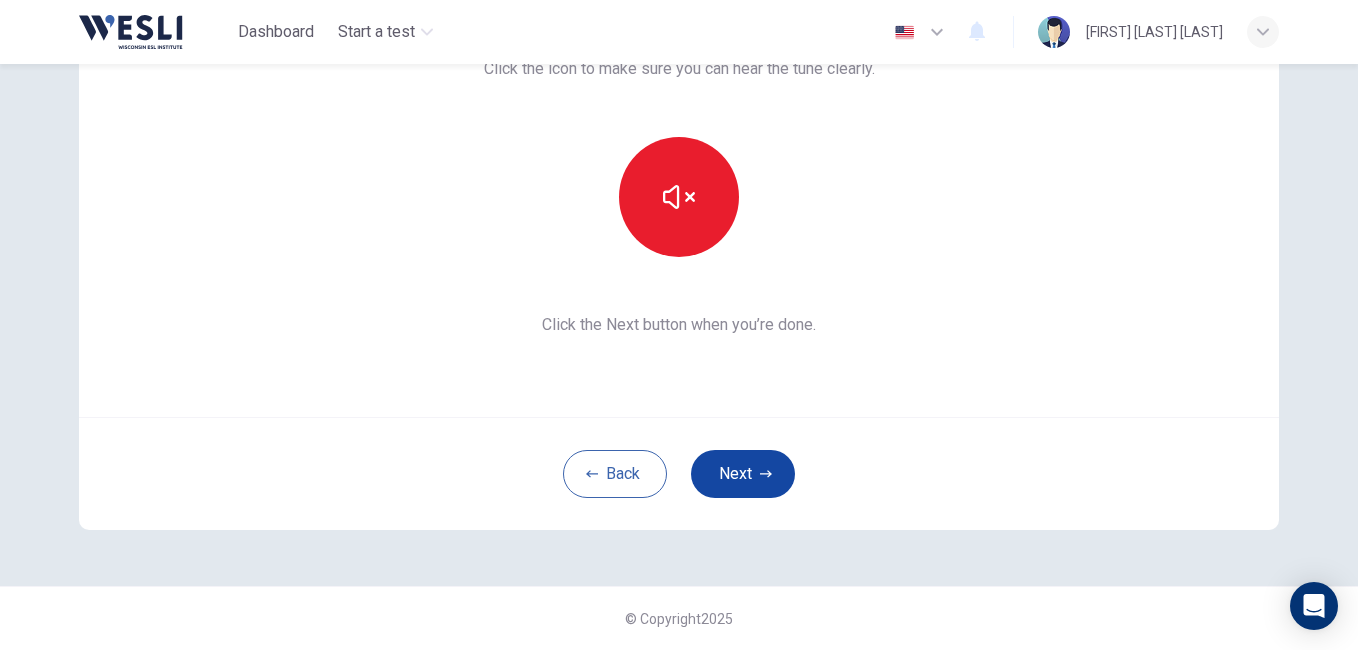 click on "Next" at bounding box center [743, 474] 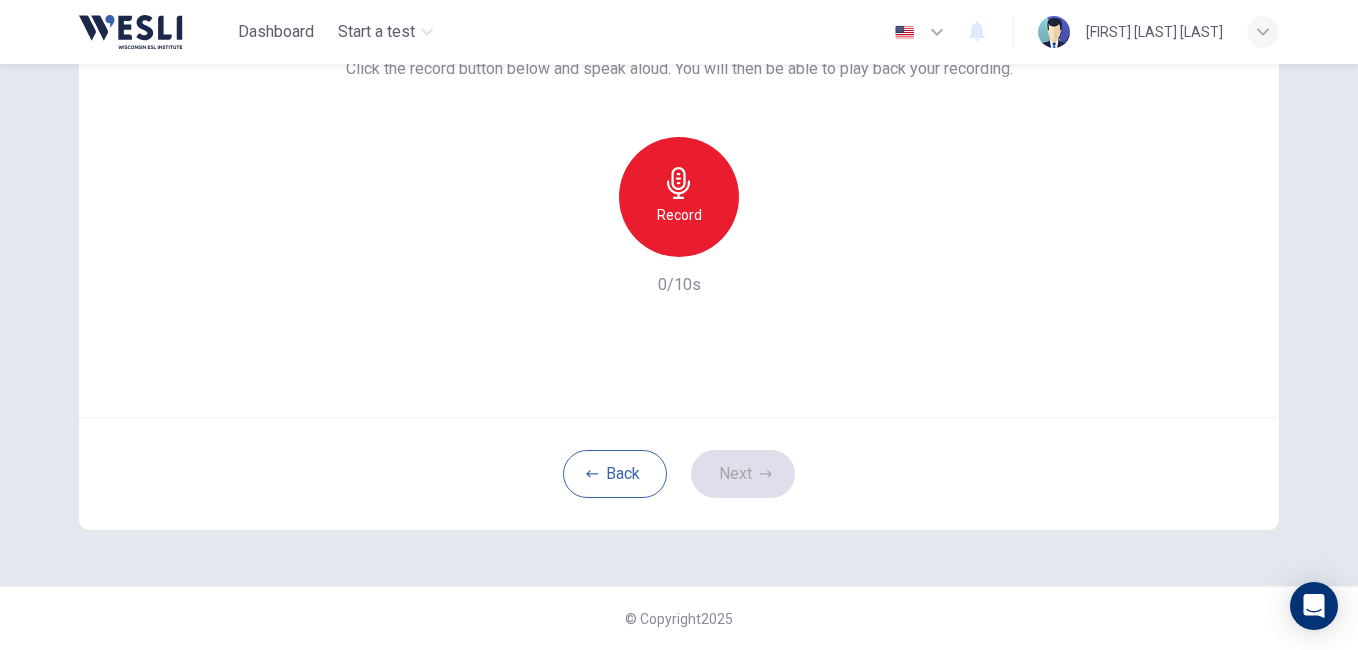 click 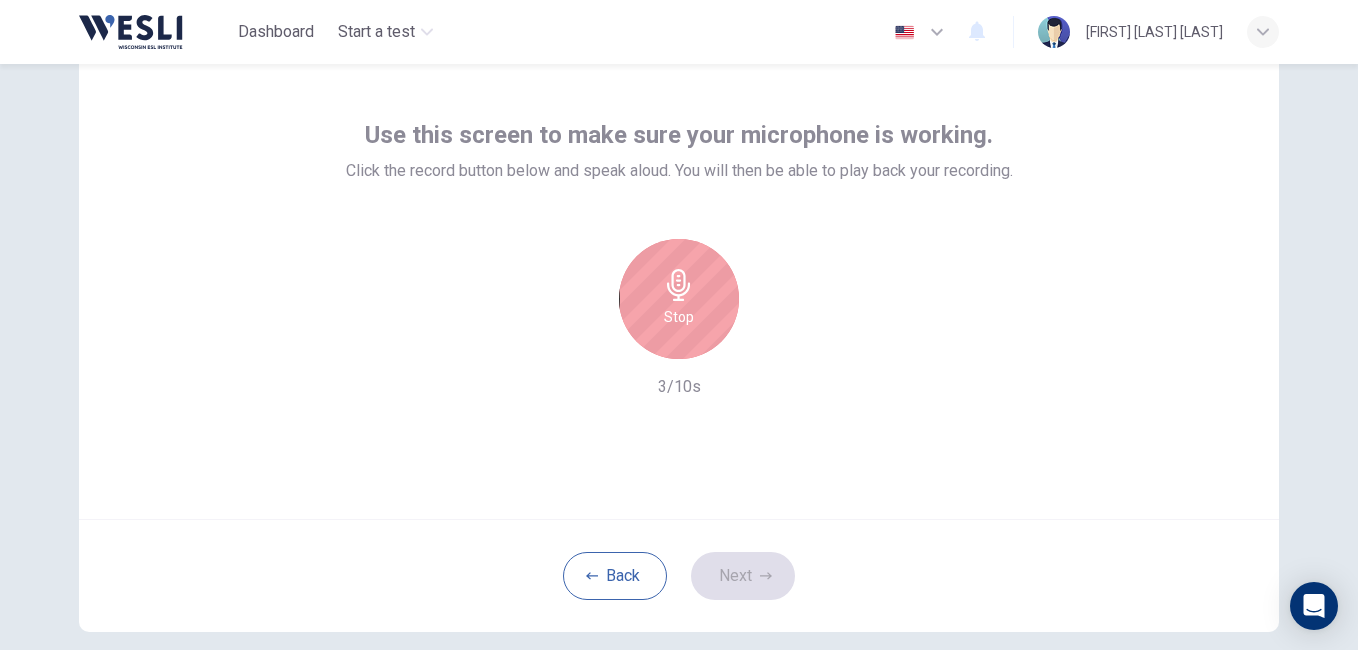 scroll, scrollTop: 183, scrollLeft: 0, axis: vertical 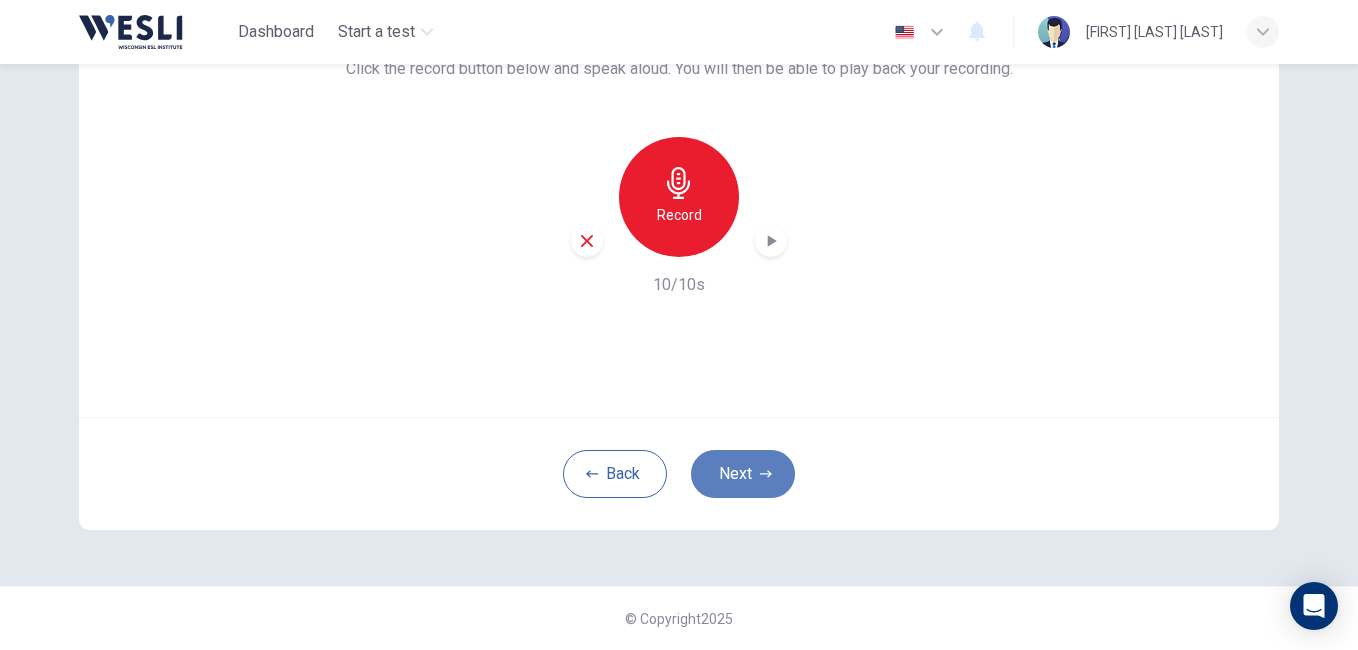 click 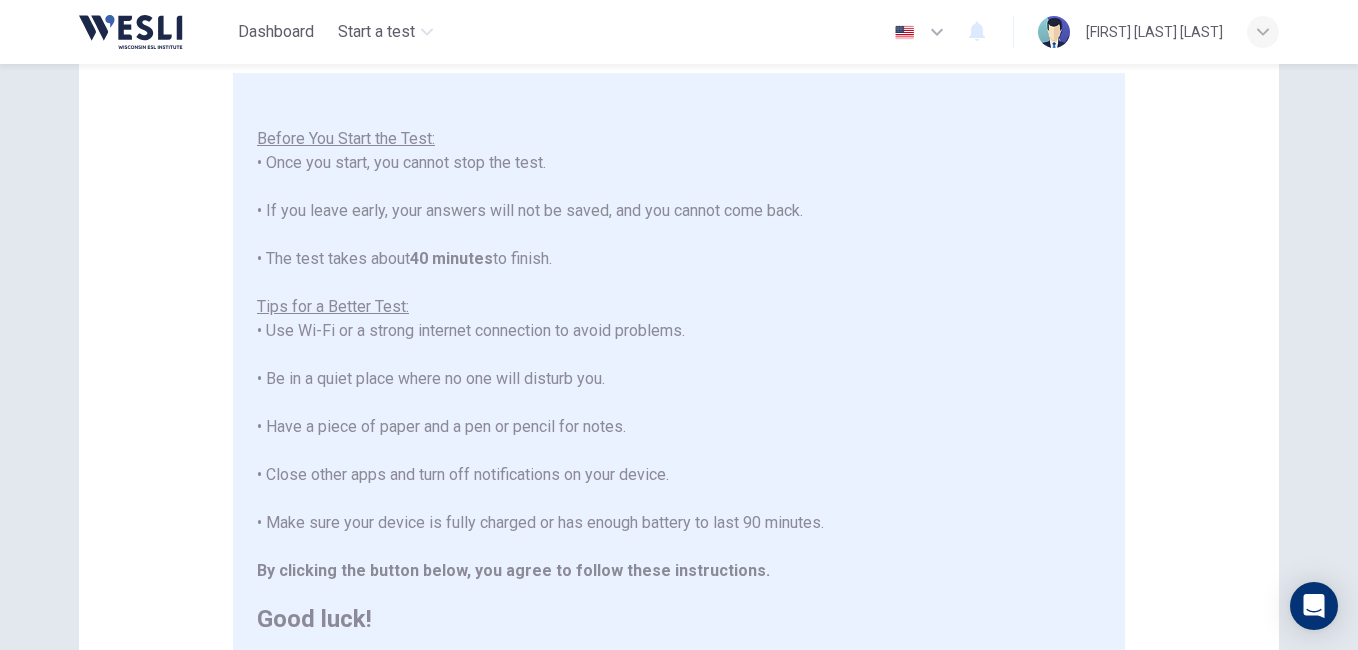 scroll, scrollTop: 23, scrollLeft: 0, axis: vertical 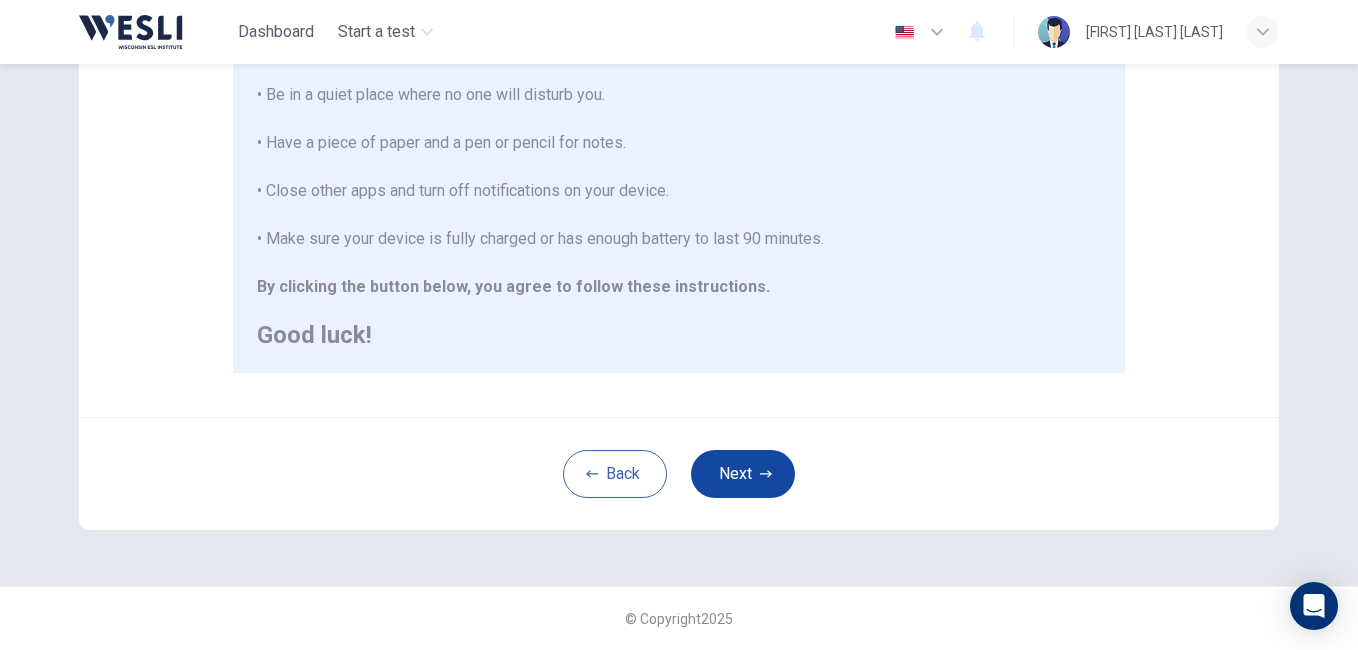 click on "Next" at bounding box center [743, 474] 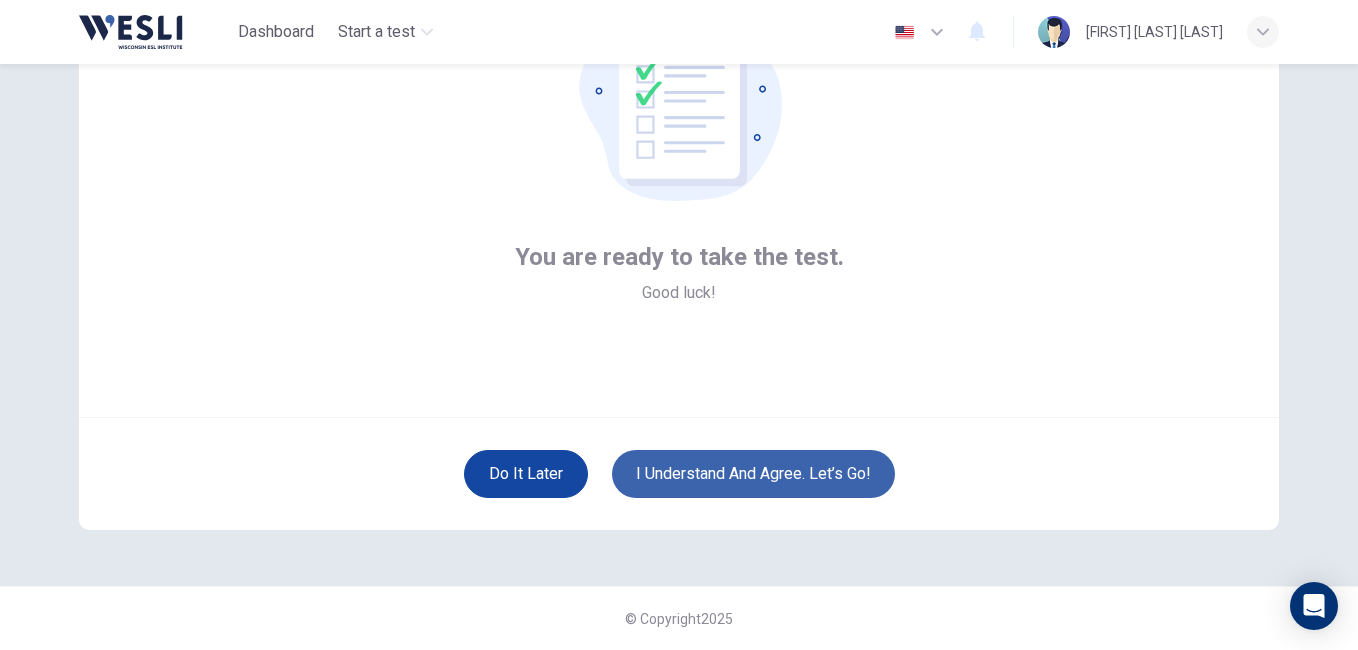 scroll, scrollTop: 183, scrollLeft: 0, axis: vertical 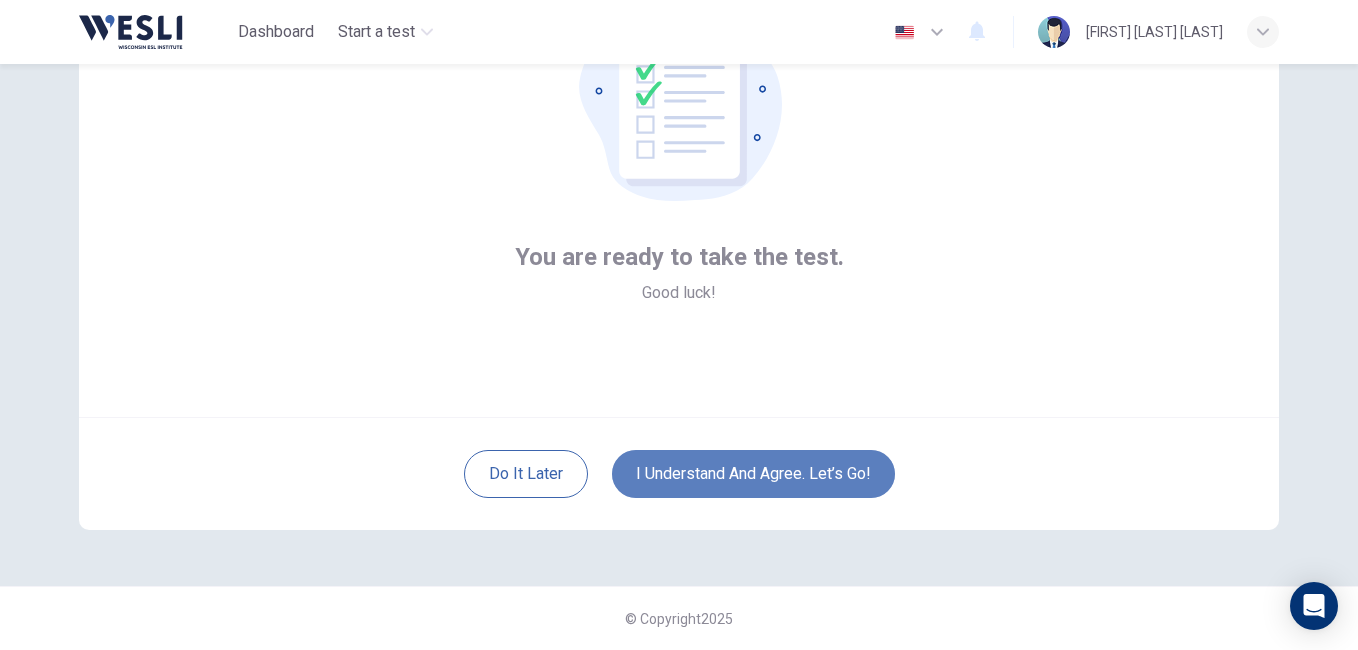click on "I understand and agree. Let’s go!" at bounding box center [753, 474] 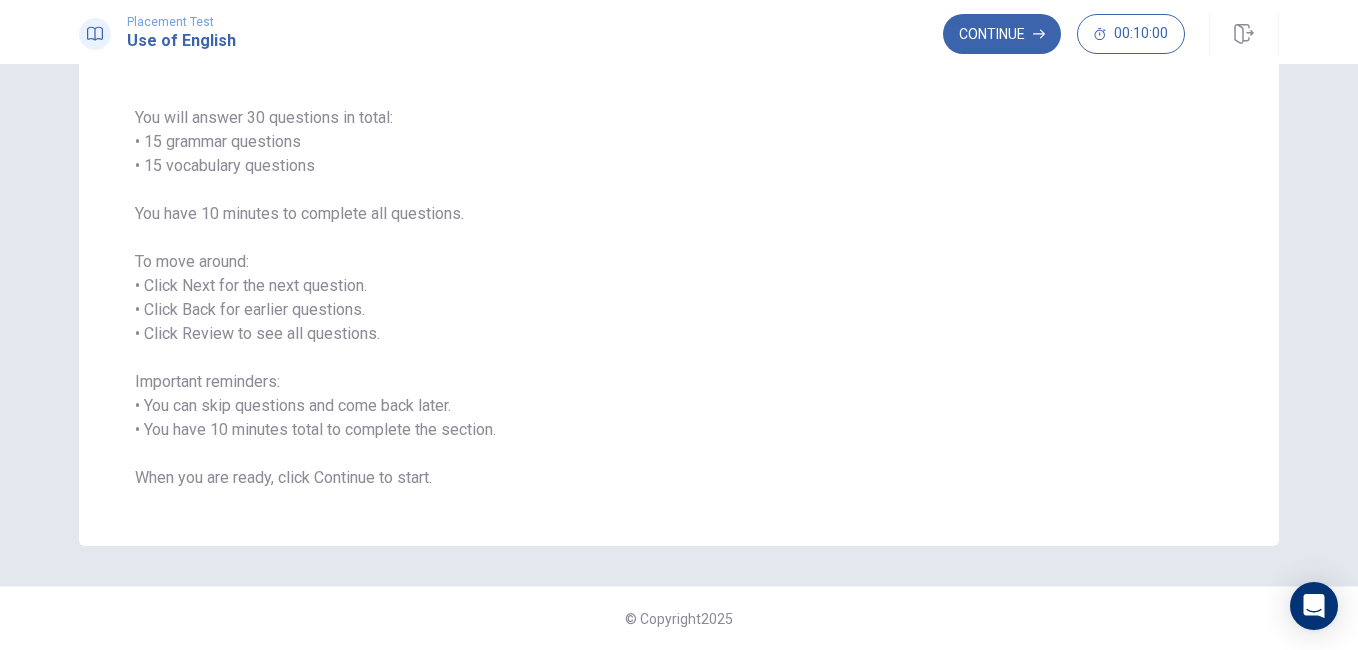scroll, scrollTop: 34, scrollLeft: 0, axis: vertical 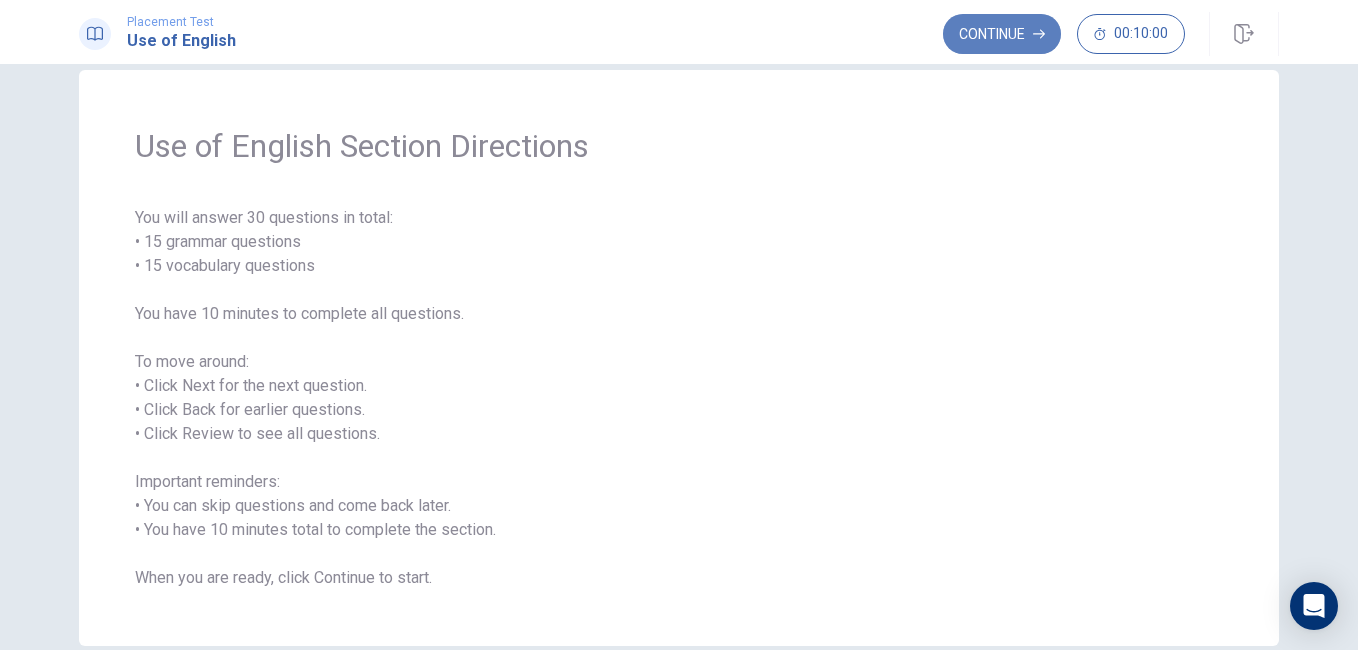 click on "Continue" at bounding box center (1002, 34) 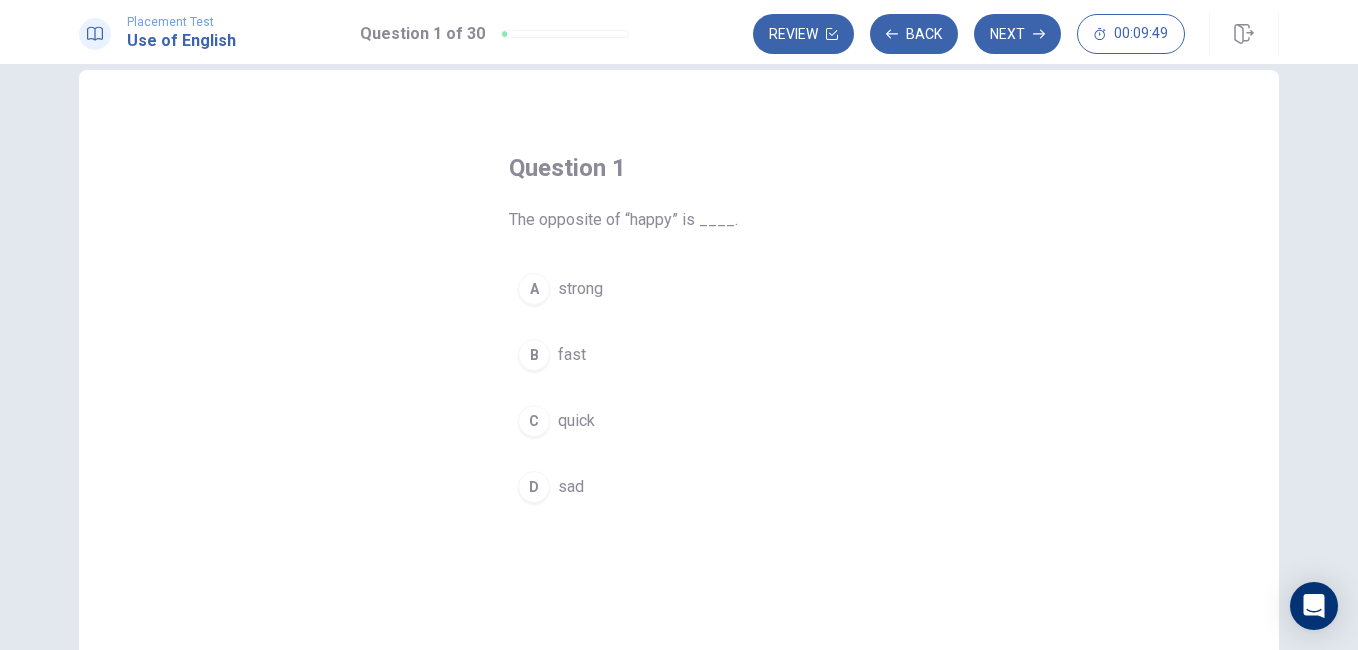 click on "The opposite of “happy” is ____." at bounding box center (679, 220) 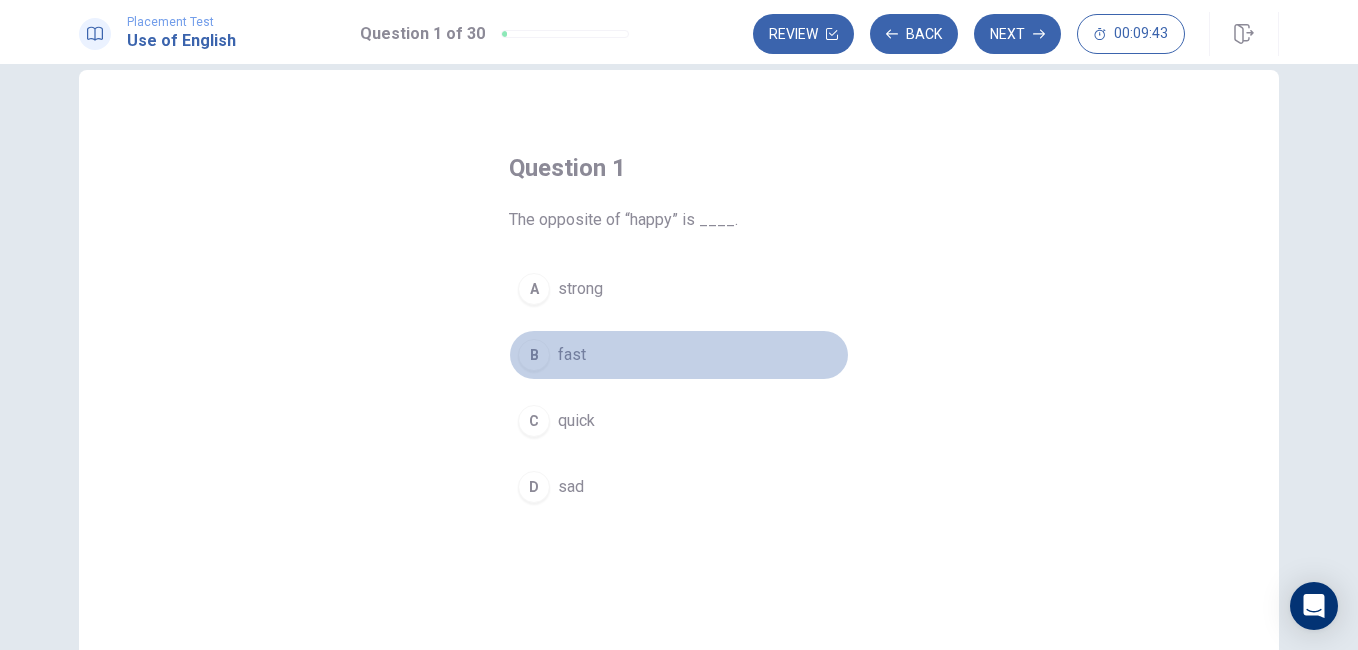 click on "B" at bounding box center (534, 355) 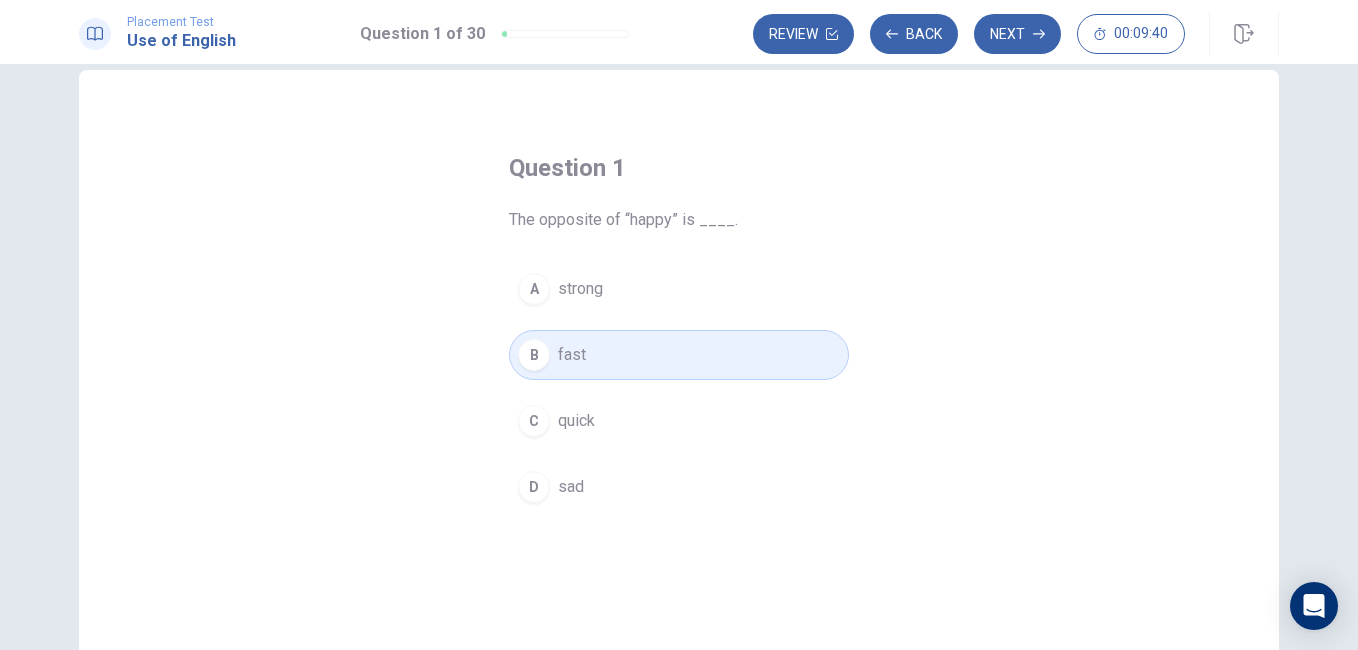 click on "fast" at bounding box center (572, 355) 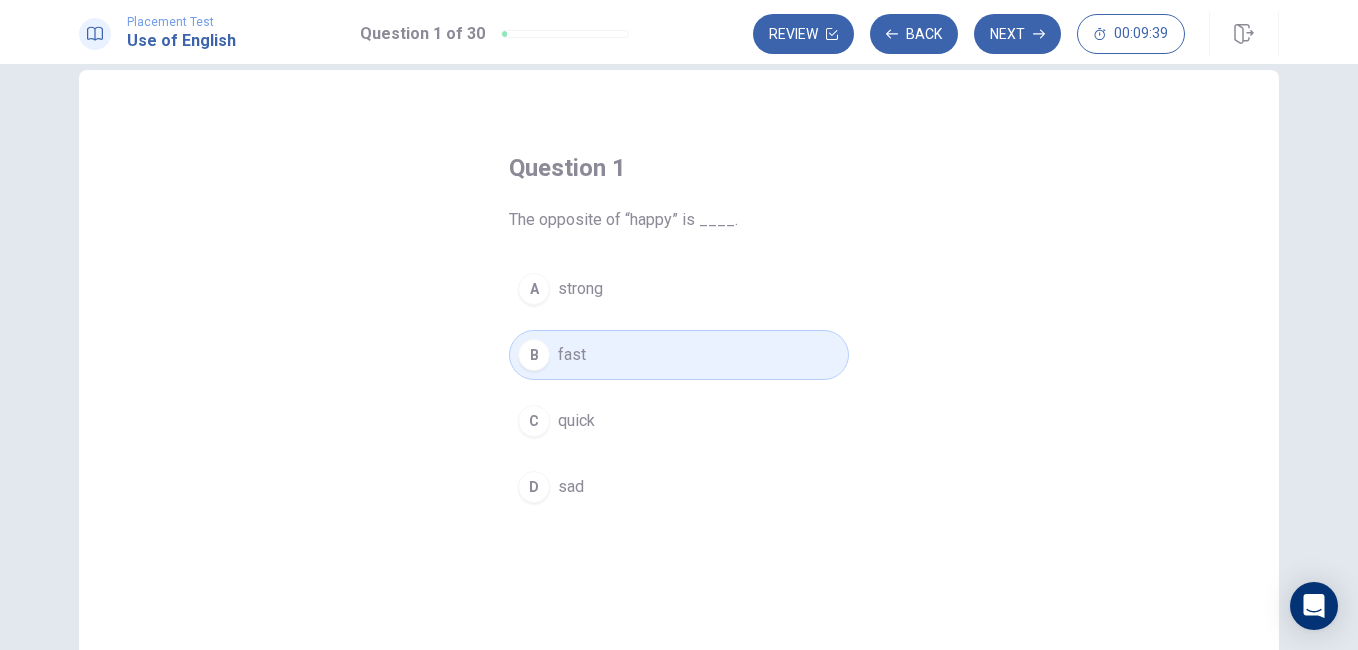 click on "B fast" at bounding box center [679, 355] 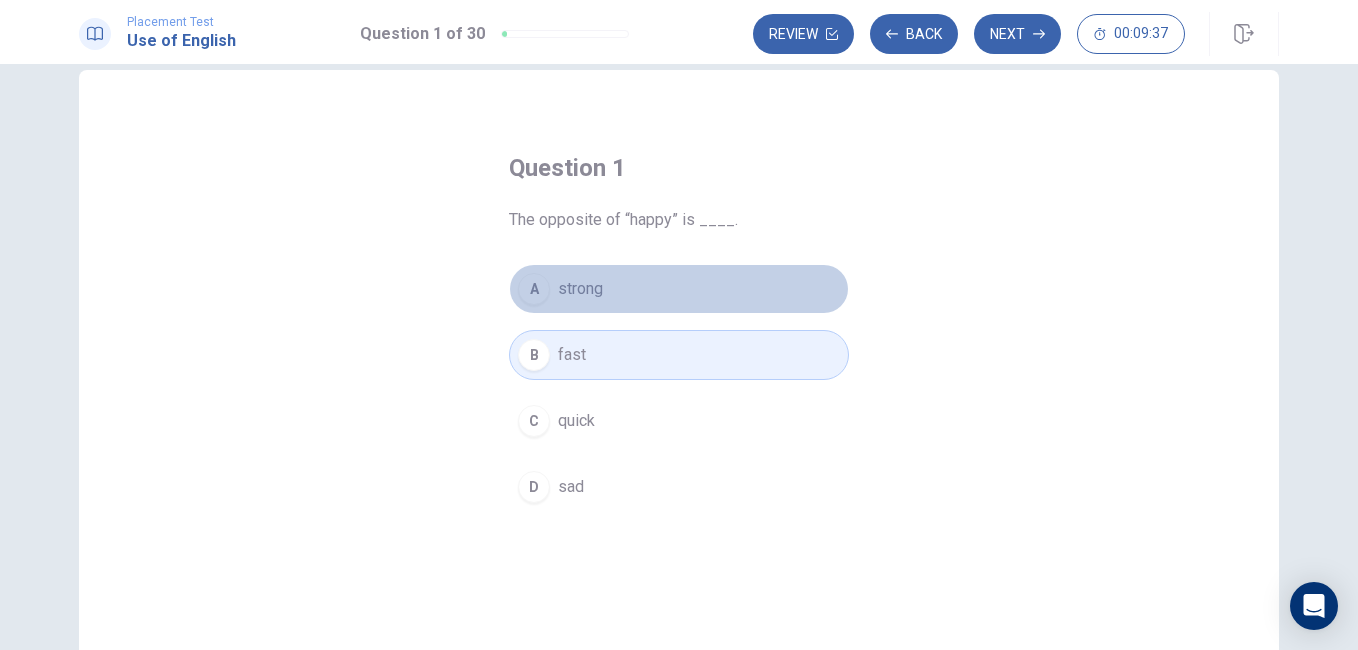 click on "strong" at bounding box center (580, 289) 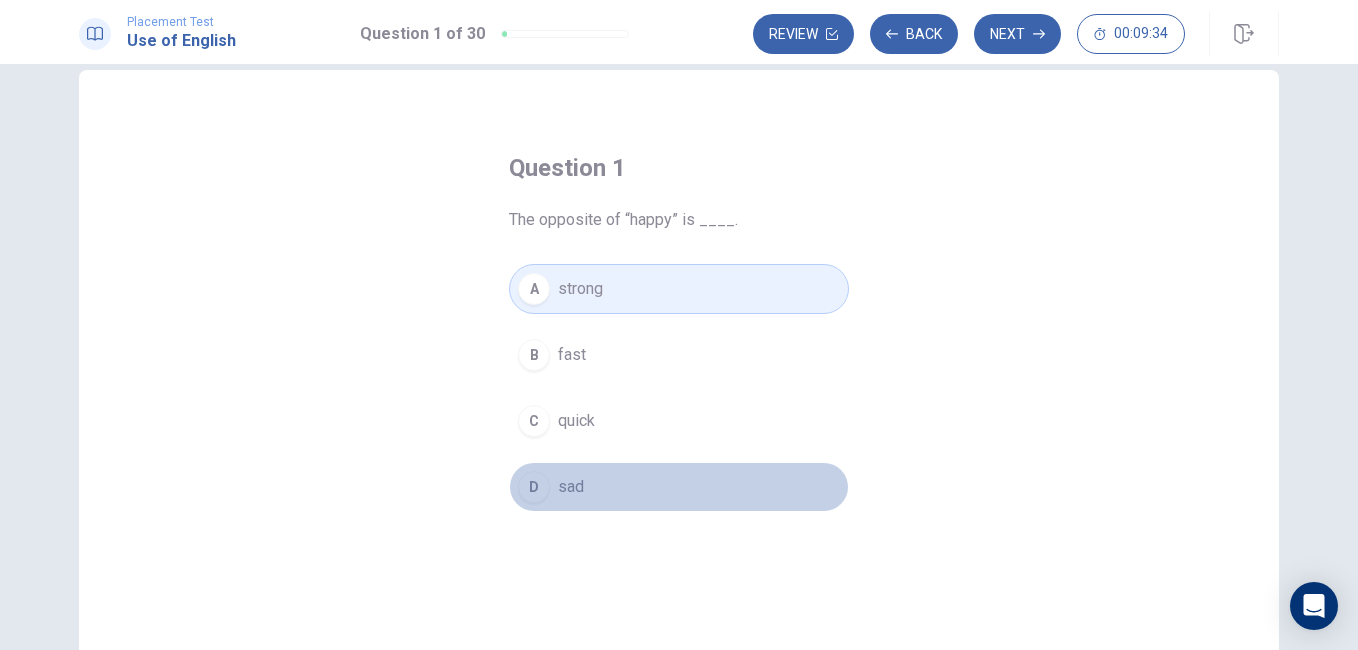 click on "D" at bounding box center (534, 487) 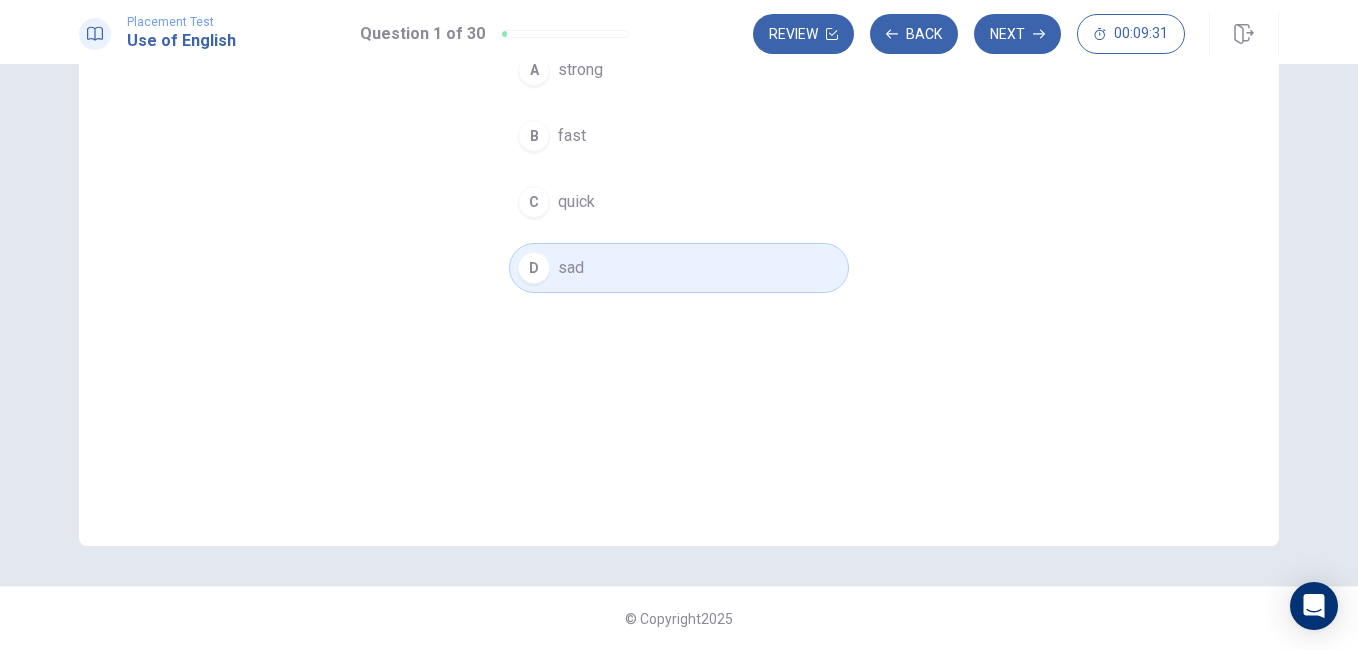 scroll, scrollTop: 0, scrollLeft: 0, axis: both 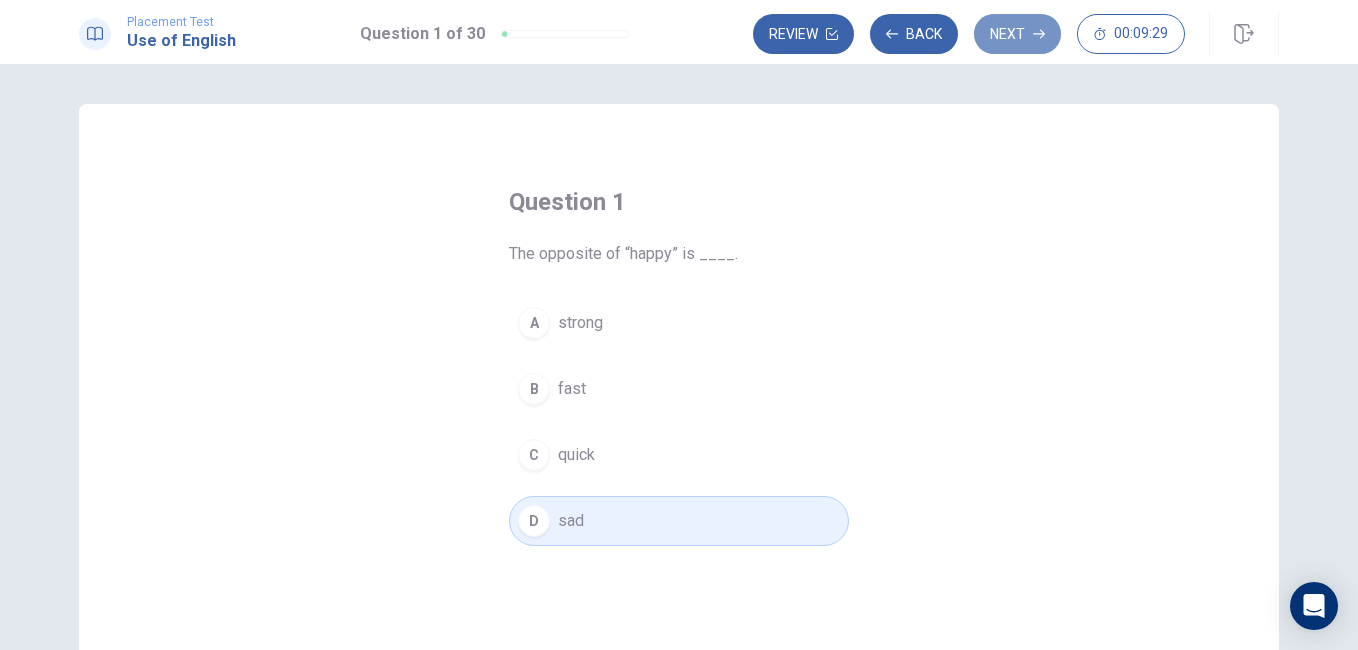click on "Next" at bounding box center [1017, 34] 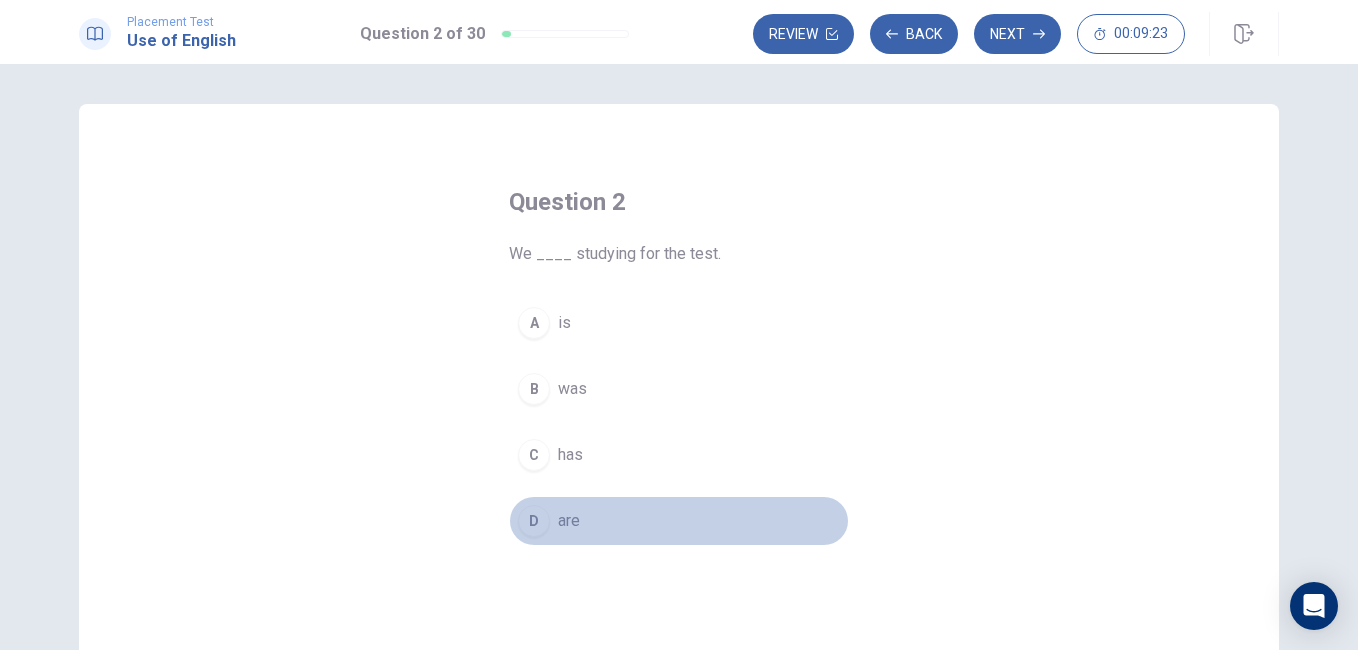 click on "D" at bounding box center [534, 521] 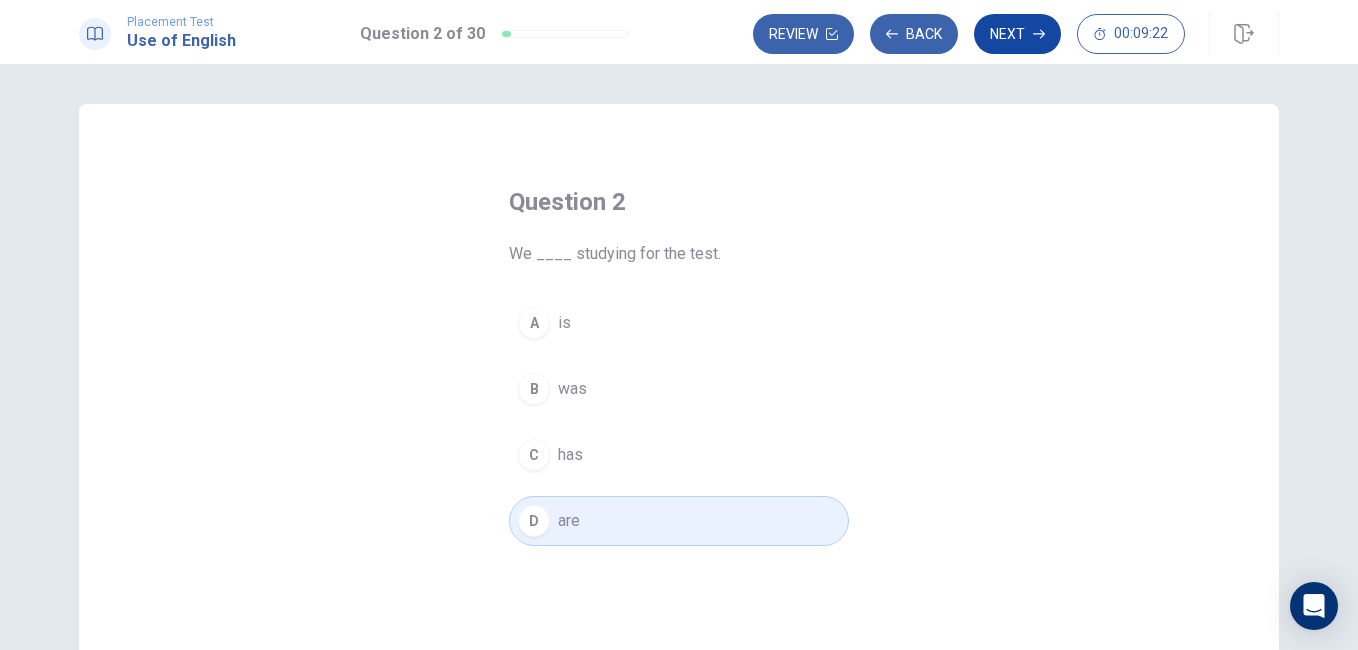 click on "Next" at bounding box center [1017, 34] 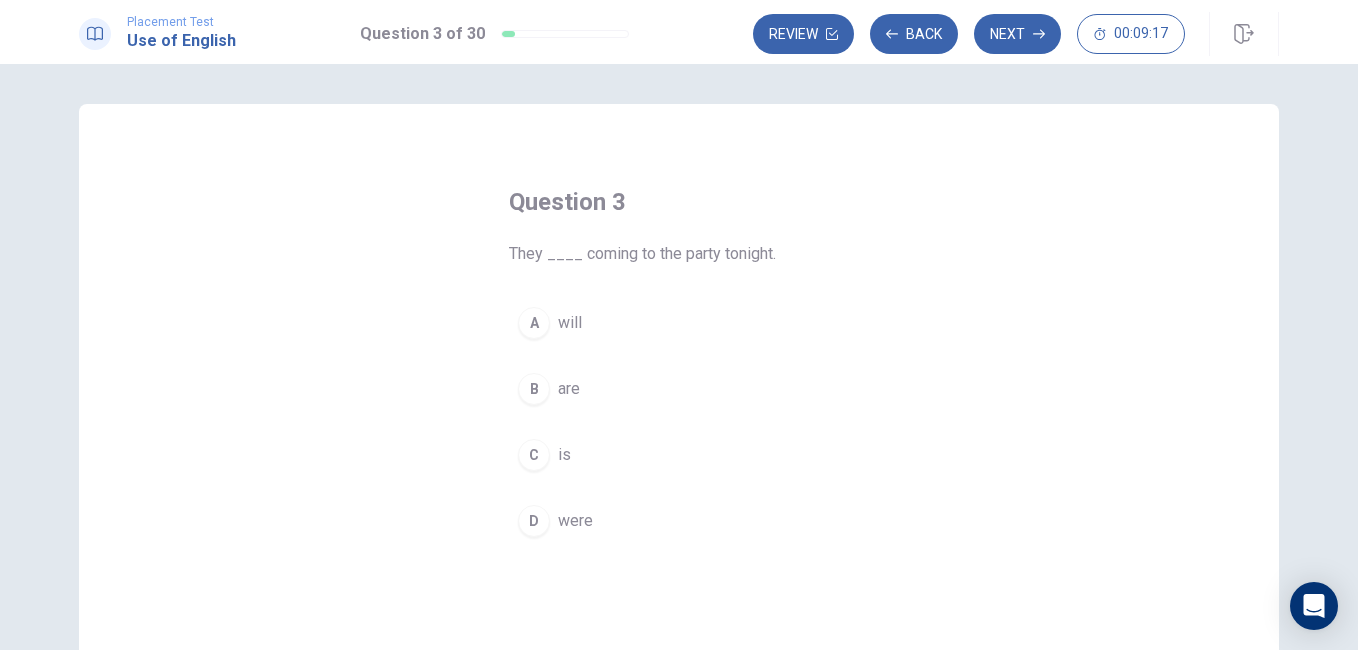 click on "are" at bounding box center (569, 389) 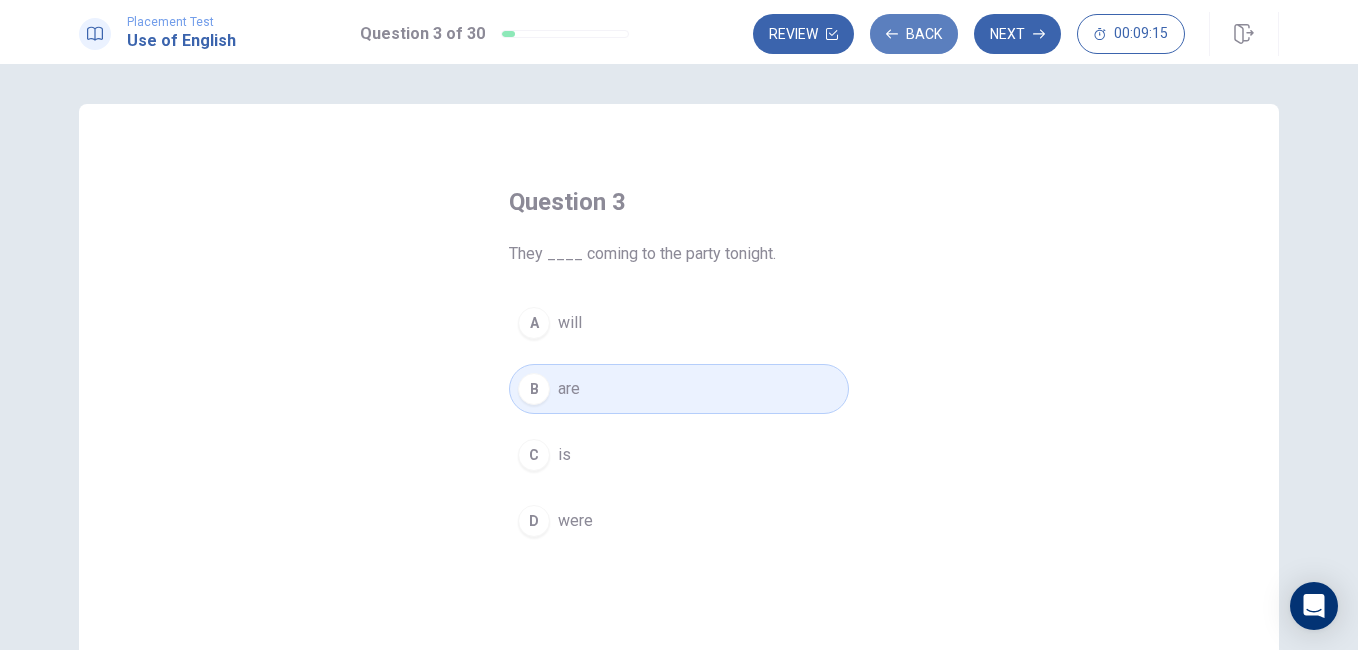 click on "Back" at bounding box center [914, 34] 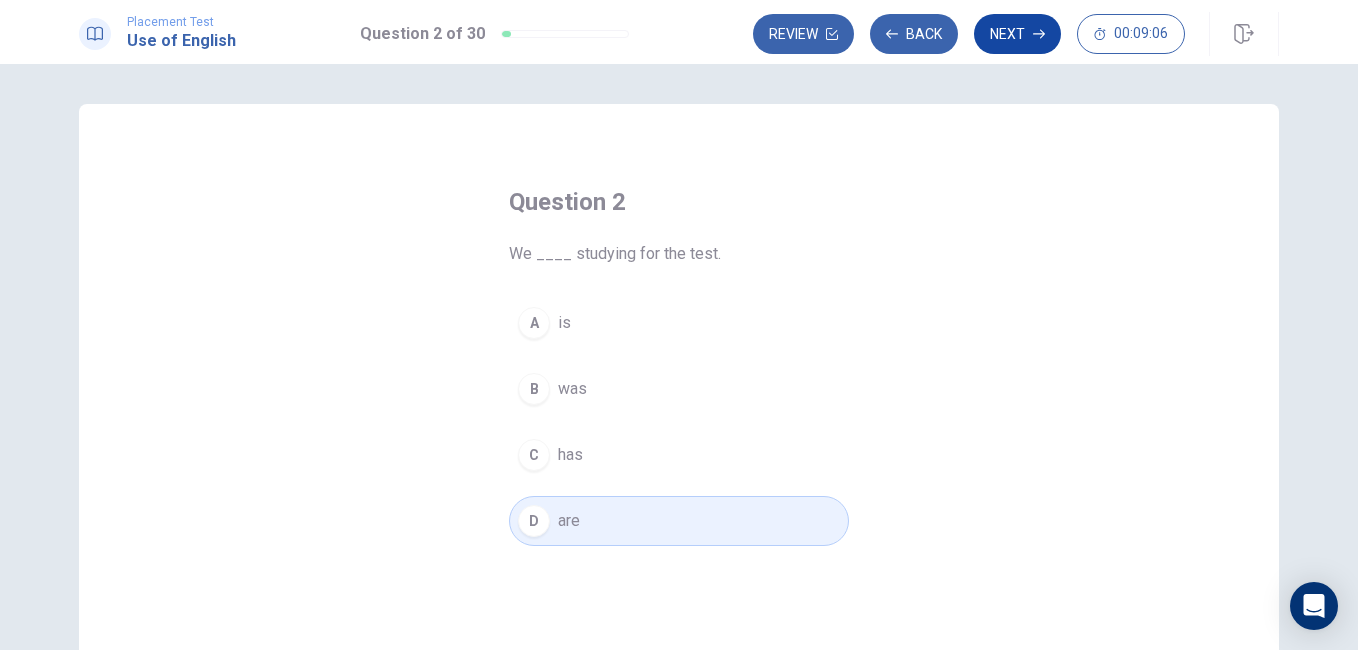 click on "Next" at bounding box center (1017, 34) 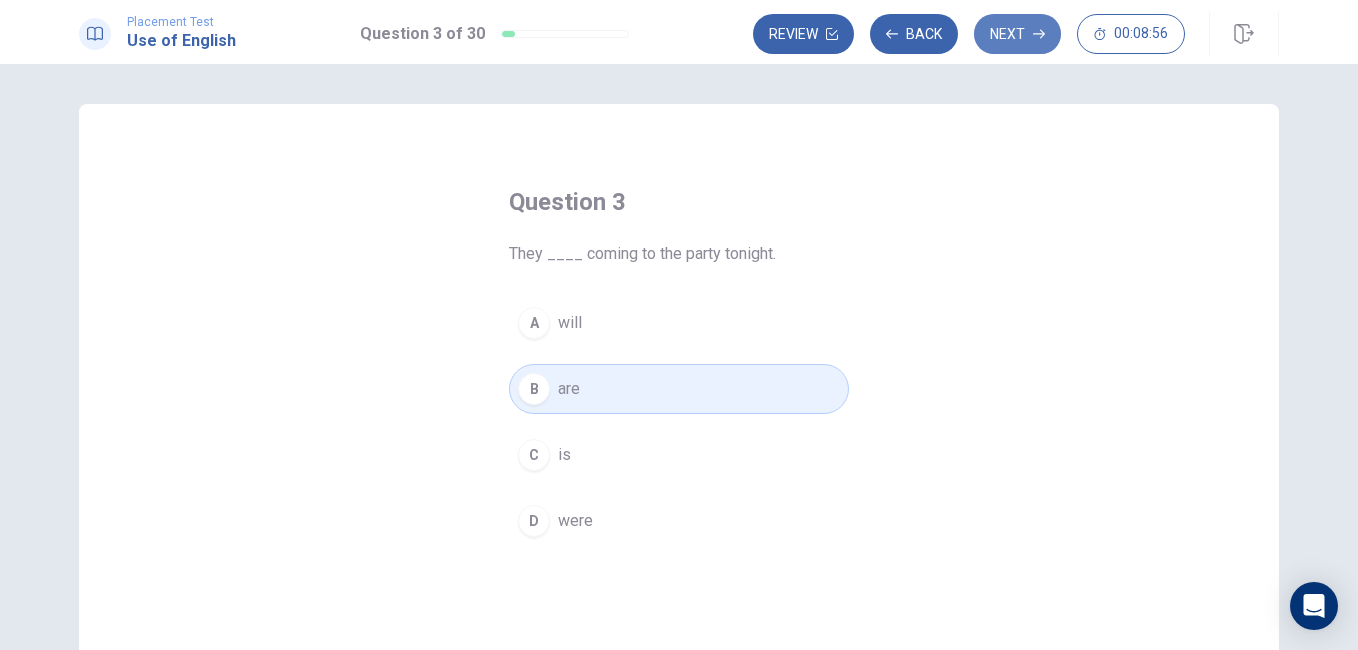 click on "Next" at bounding box center (1017, 34) 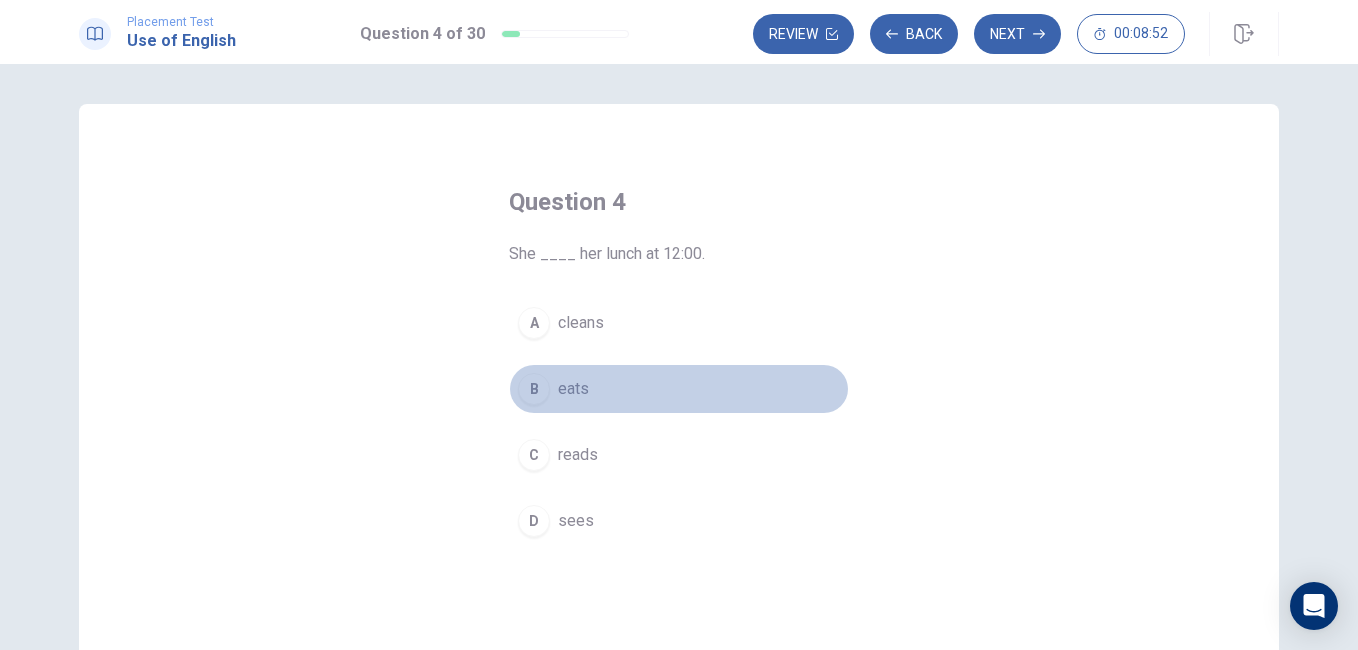 click on "eats" at bounding box center [573, 389] 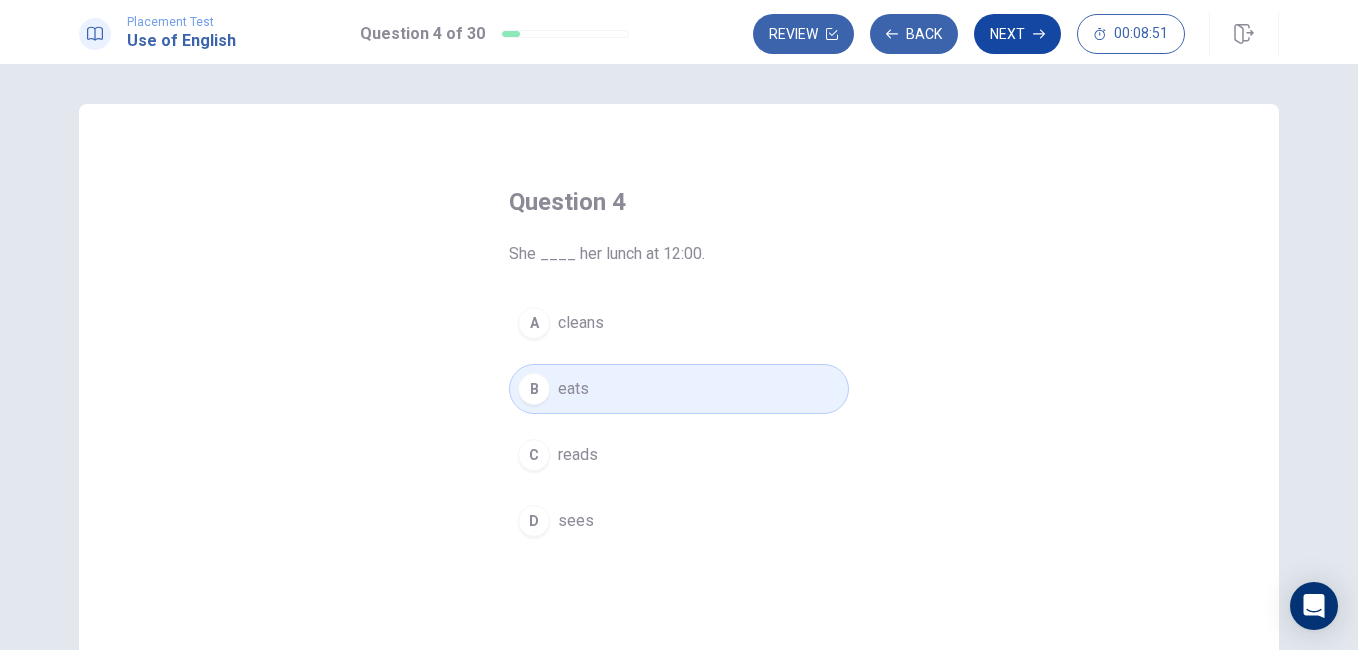 click on "Next" at bounding box center [1017, 34] 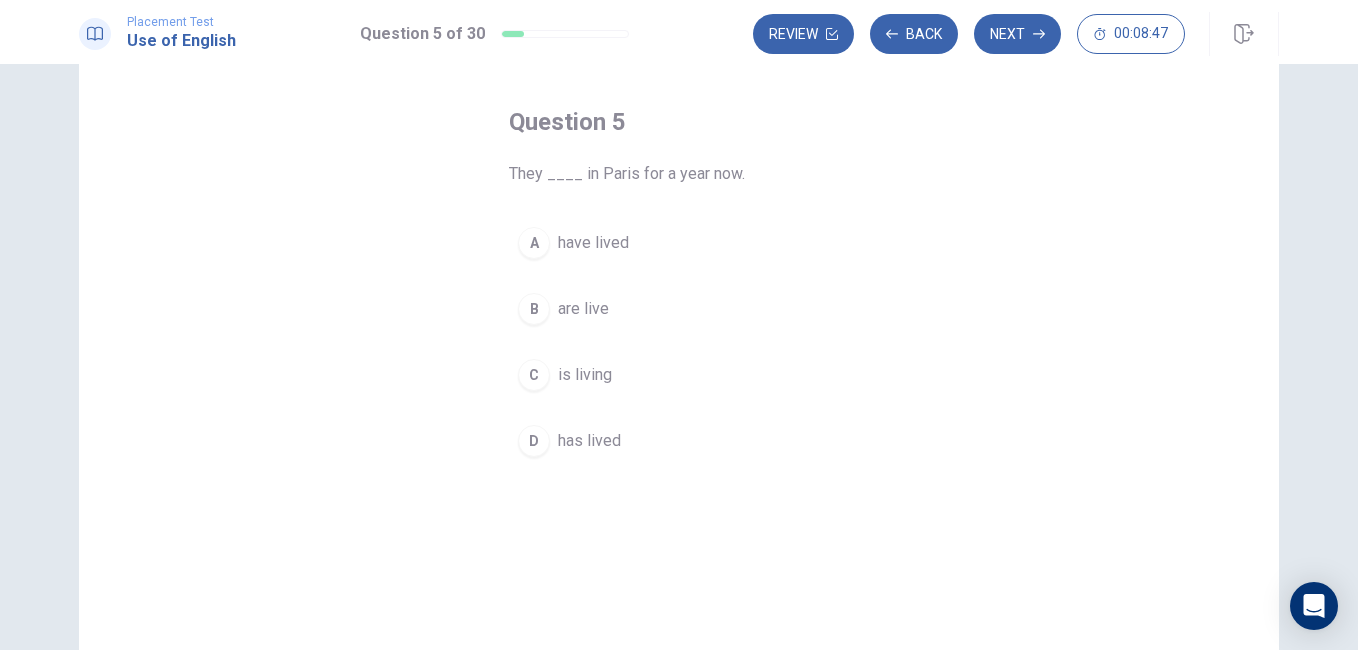 scroll, scrollTop: 0, scrollLeft: 0, axis: both 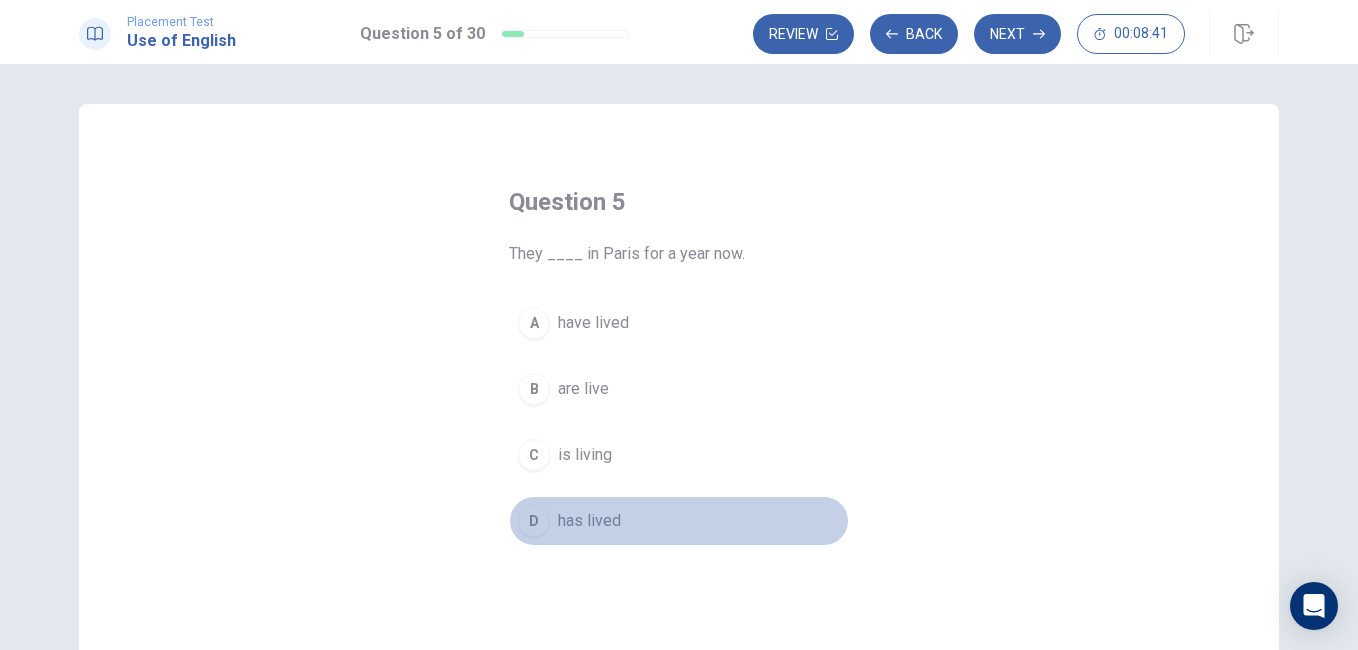 click on "has lived" at bounding box center (589, 521) 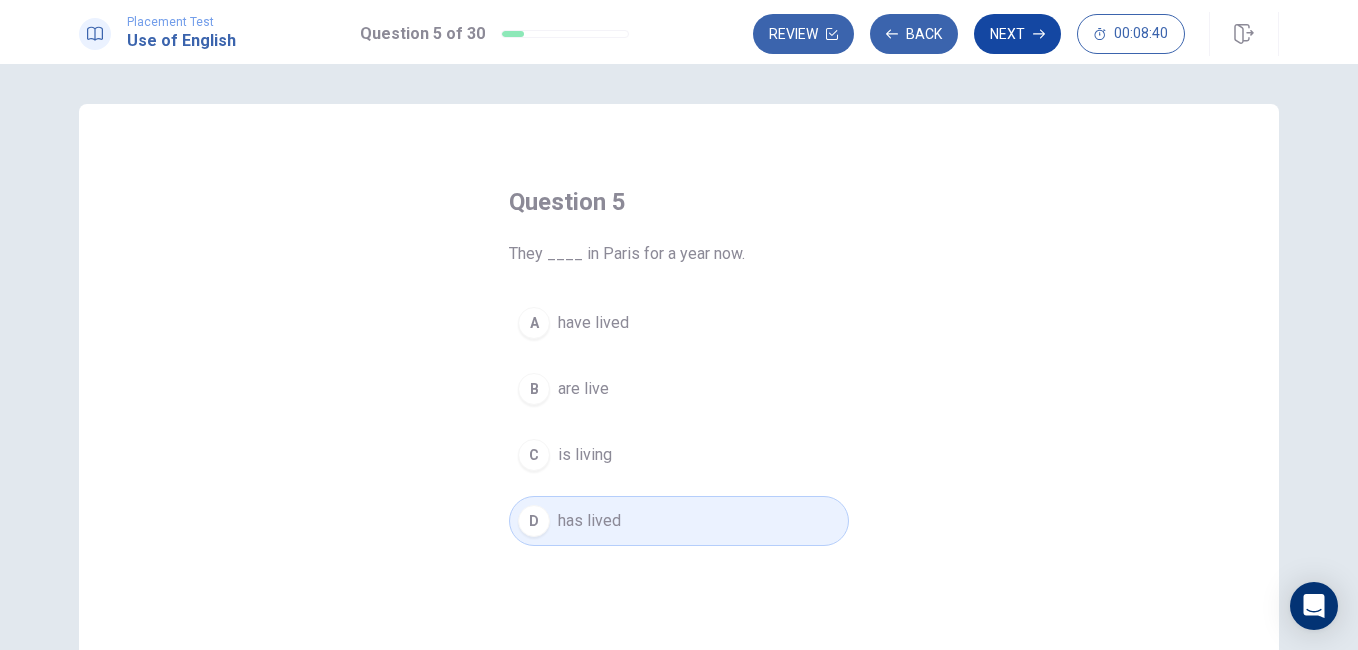 click on "Next" at bounding box center (1017, 34) 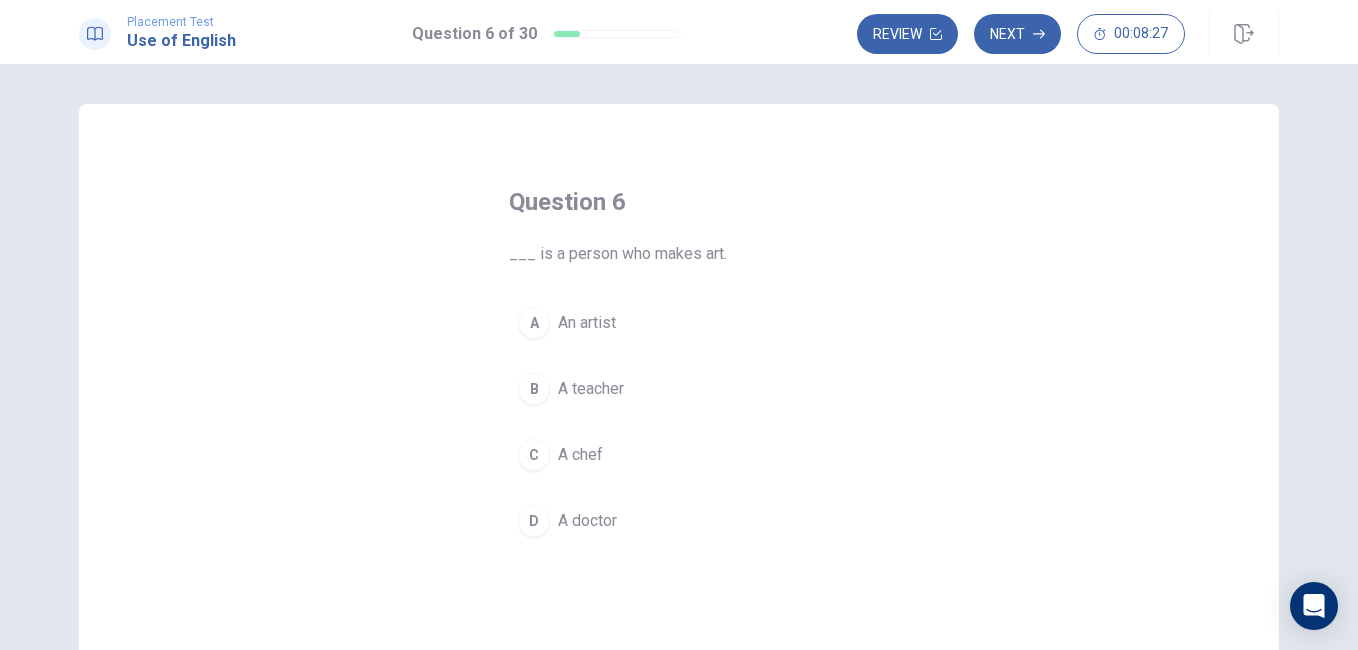 click on "An artist" at bounding box center [587, 323] 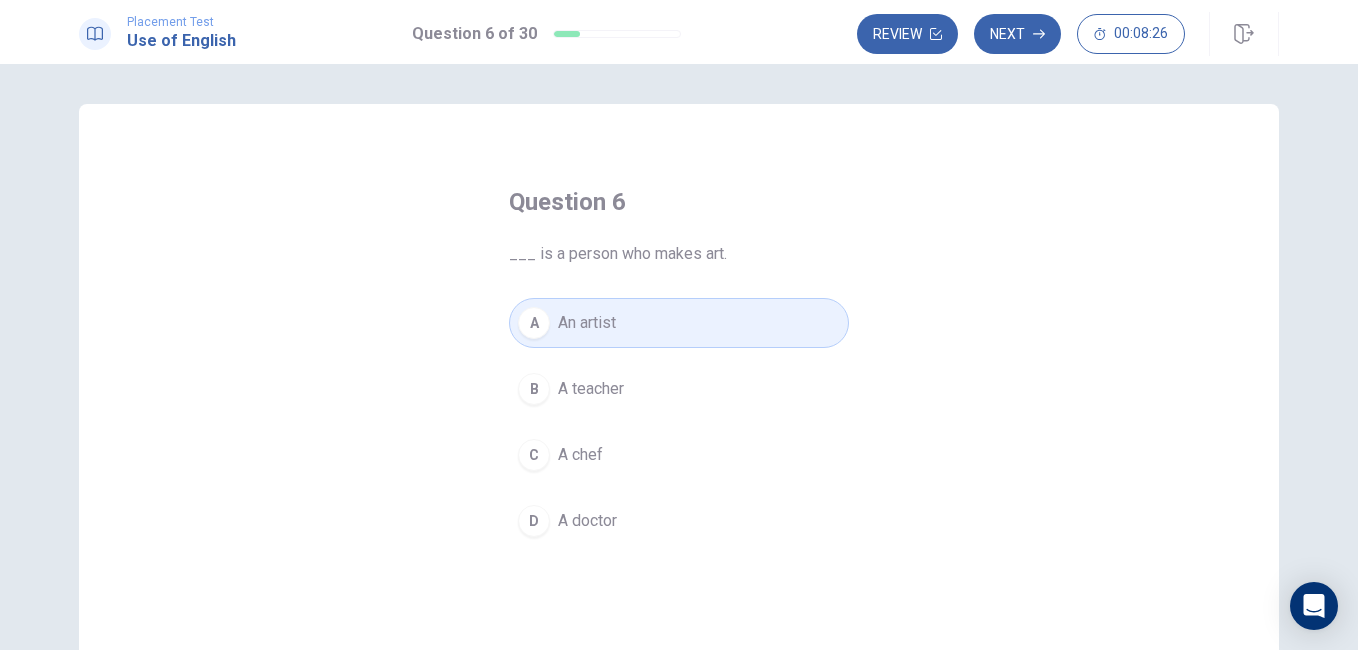 click on "Next" at bounding box center [1017, 34] 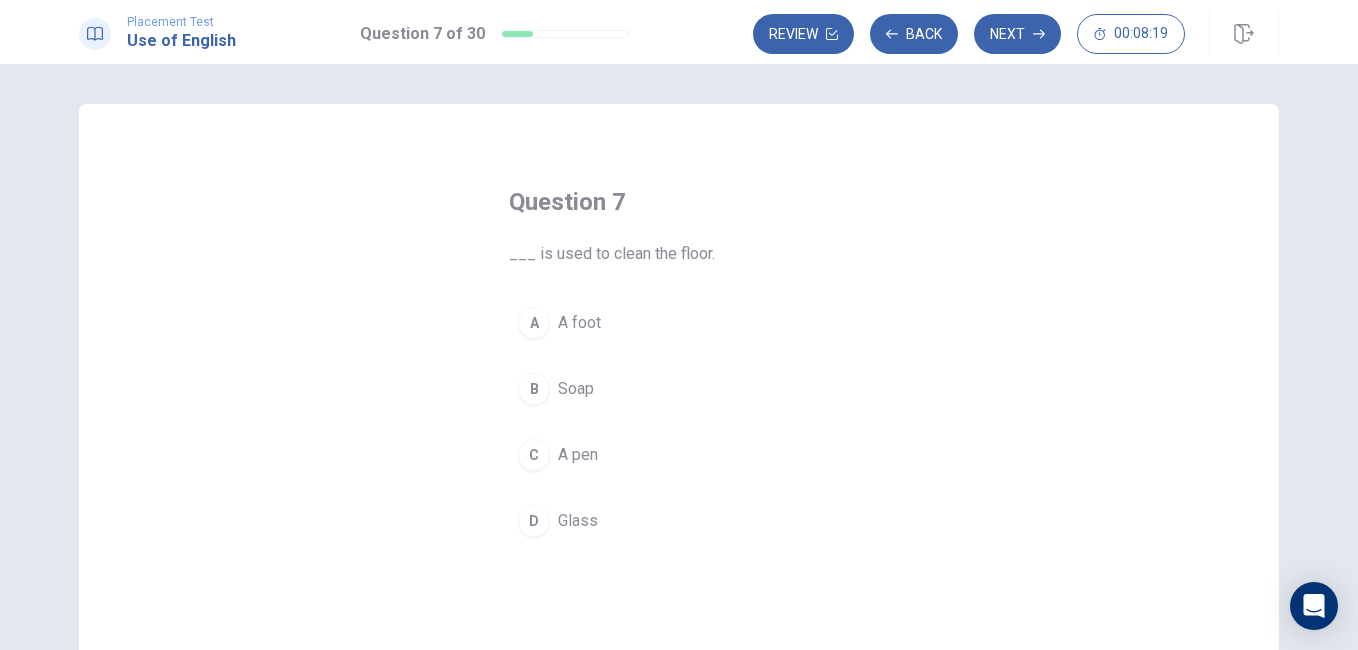 click on "Glass" at bounding box center [578, 521] 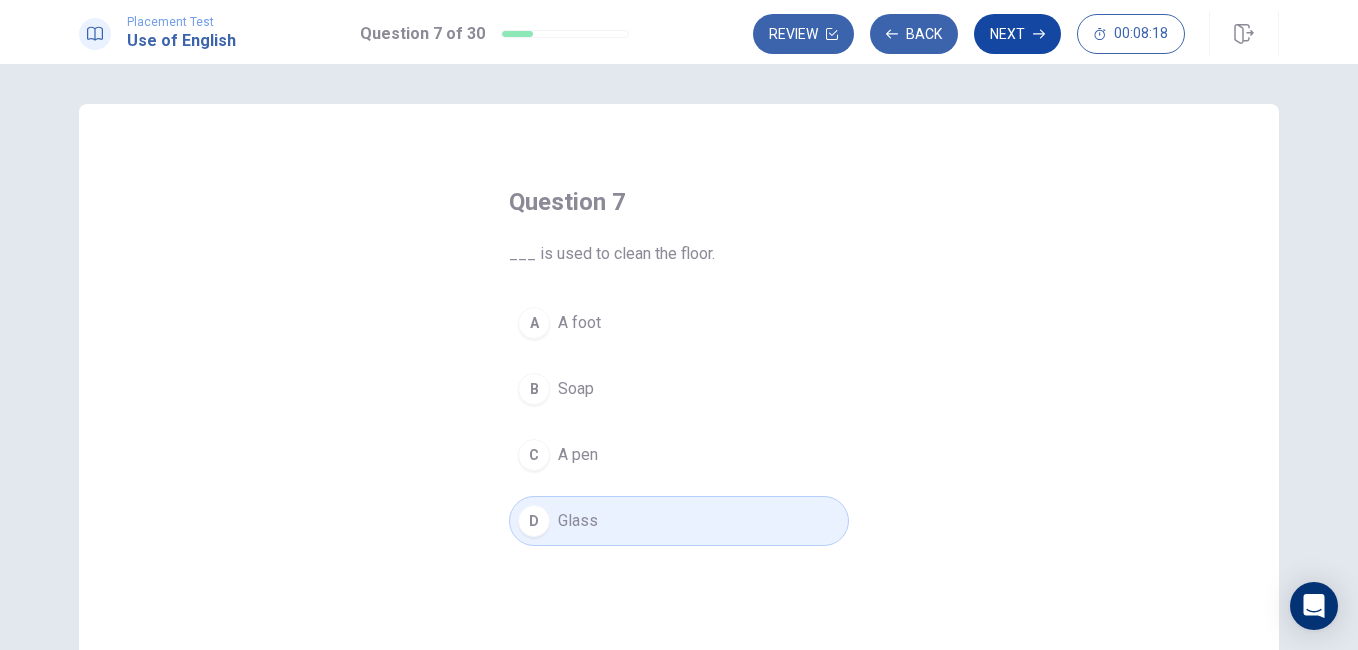click on "Next" at bounding box center (1017, 34) 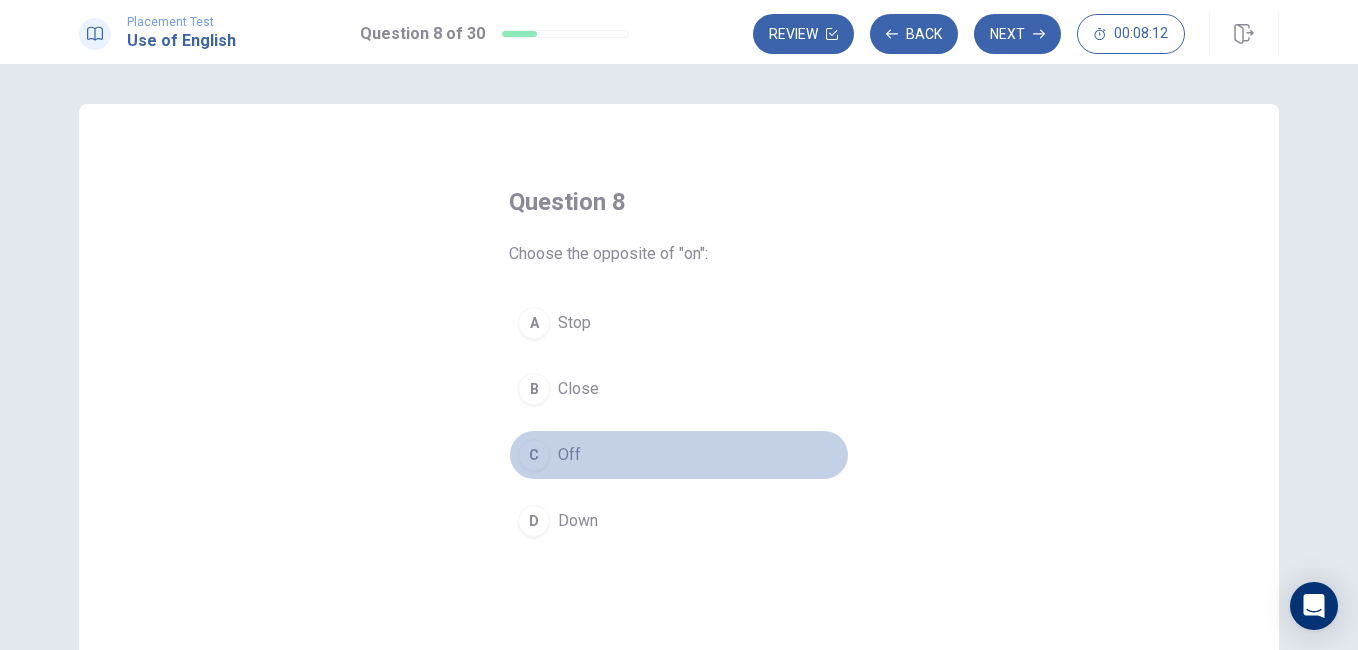 click on "Off" at bounding box center (569, 455) 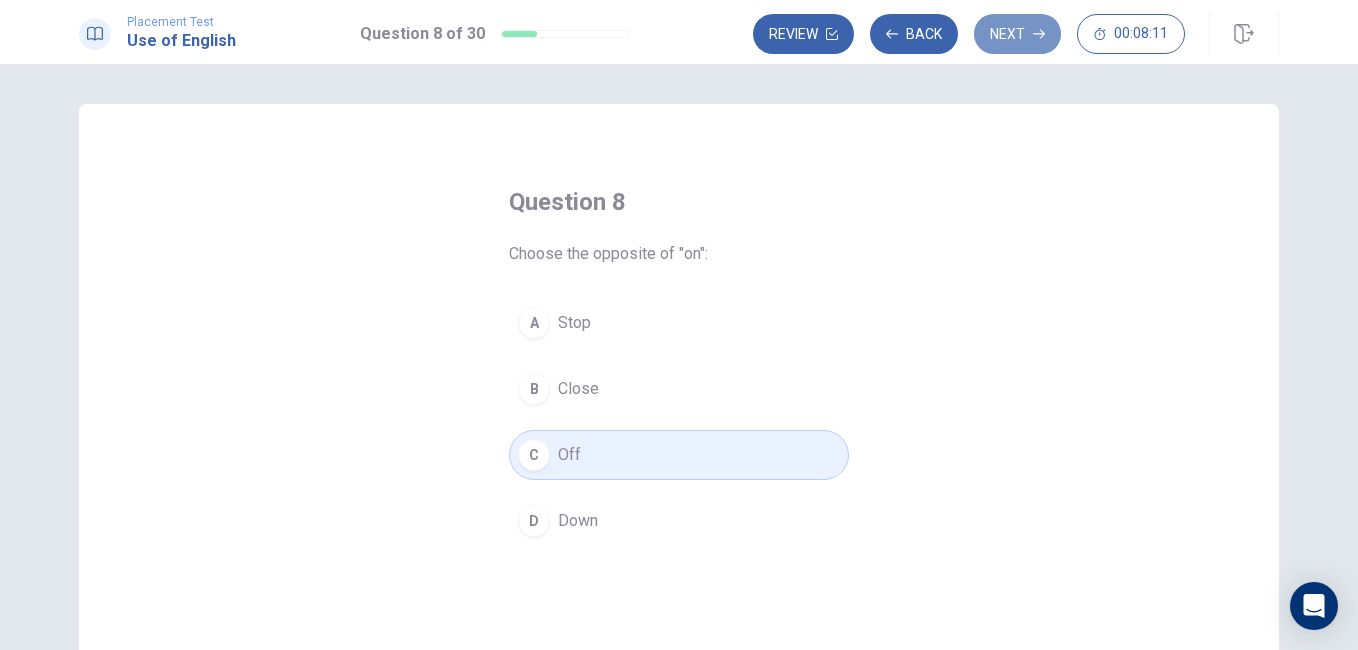 drag, startPoint x: 1004, startPoint y: 25, endPoint x: 1003, endPoint y: 67, distance: 42.0119 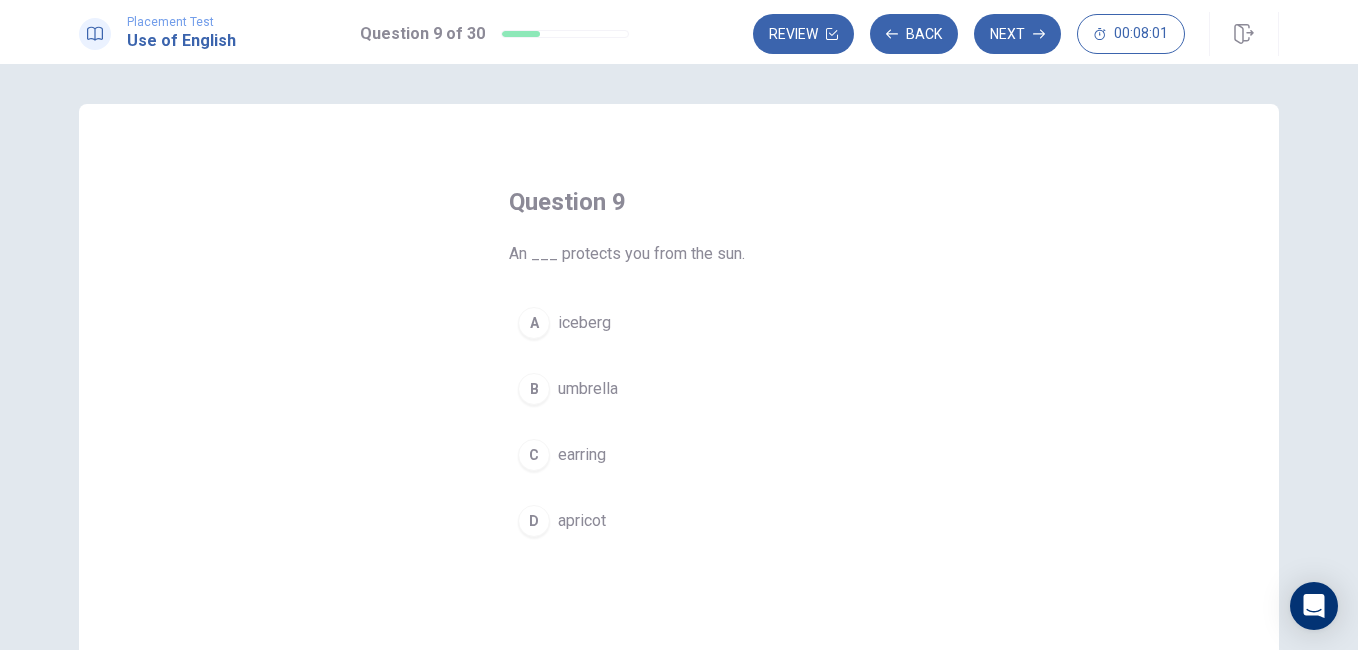 click on "umbrella" at bounding box center [588, 389] 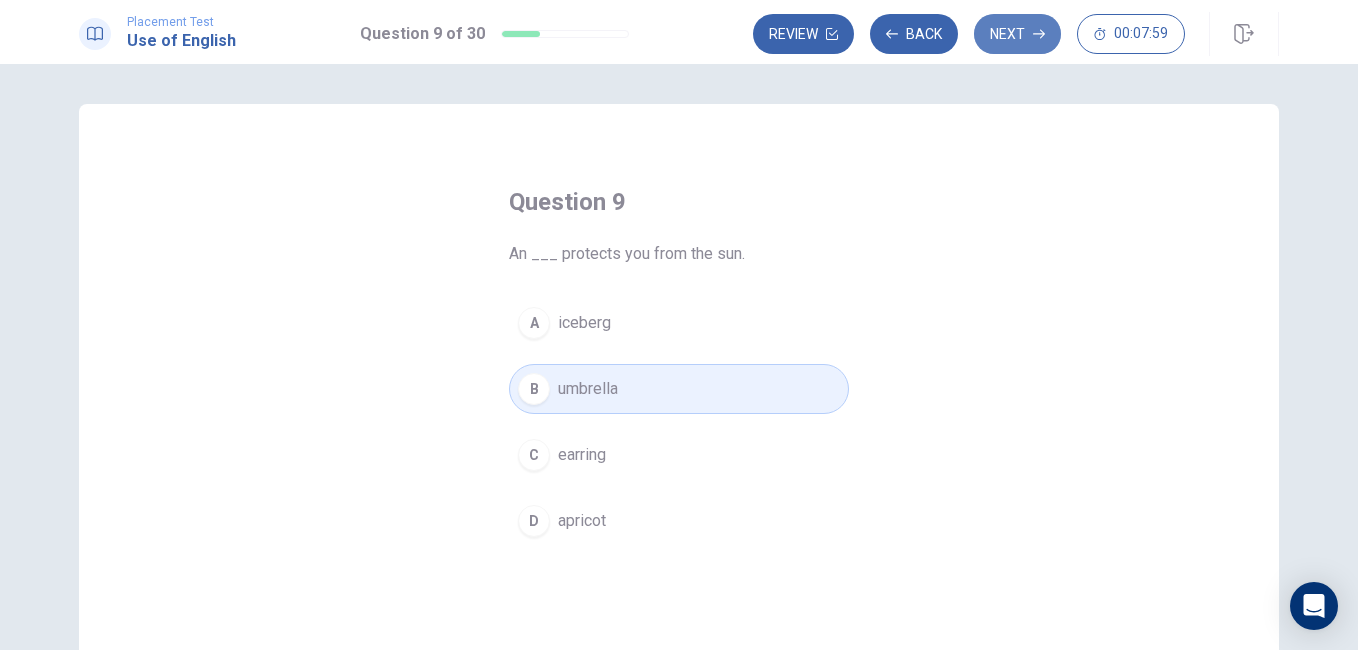 click on "Next" at bounding box center [1017, 34] 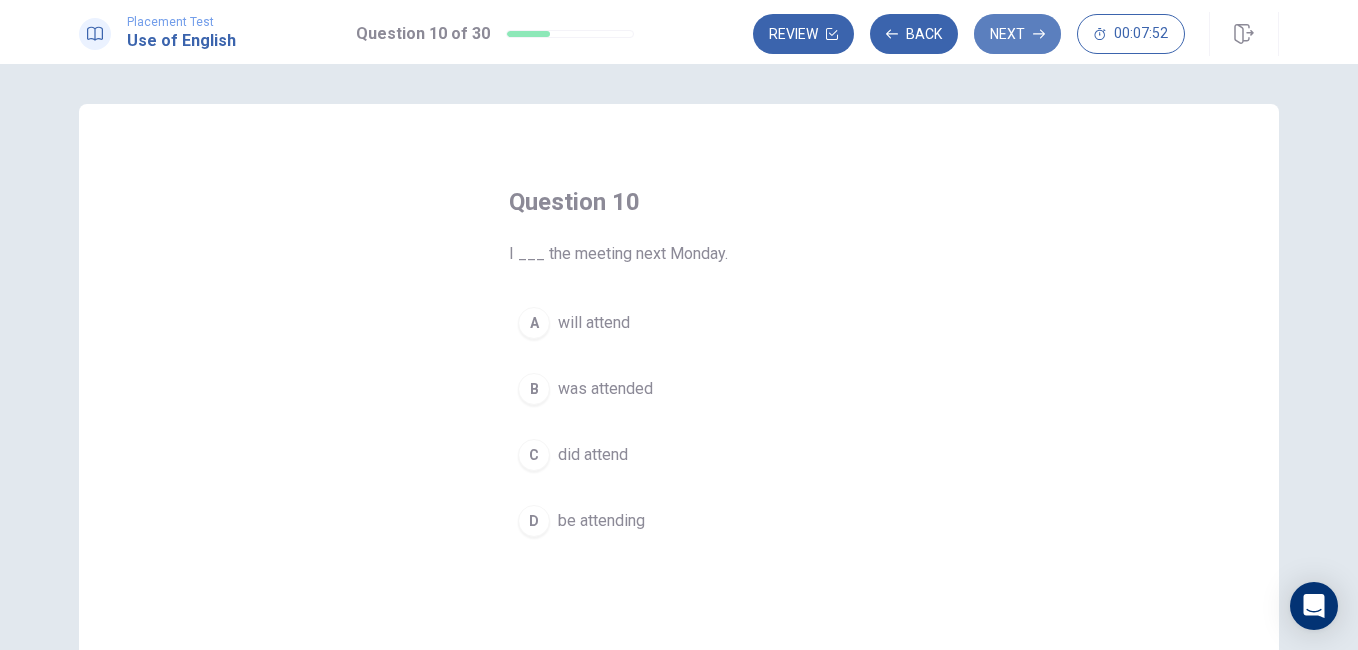 click on "Next" at bounding box center [1017, 34] 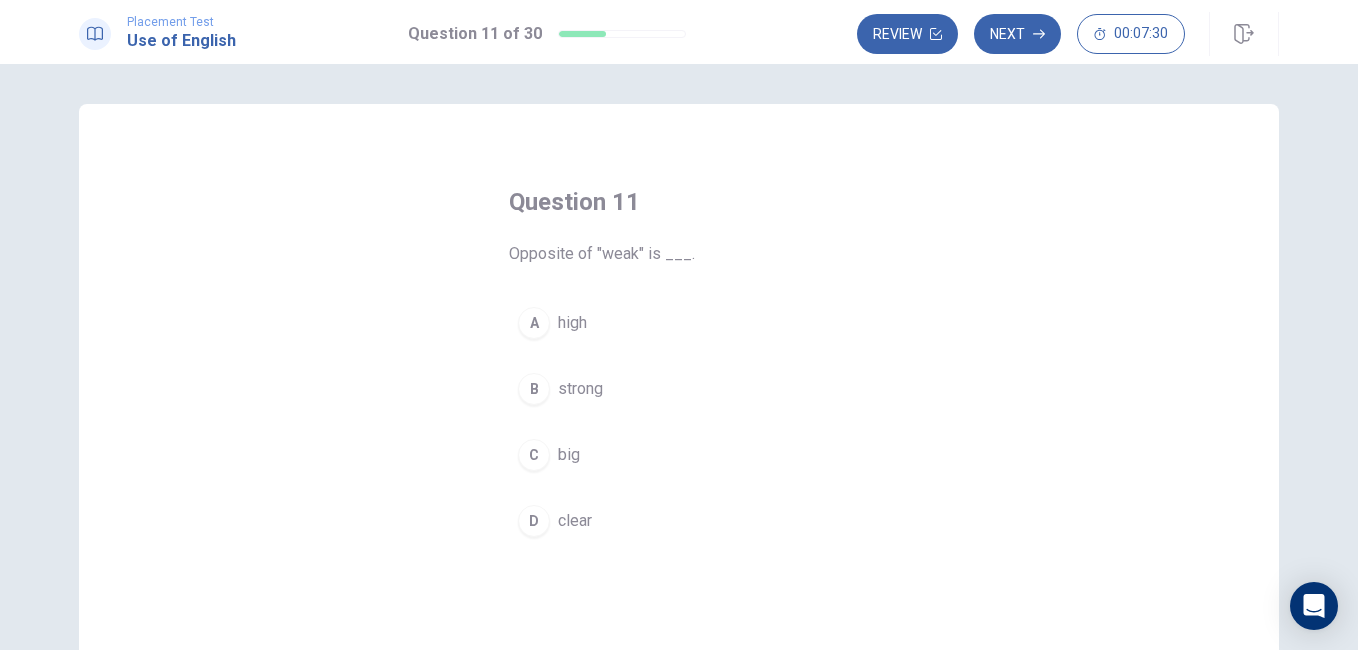click on "C" at bounding box center (534, 455) 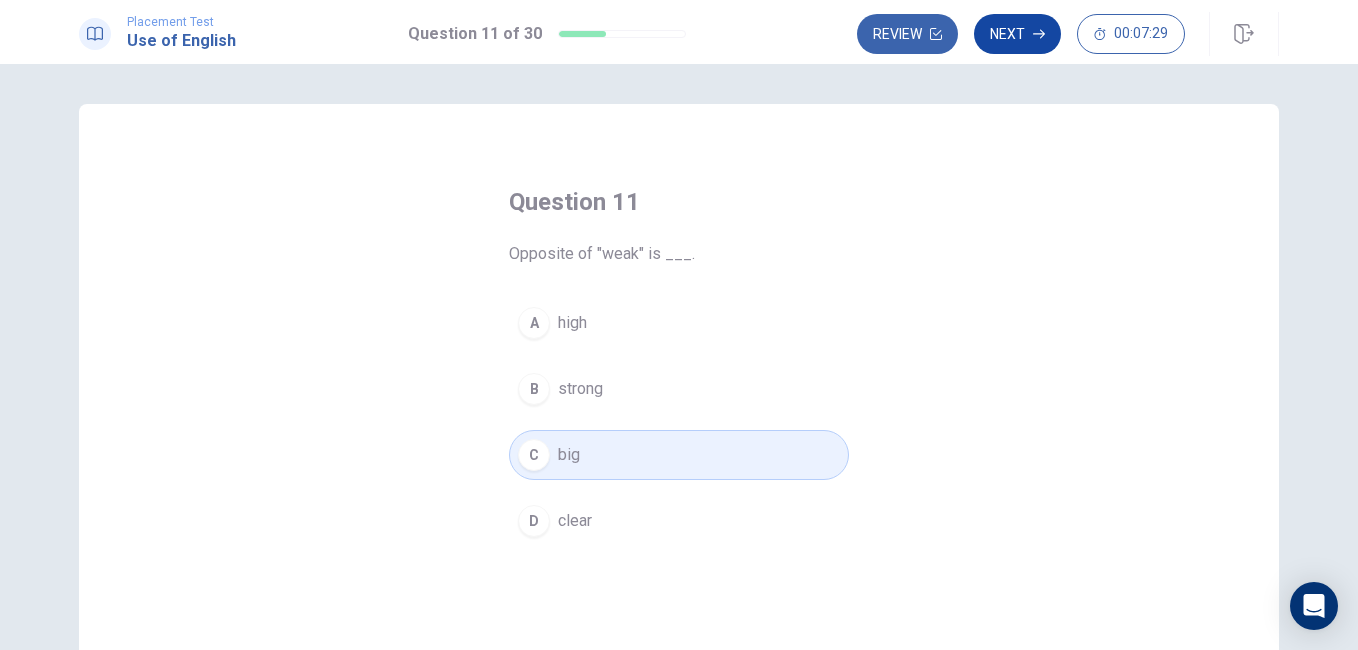 click on "Next" at bounding box center [1017, 34] 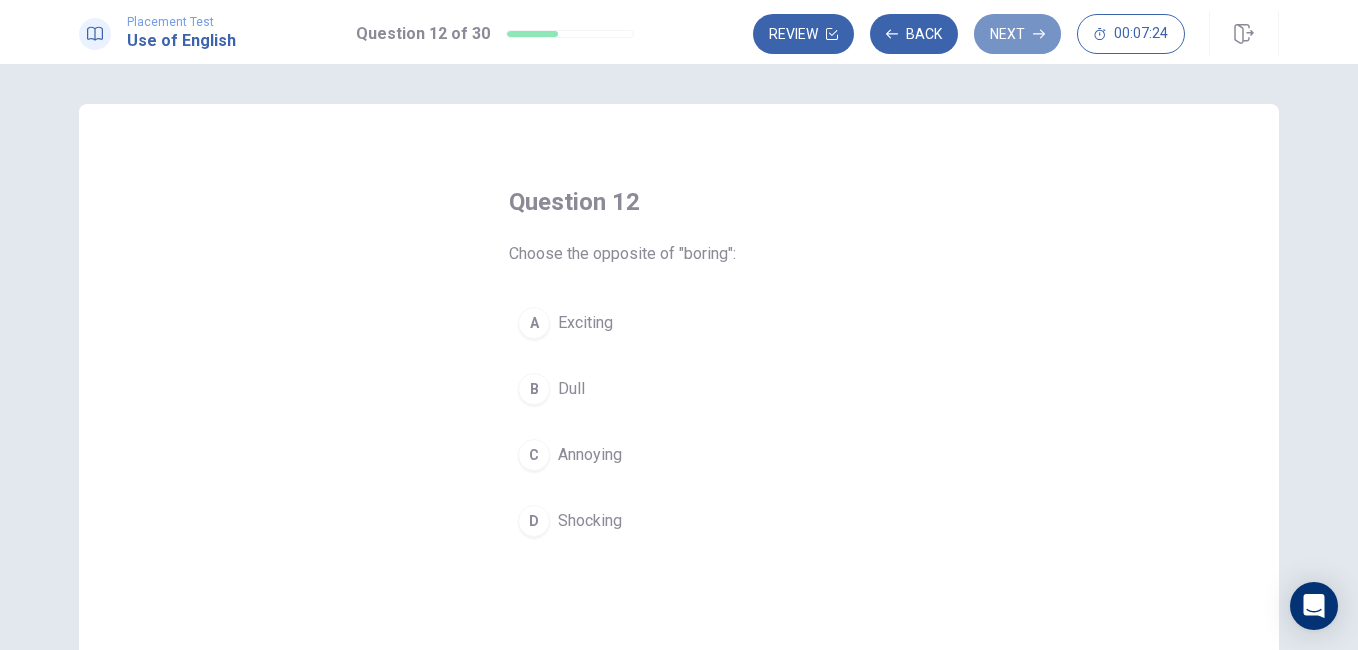 click on "Next" at bounding box center [1017, 34] 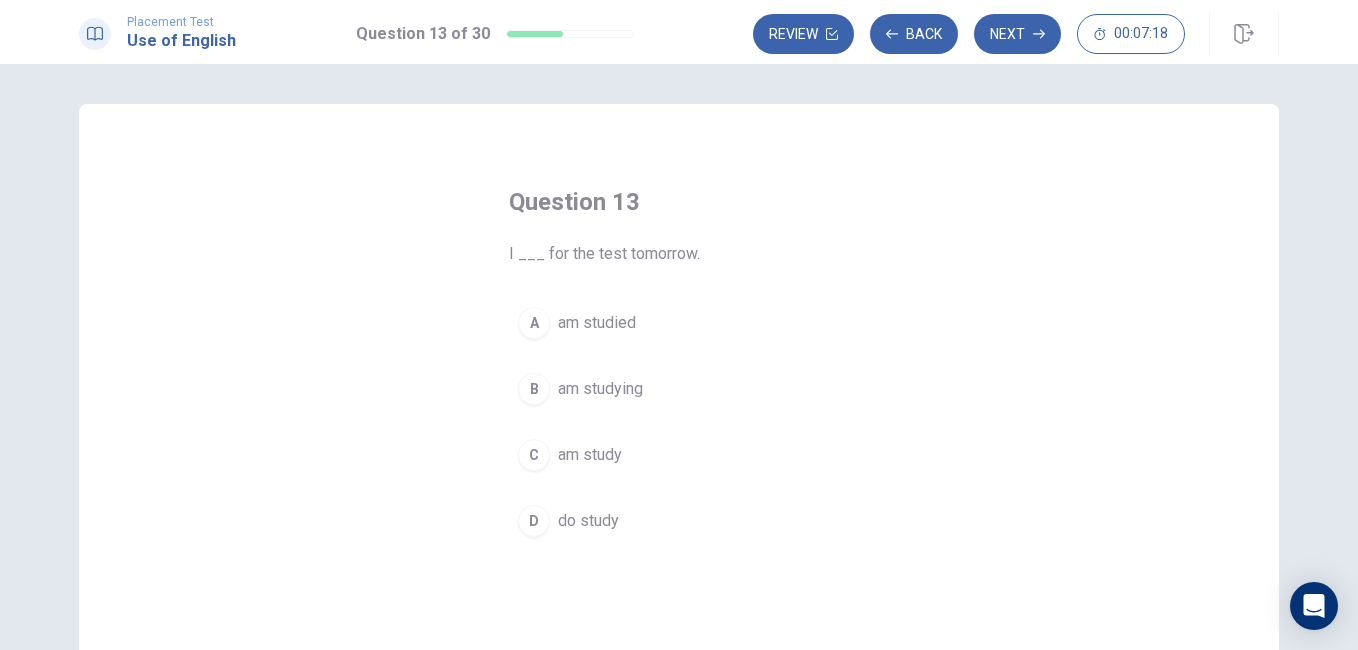 click on "am studying" at bounding box center (600, 389) 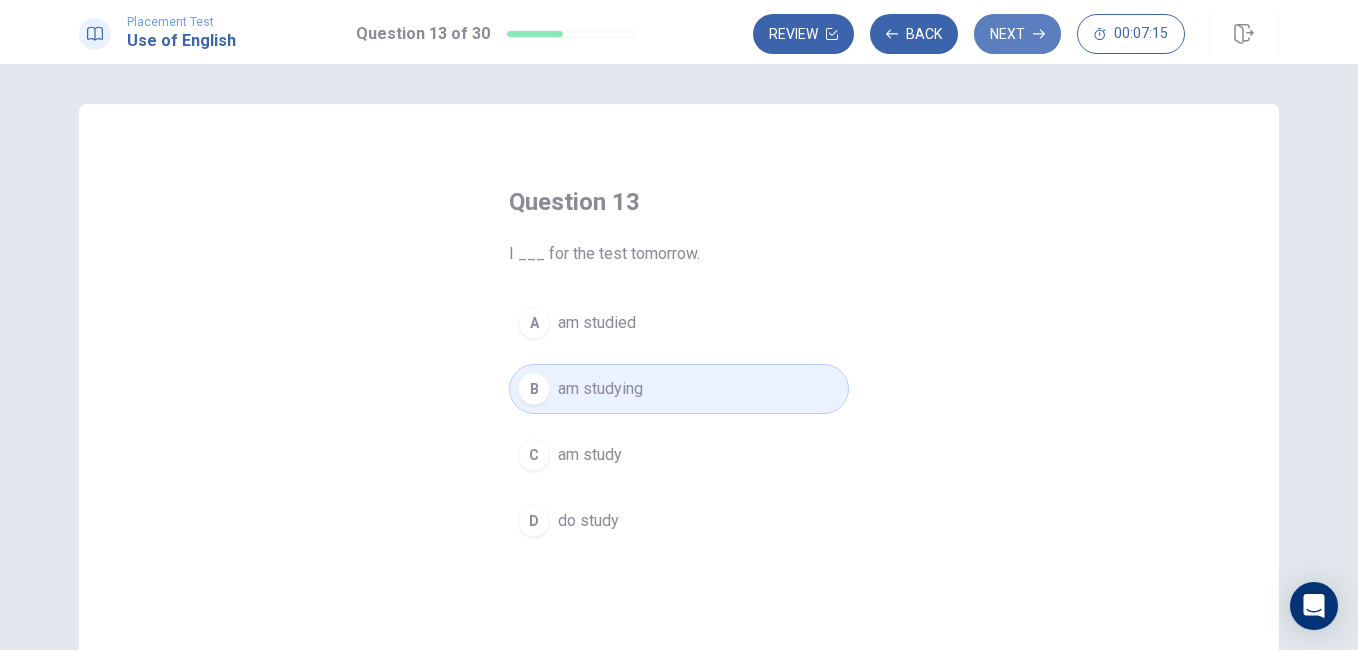 click on "Next" at bounding box center [1017, 34] 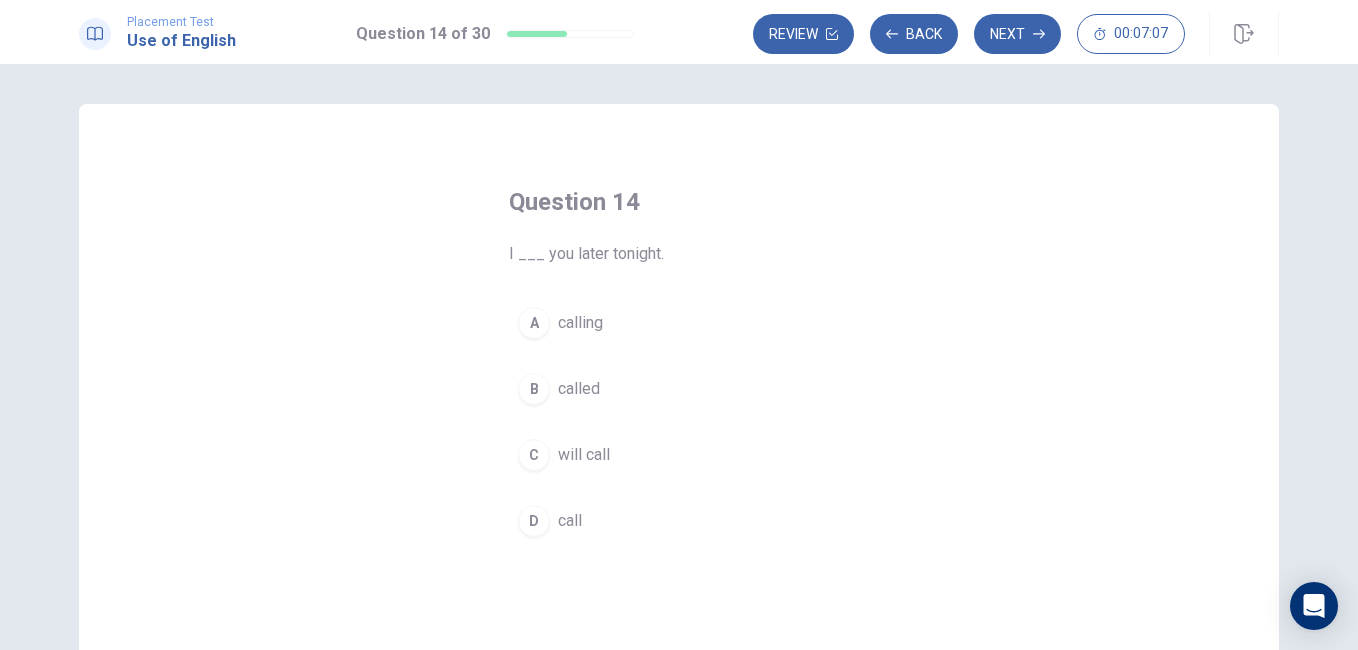 click on "will call" at bounding box center [584, 455] 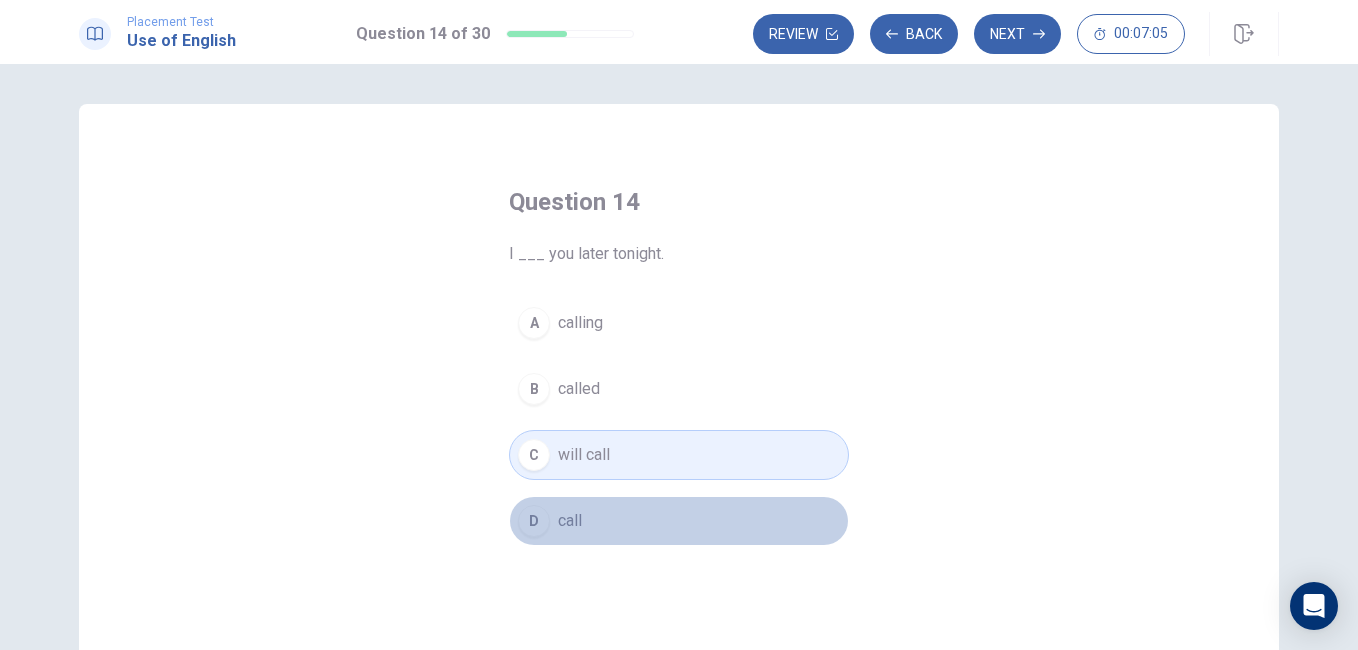 drag, startPoint x: 577, startPoint y: 521, endPoint x: 601, endPoint y: 518, distance: 24.186773 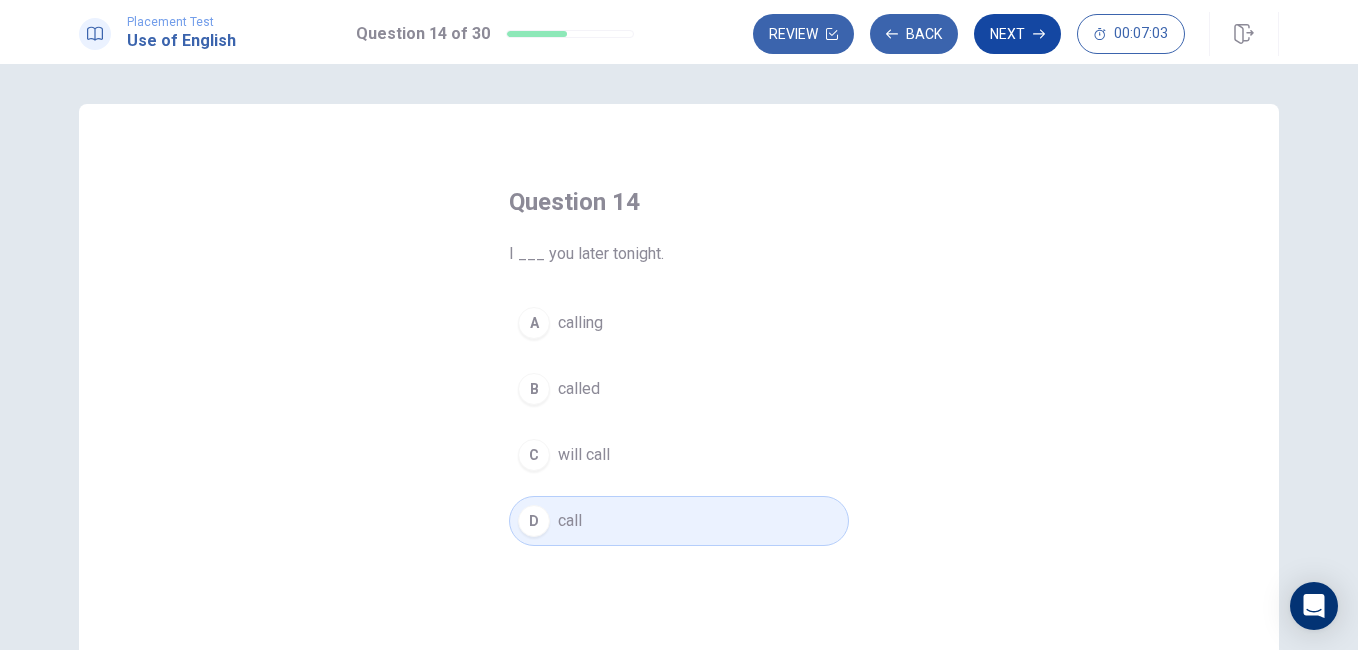 click on "Next" at bounding box center (1017, 34) 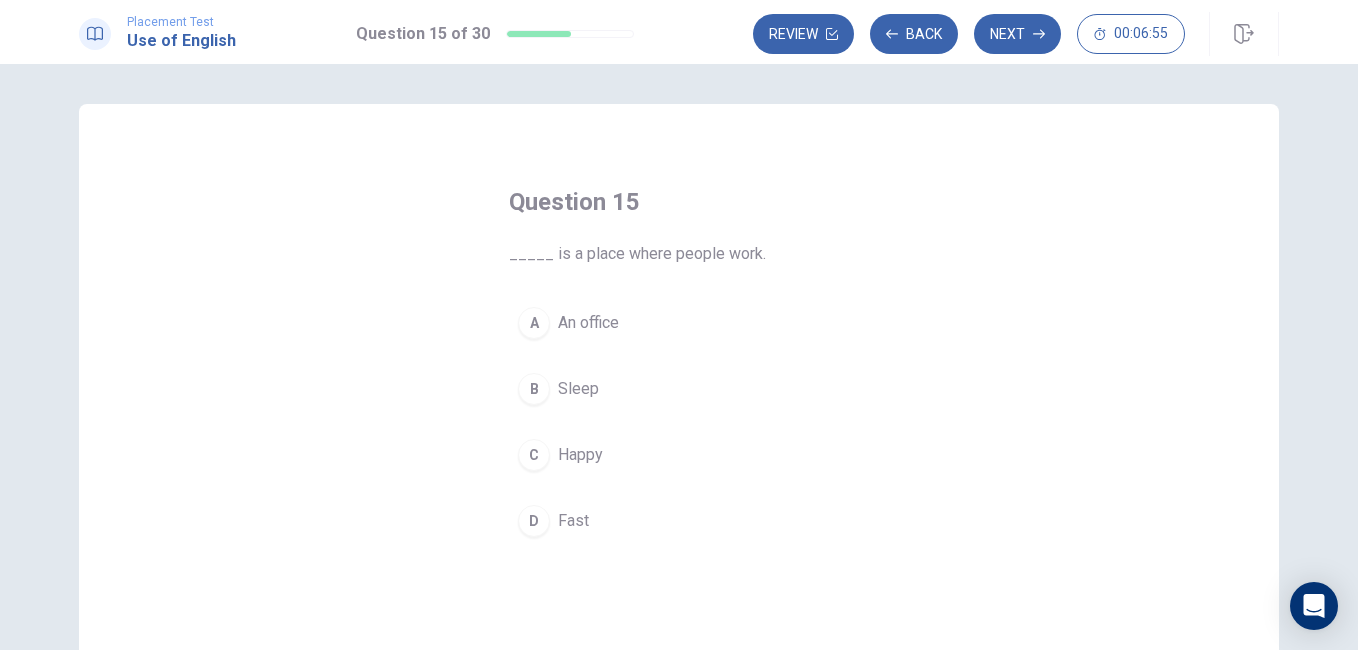 click on "An office" at bounding box center [588, 323] 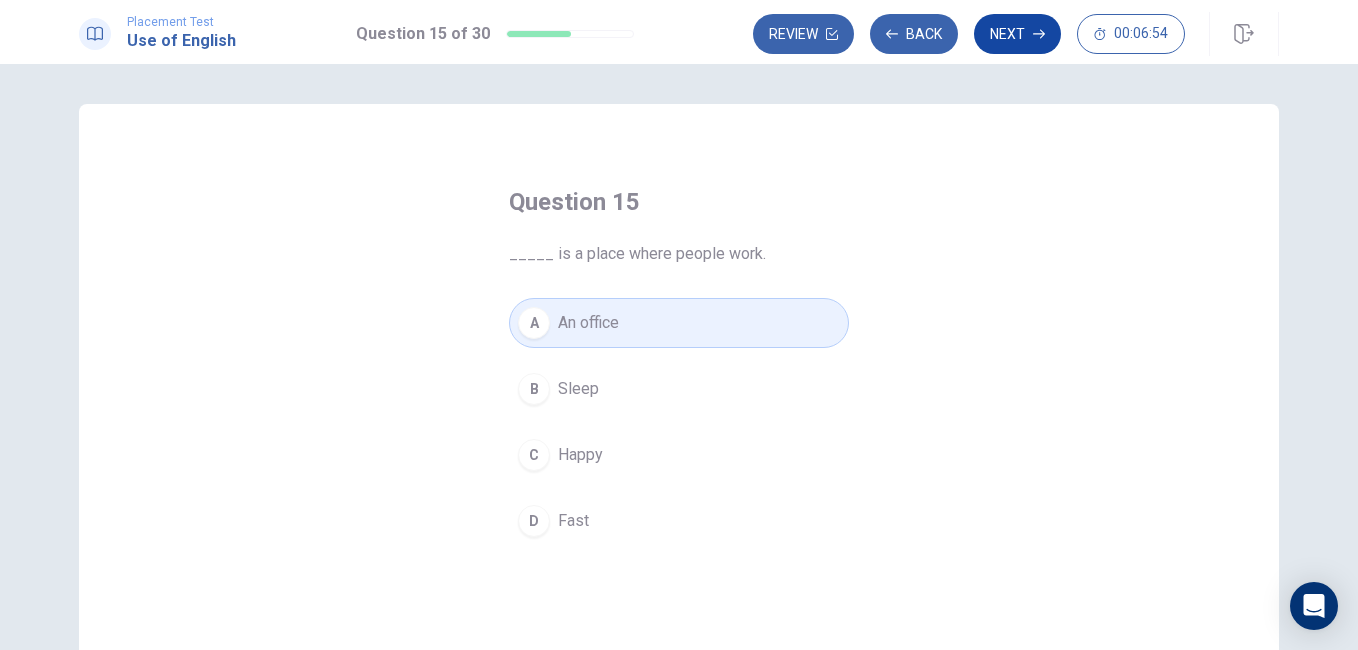 click on "Next" at bounding box center (1017, 34) 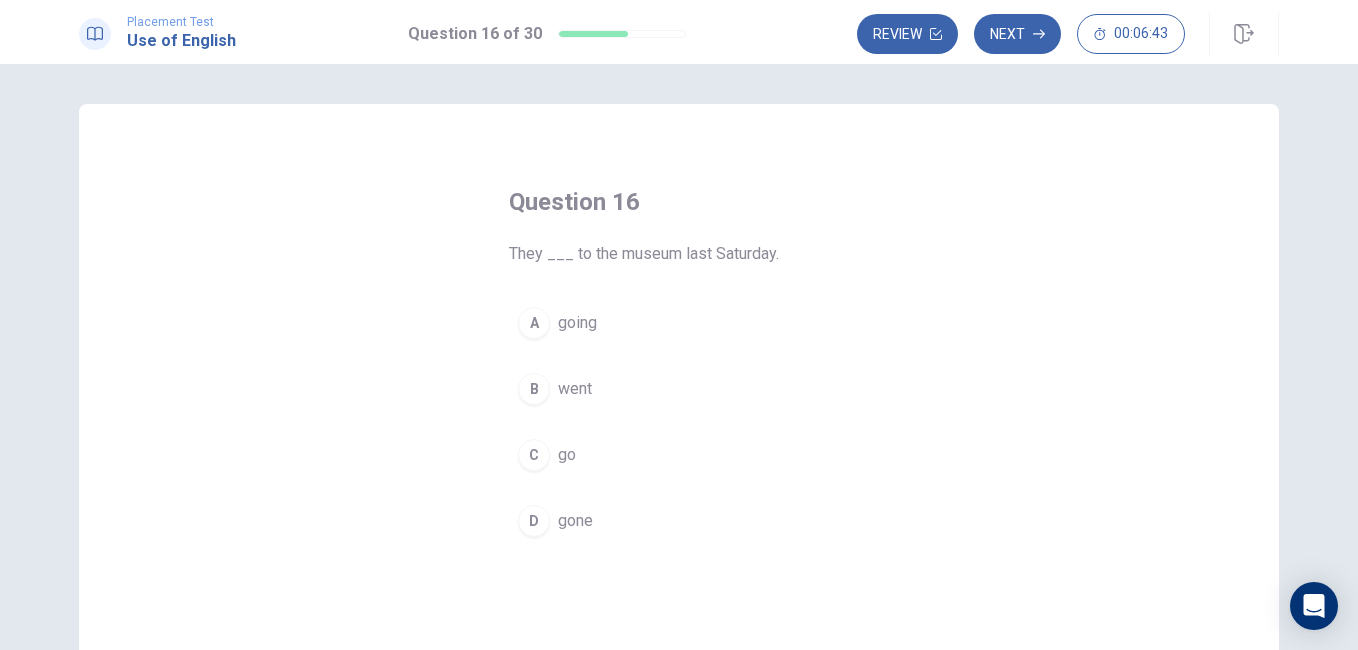 click on "going" at bounding box center (577, 323) 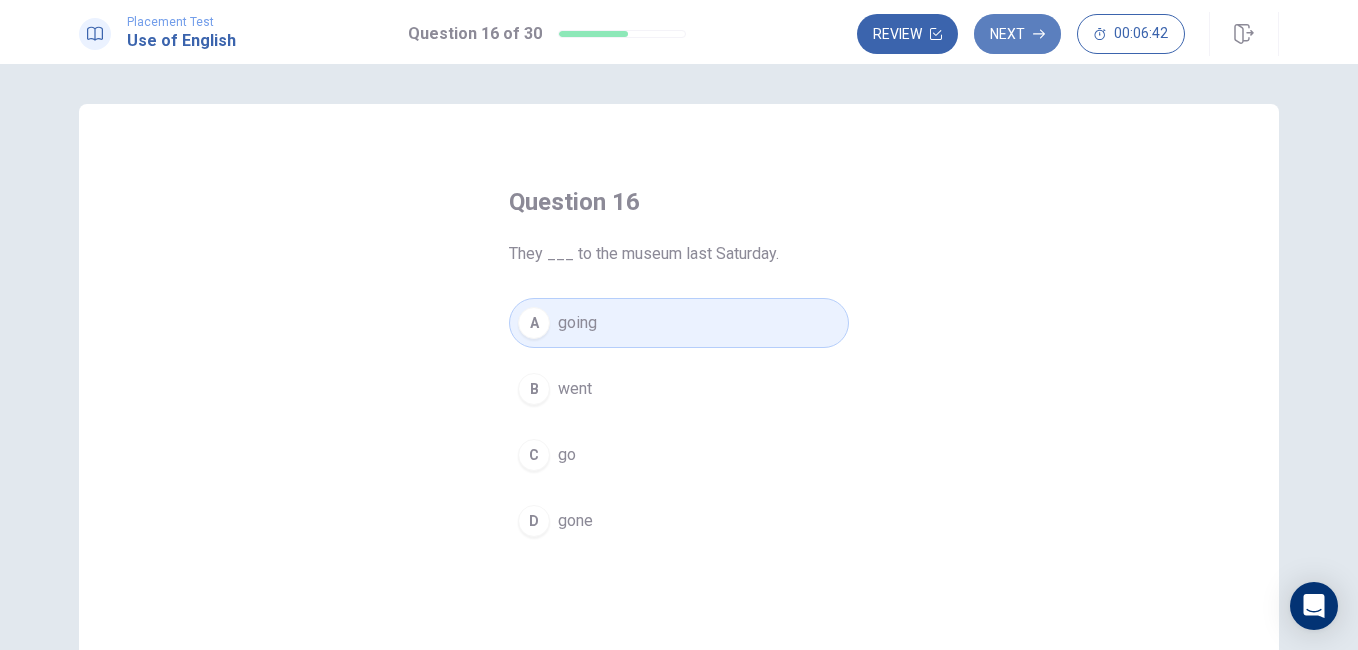 click on "Next" at bounding box center (1017, 34) 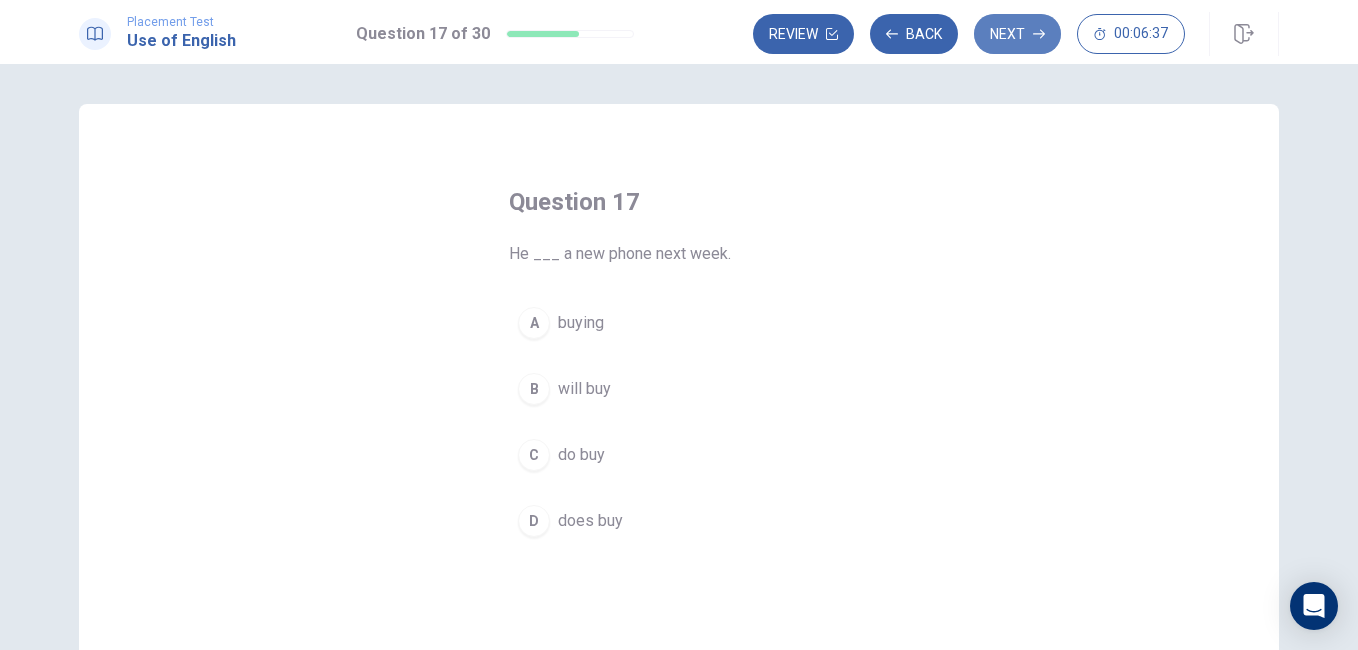 click on "Next" at bounding box center (1017, 34) 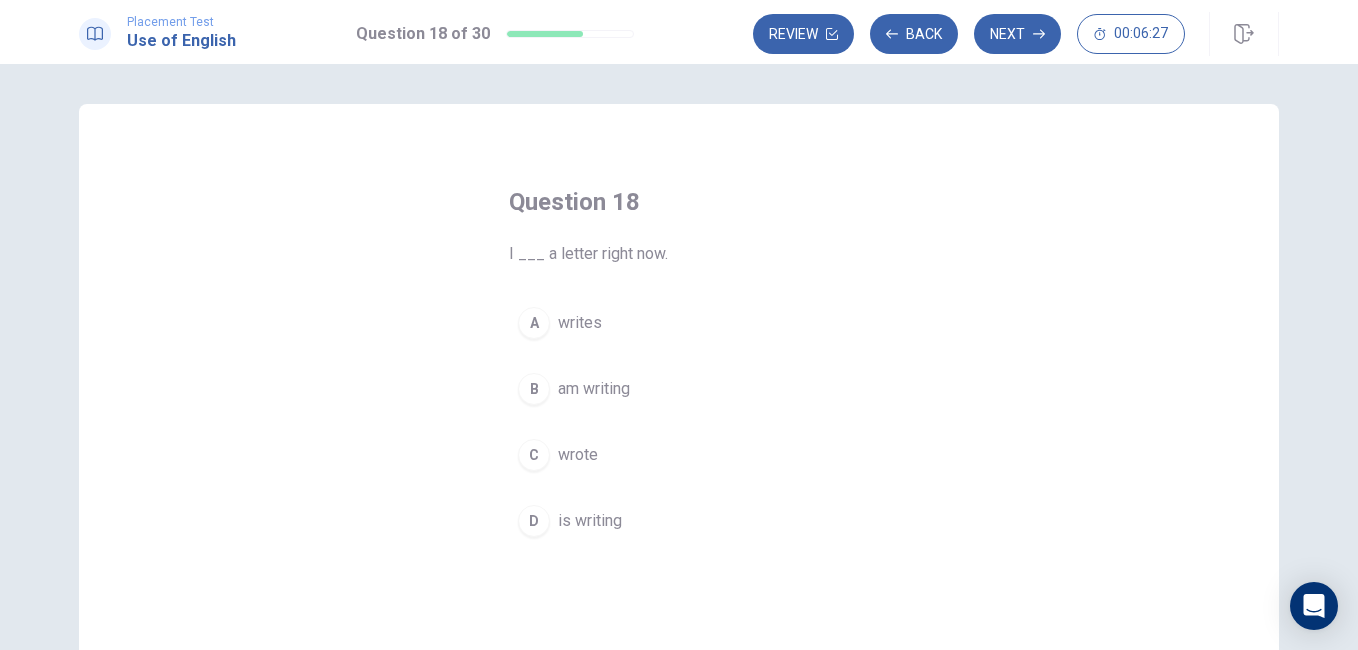 click on "am writing" at bounding box center (594, 389) 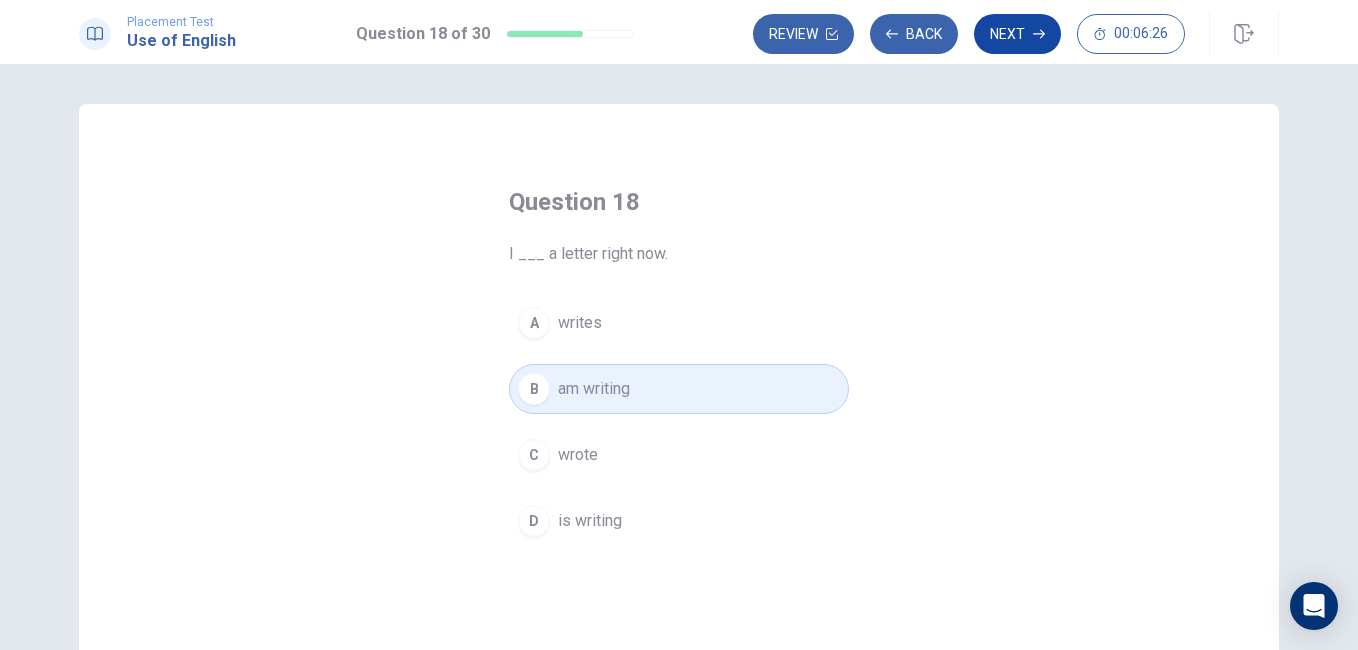 click on "Next" at bounding box center [1017, 34] 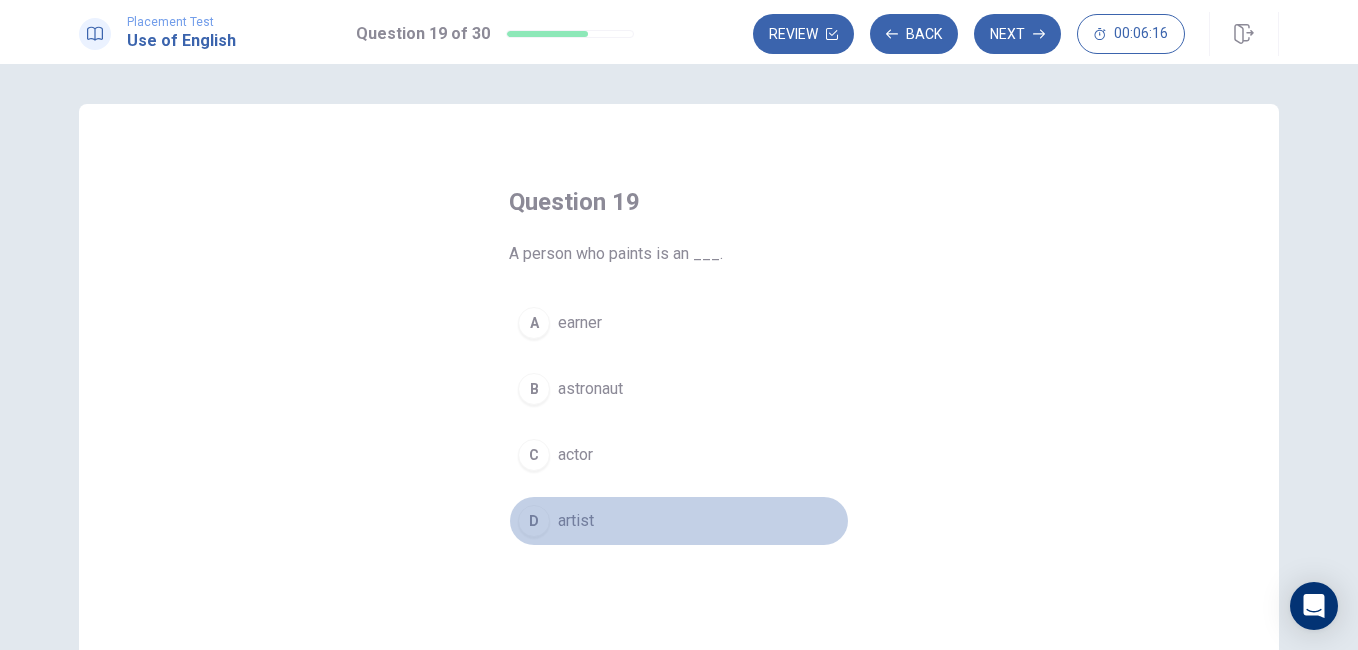 click on "artist" at bounding box center (576, 521) 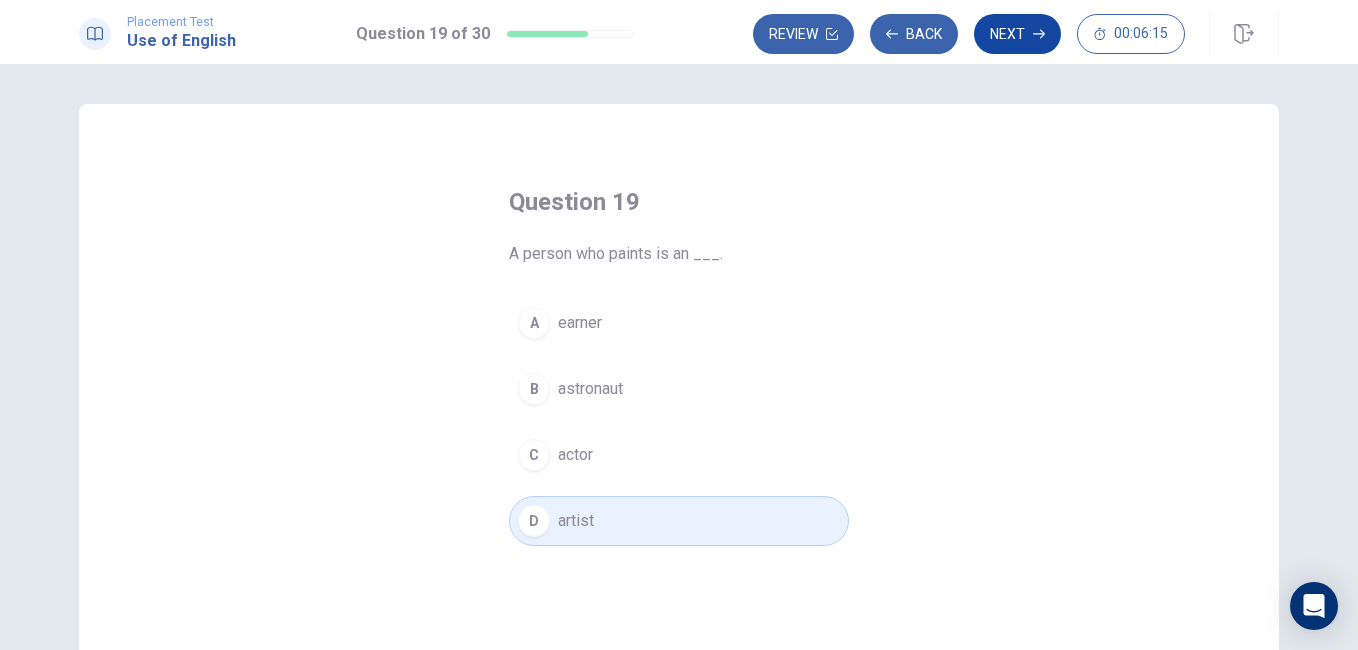 click on "Next" at bounding box center [1017, 34] 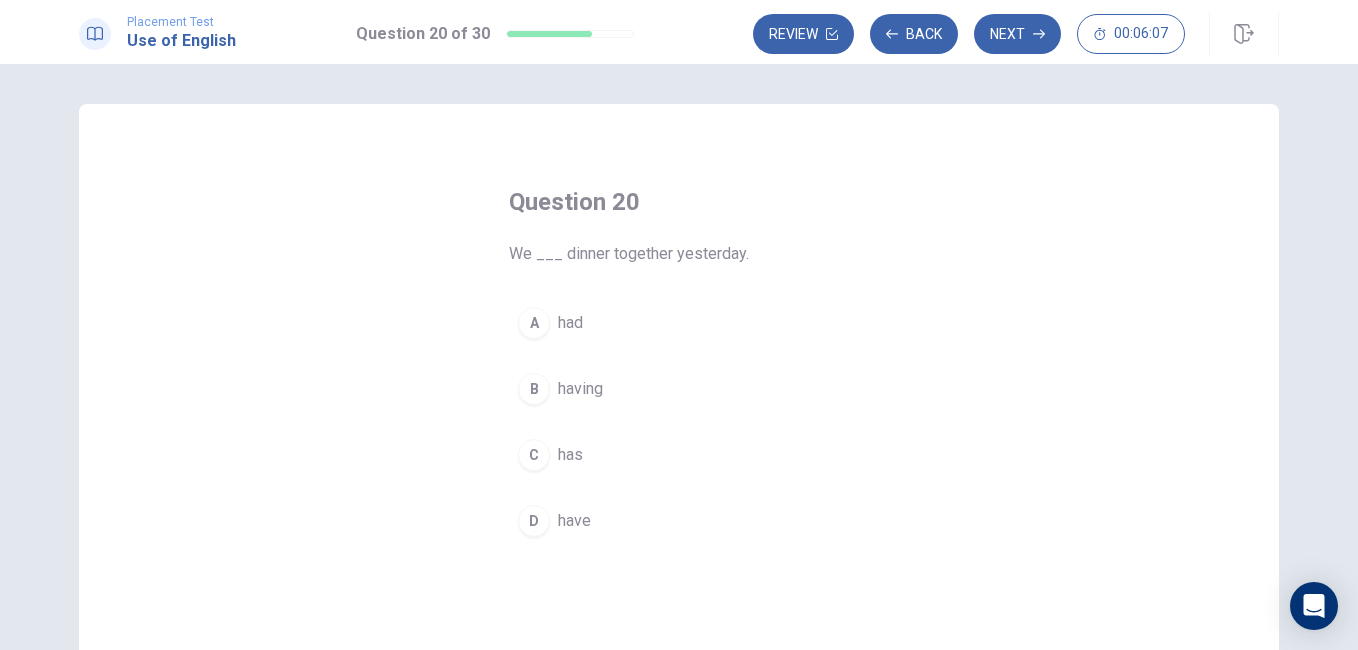 click on "has" at bounding box center (570, 455) 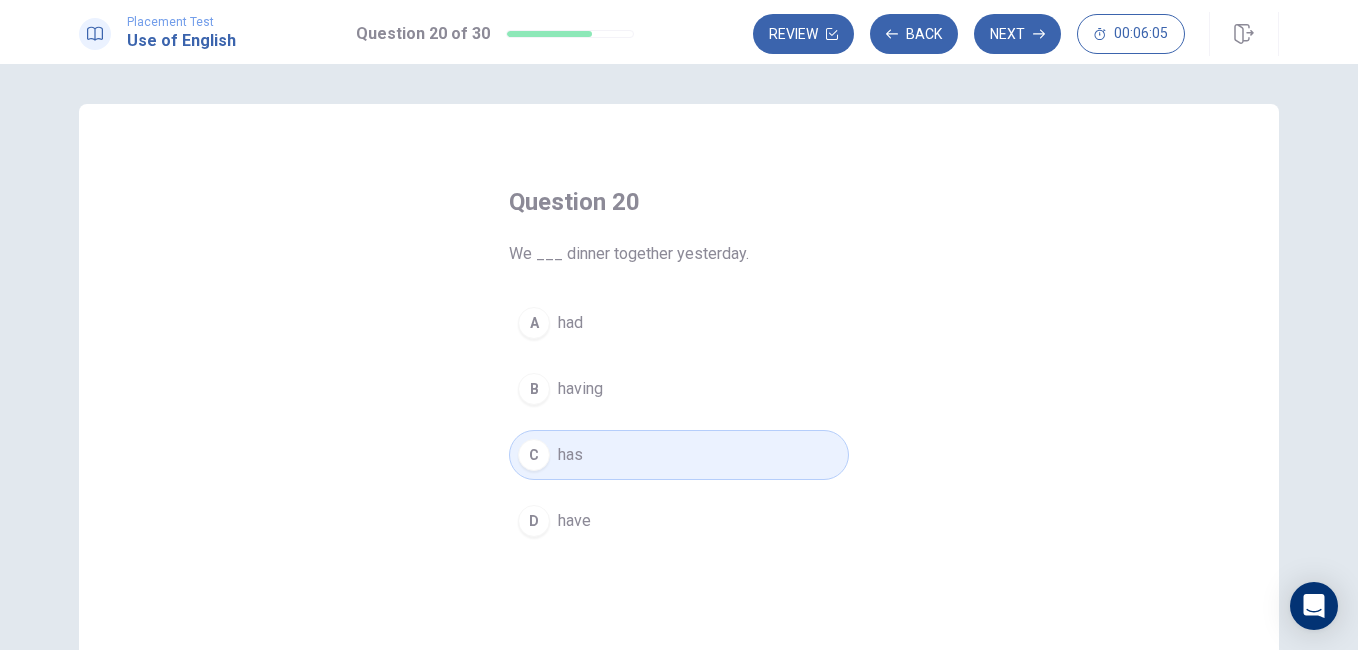 click on "Question 20 We ___ dinner together yesterday. A had B having C has D have" at bounding box center [679, 366] 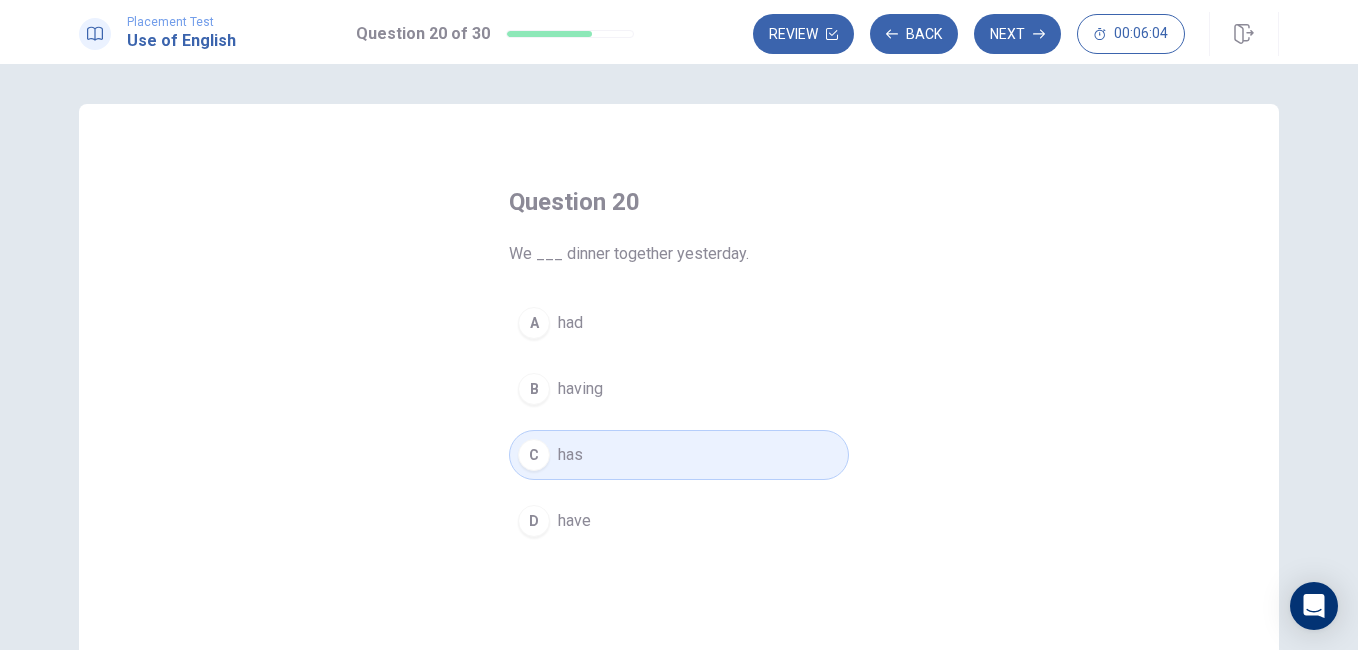 click on "D have" at bounding box center (679, 521) 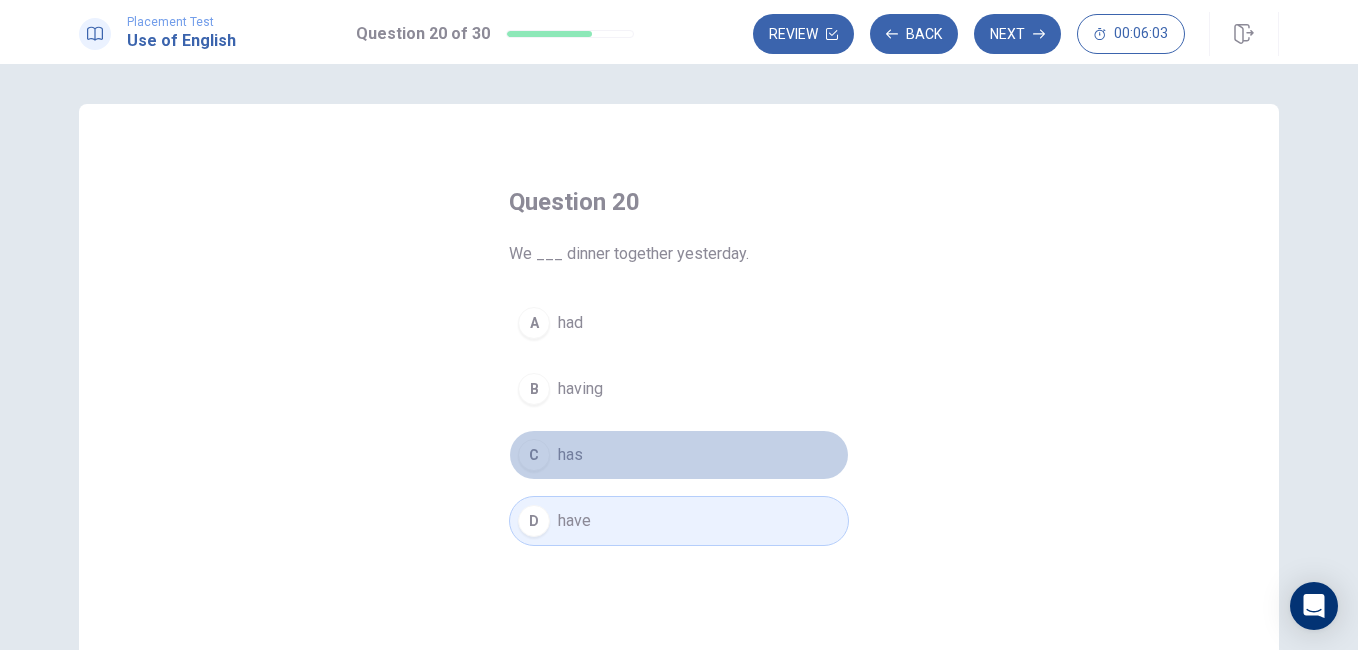 click on "C has" at bounding box center [679, 455] 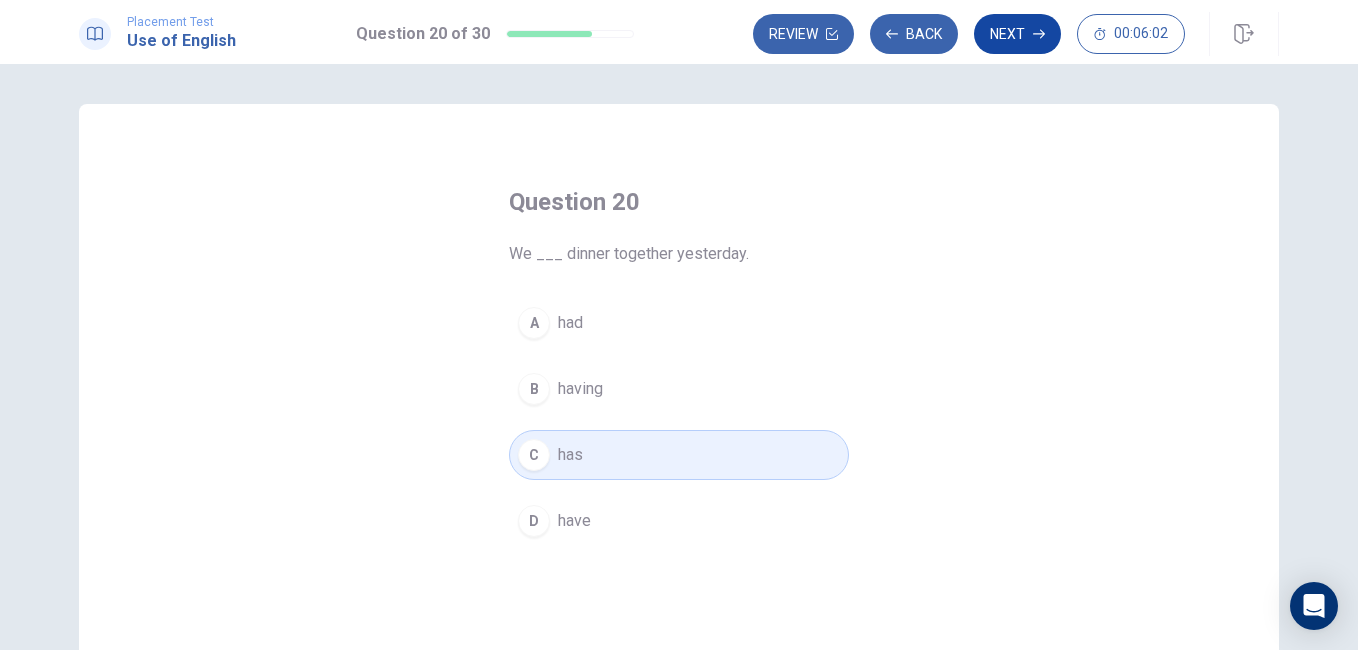 click on "Next" at bounding box center (1017, 34) 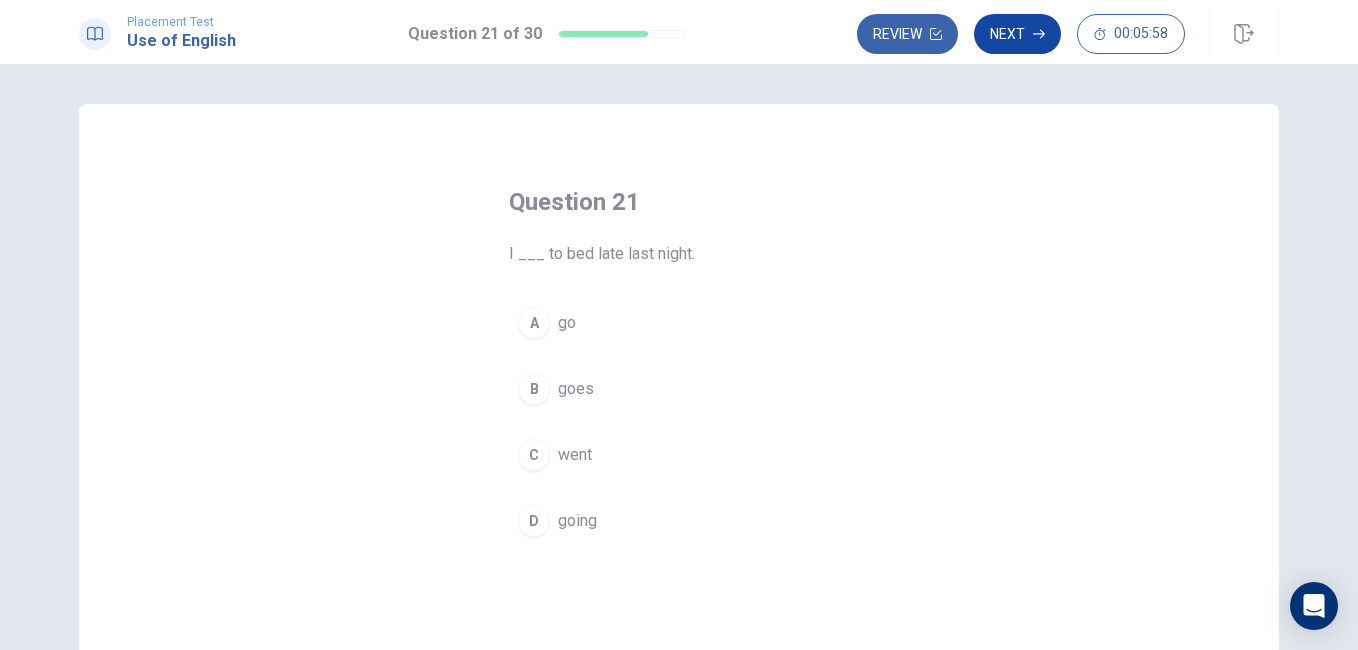 click on "Next" at bounding box center [1017, 34] 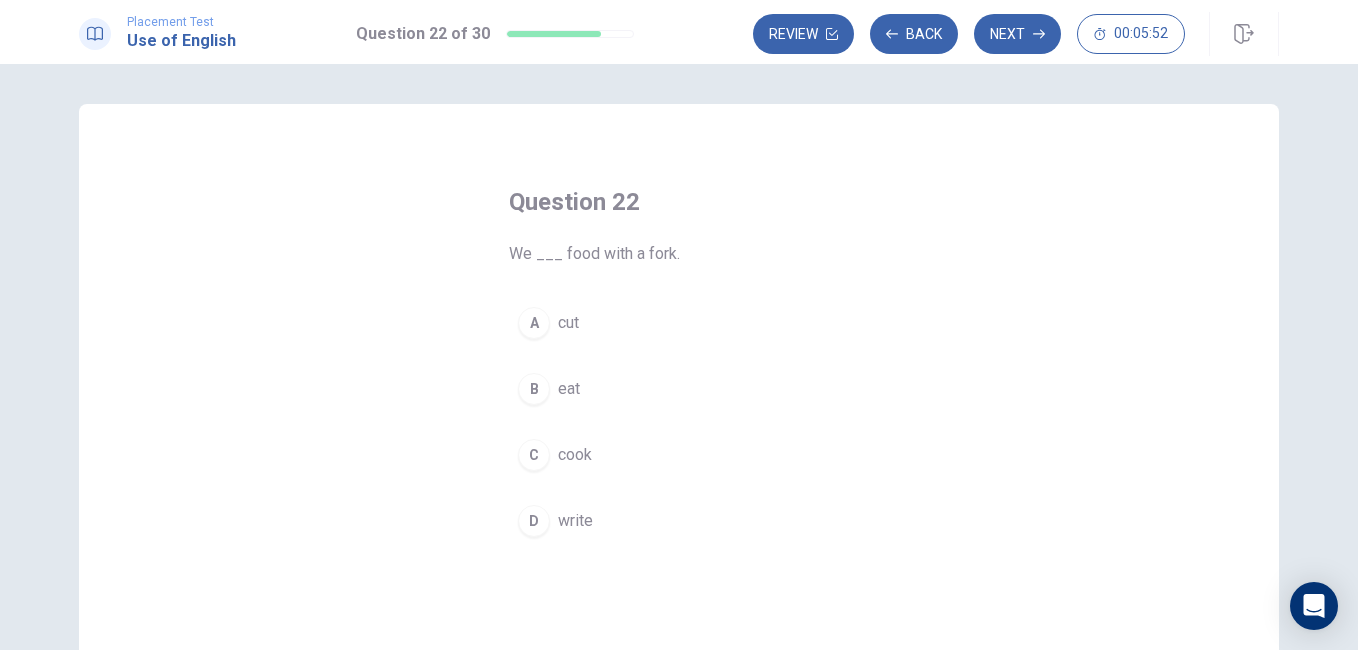 click on "eat" at bounding box center [569, 389] 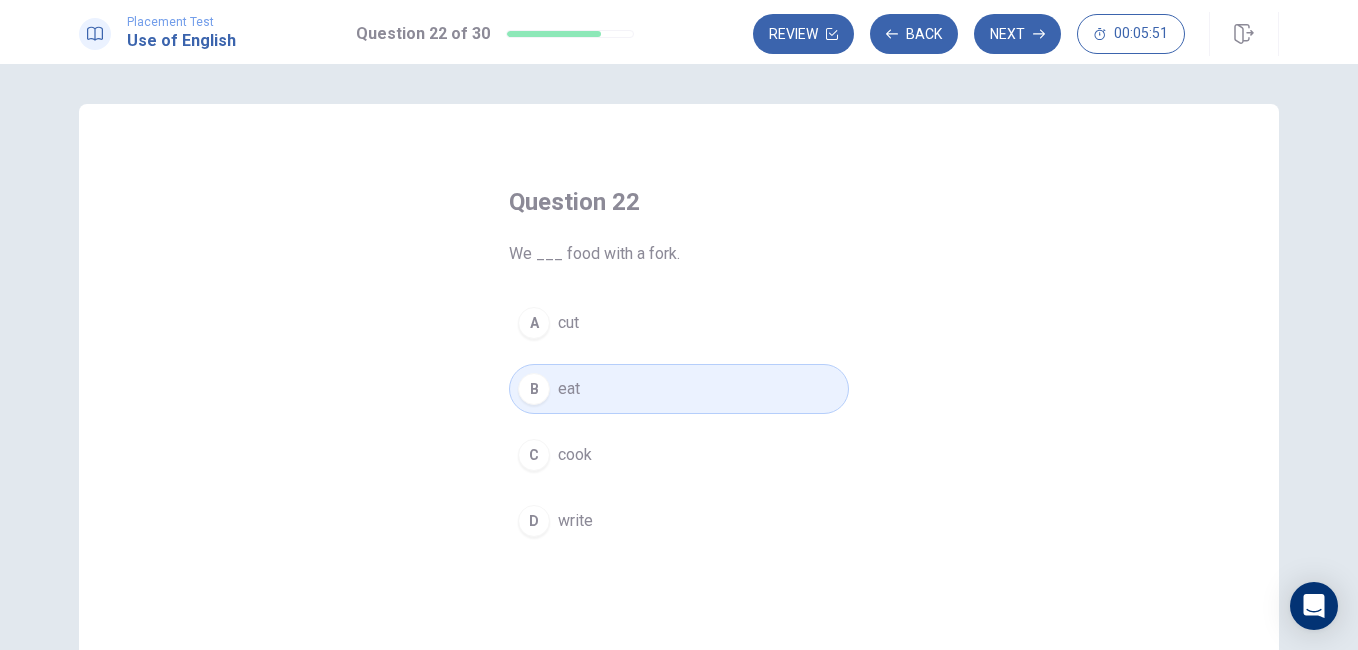 click on "Next" at bounding box center (1017, 34) 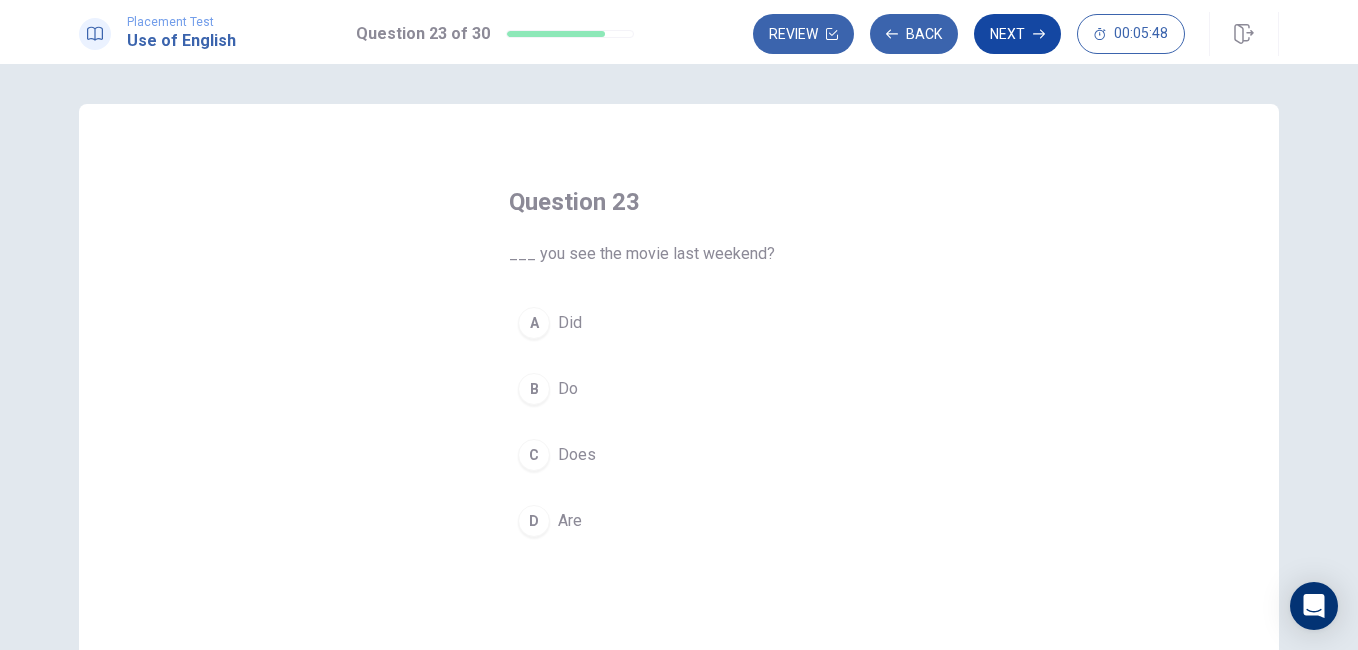 click on "Next" at bounding box center (1017, 34) 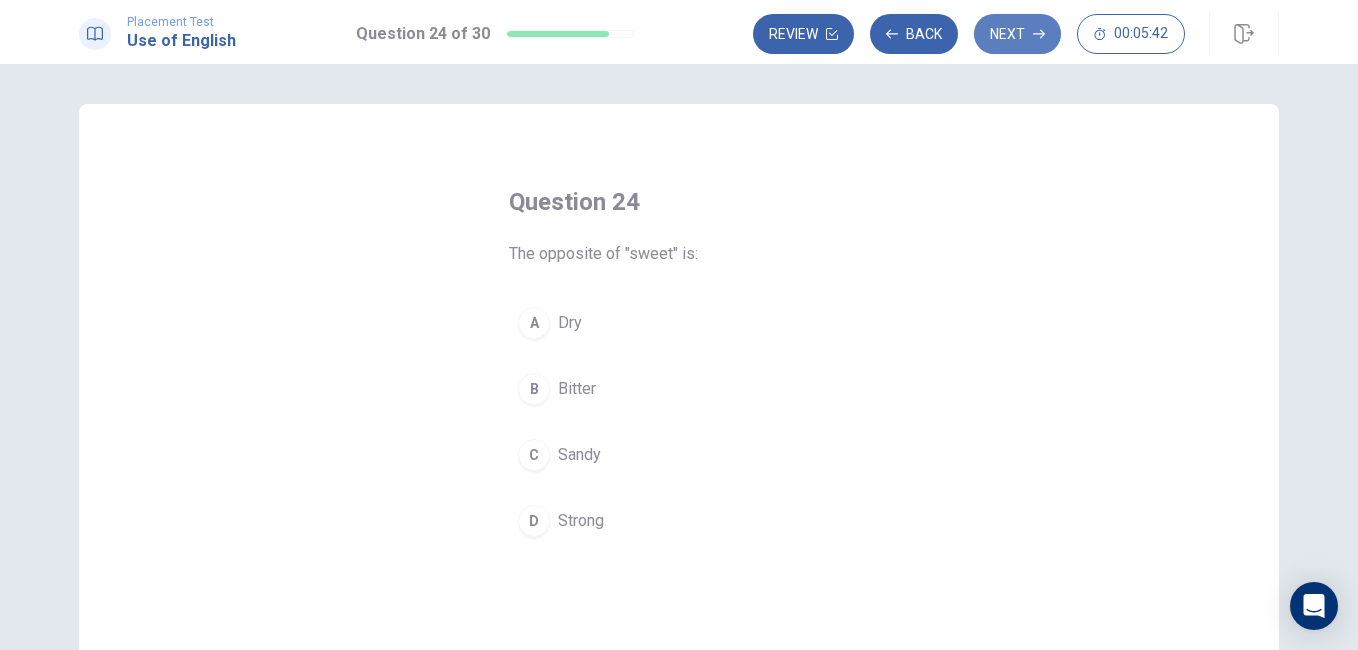 click on "Next" at bounding box center (1017, 34) 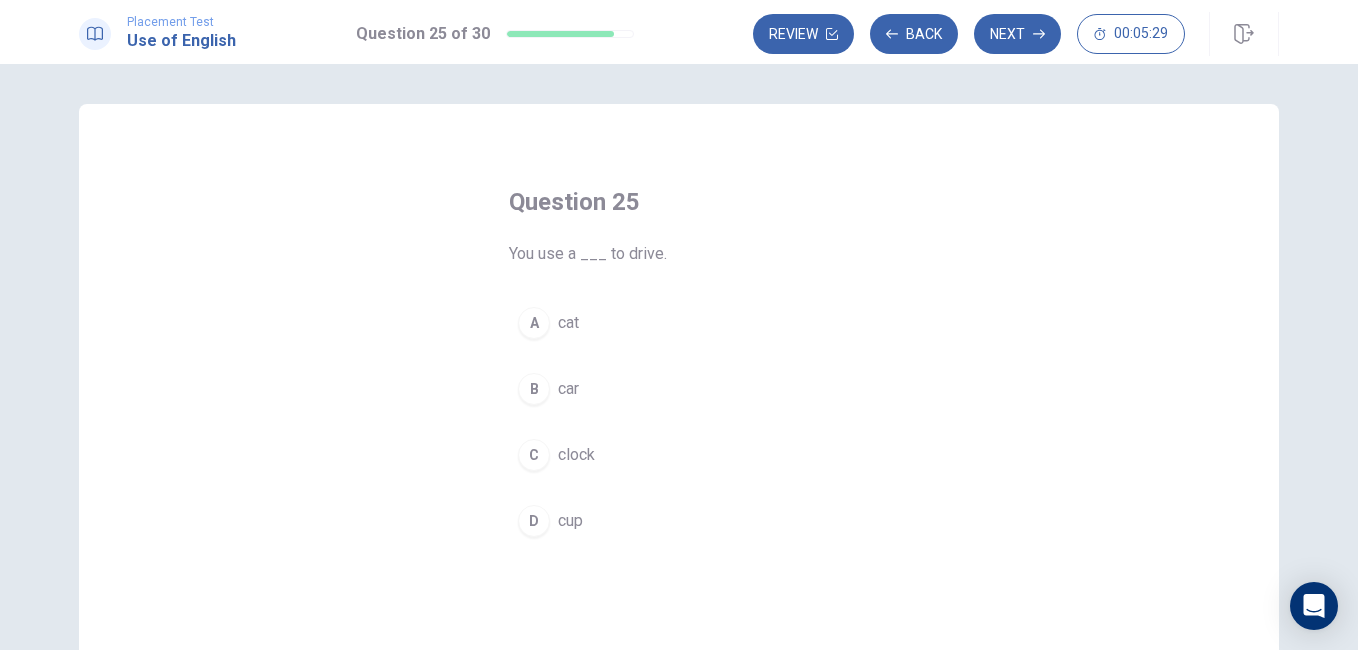 click on "Question 25 You use a ___ to drive. A cat B car C clock D cup" at bounding box center [679, 451] 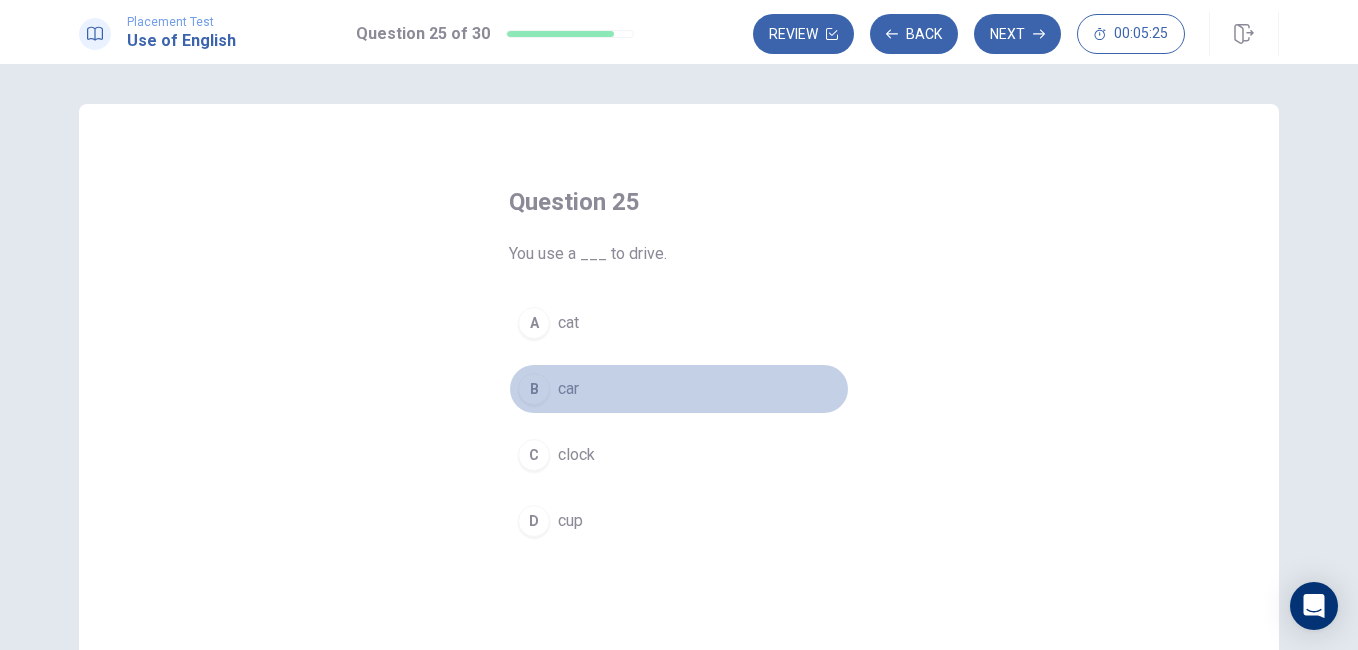 click on "car" at bounding box center (568, 389) 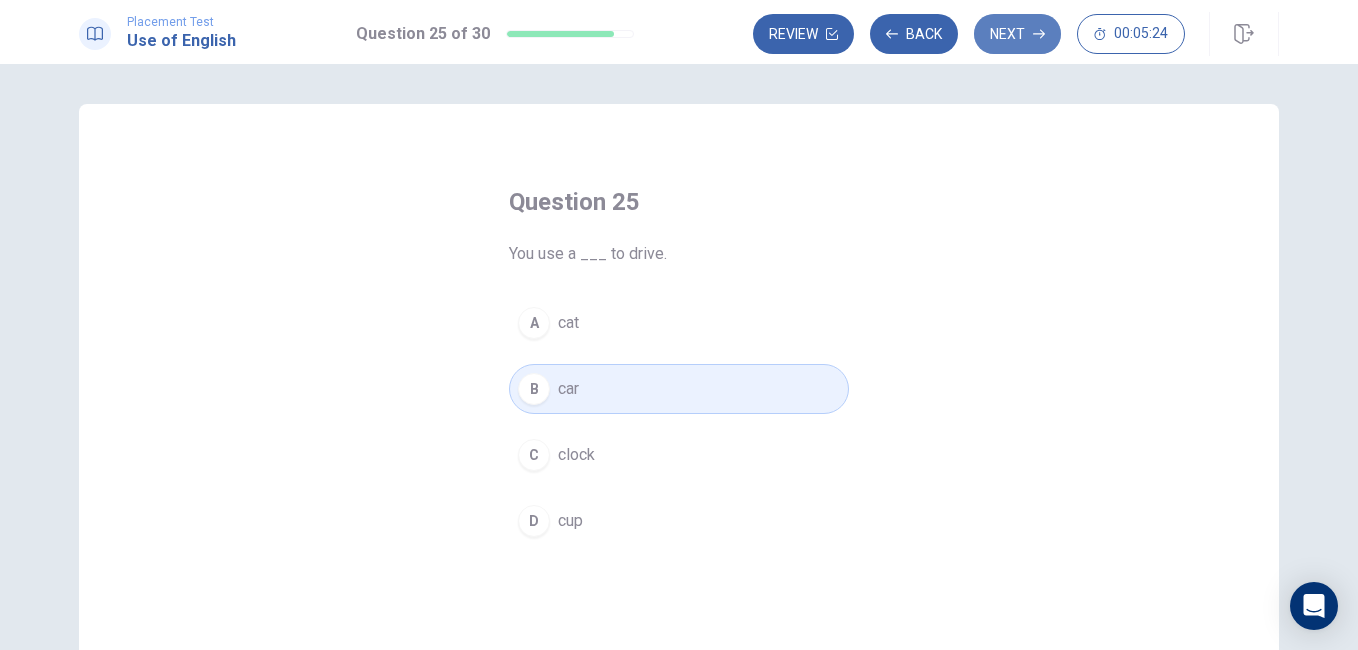 click on "Next" at bounding box center [1017, 34] 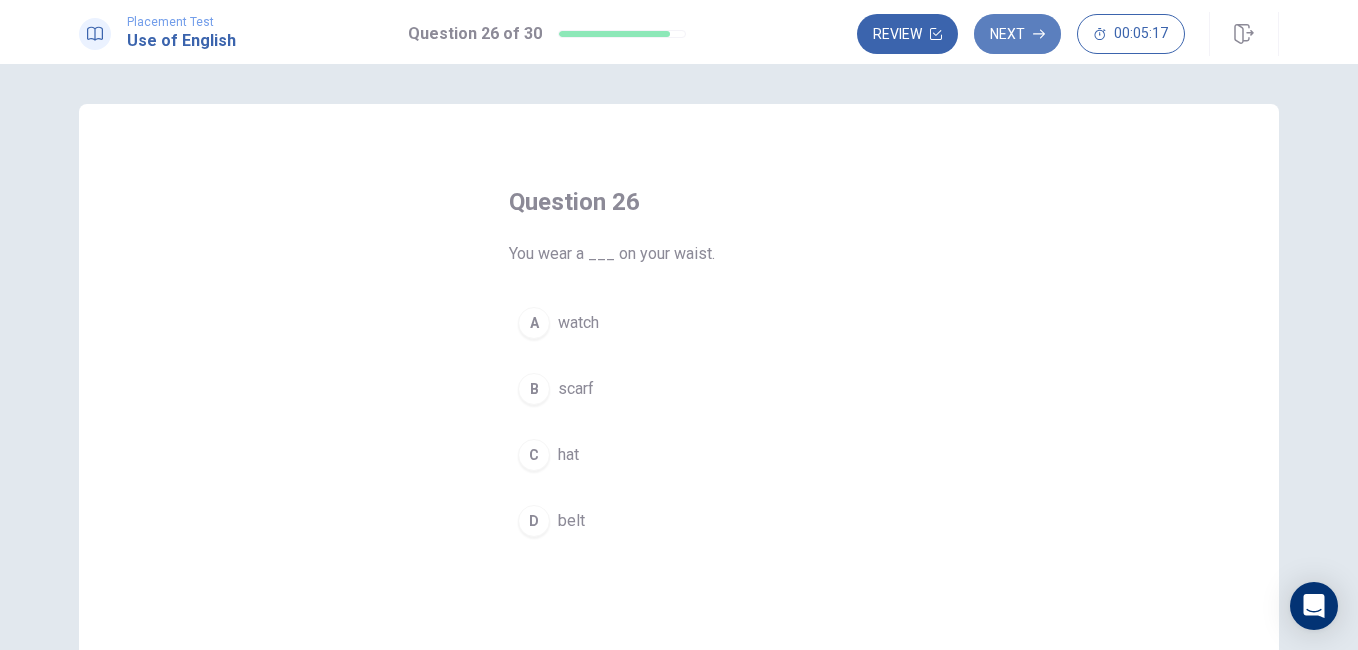 click on "Next" at bounding box center (1017, 34) 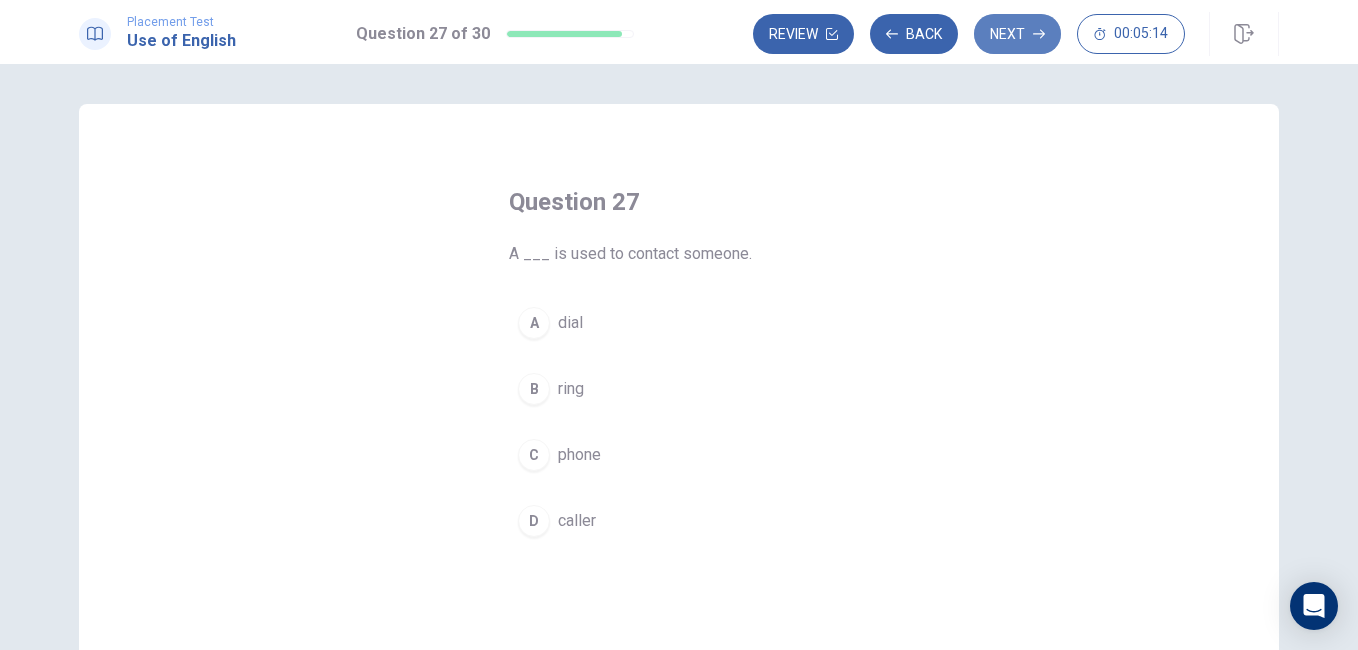 click on "Next" at bounding box center (1017, 34) 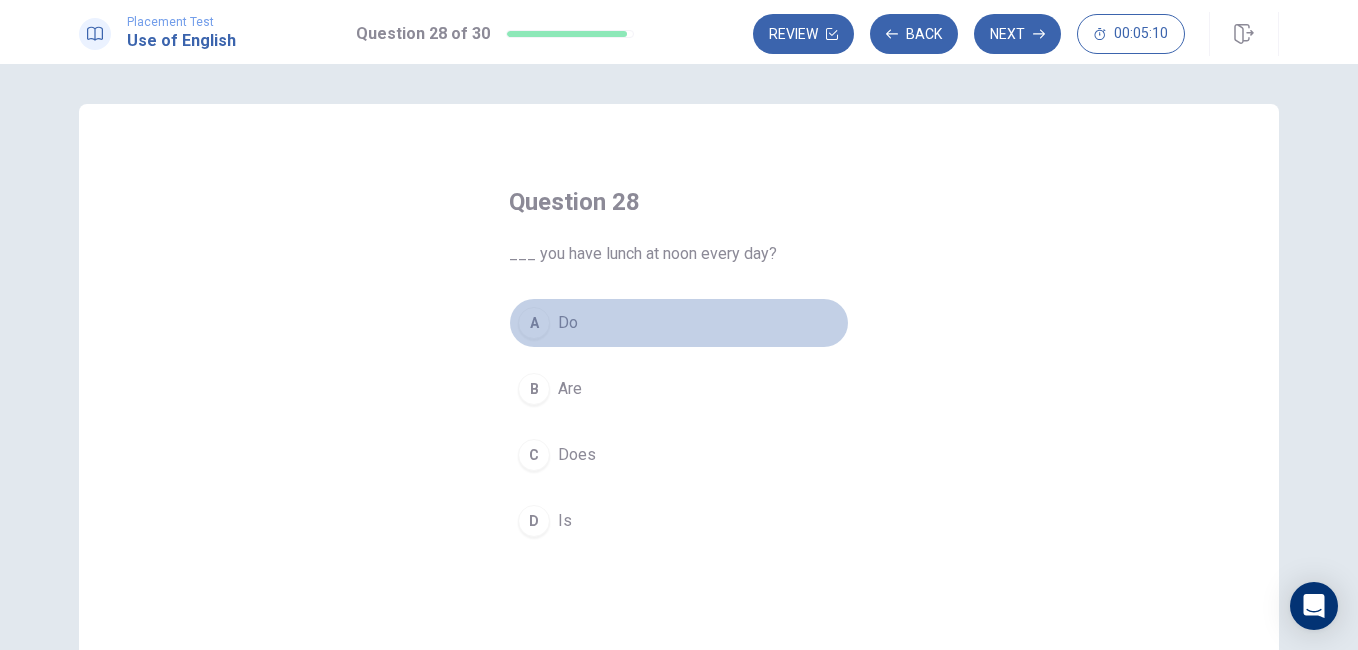 click on "Do" at bounding box center [568, 323] 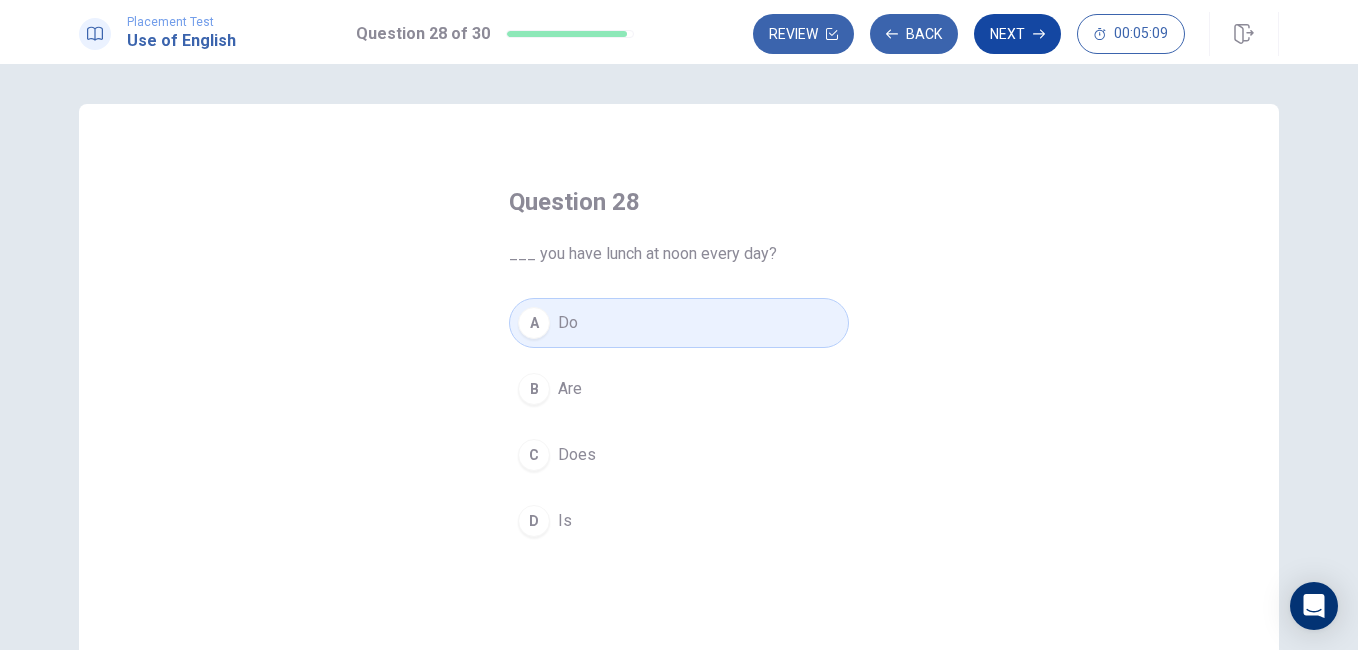 click on "Next" at bounding box center (1017, 34) 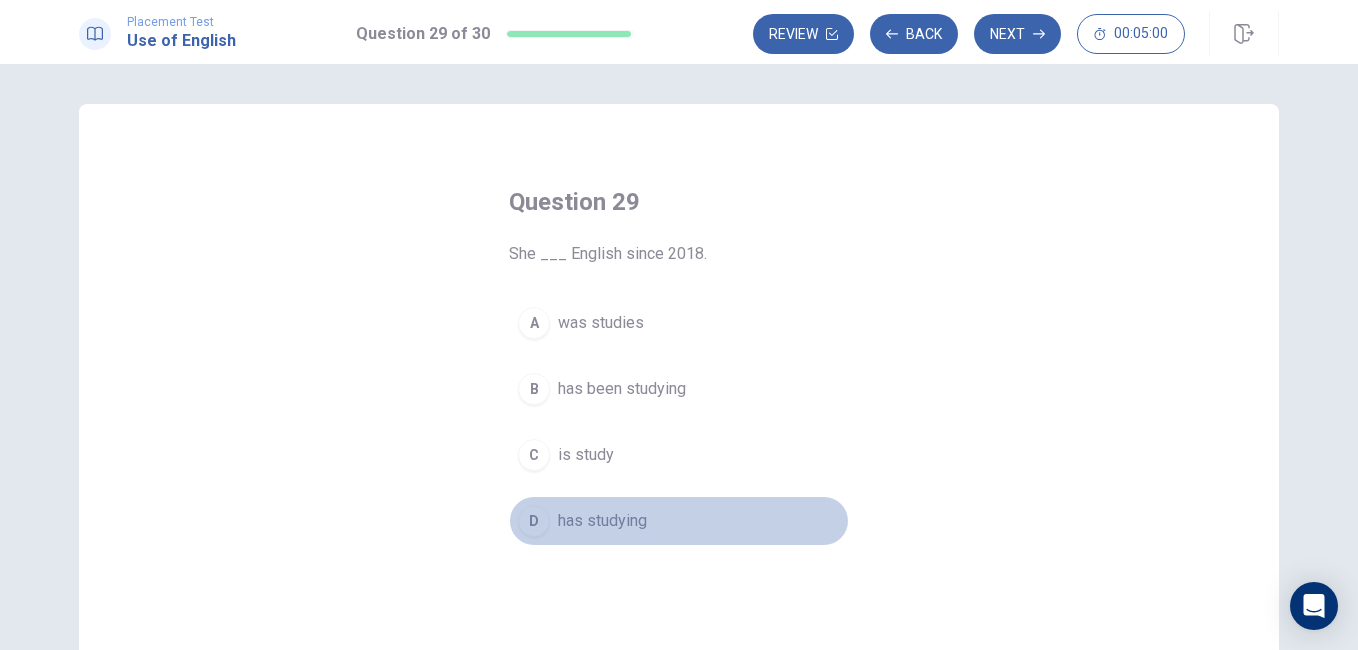click on "has studying" at bounding box center (602, 521) 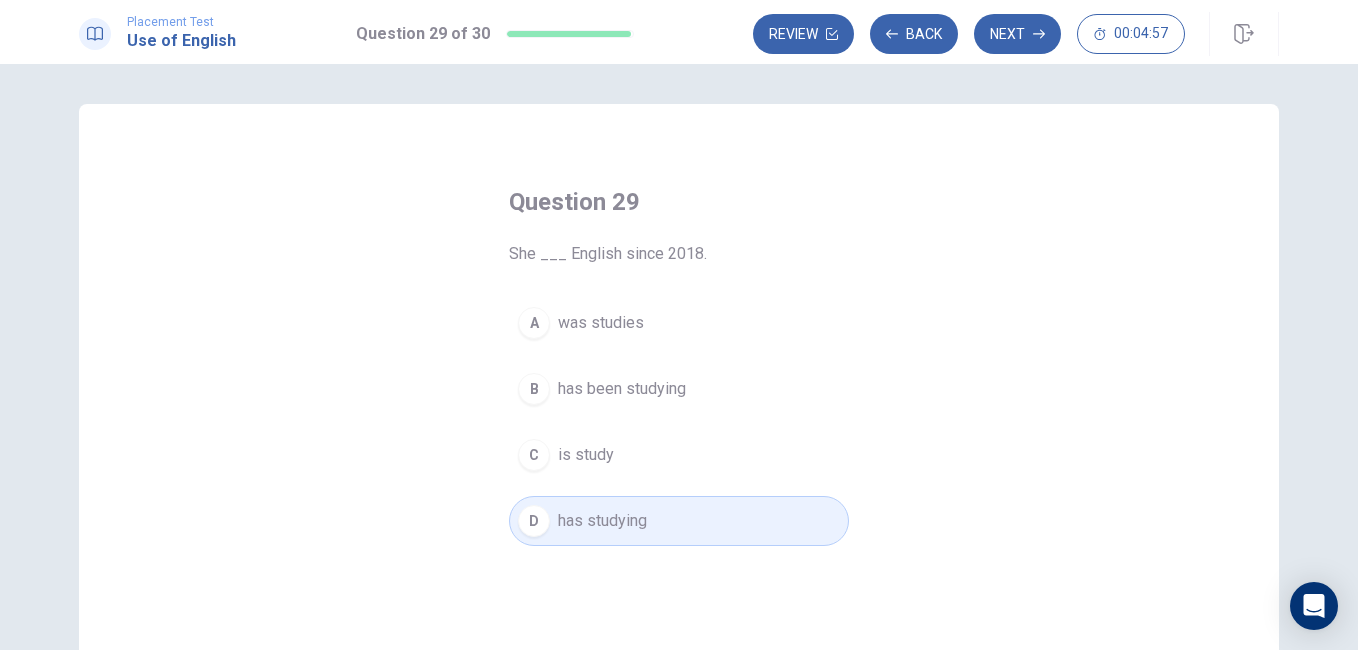 click on "is study" at bounding box center [586, 455] 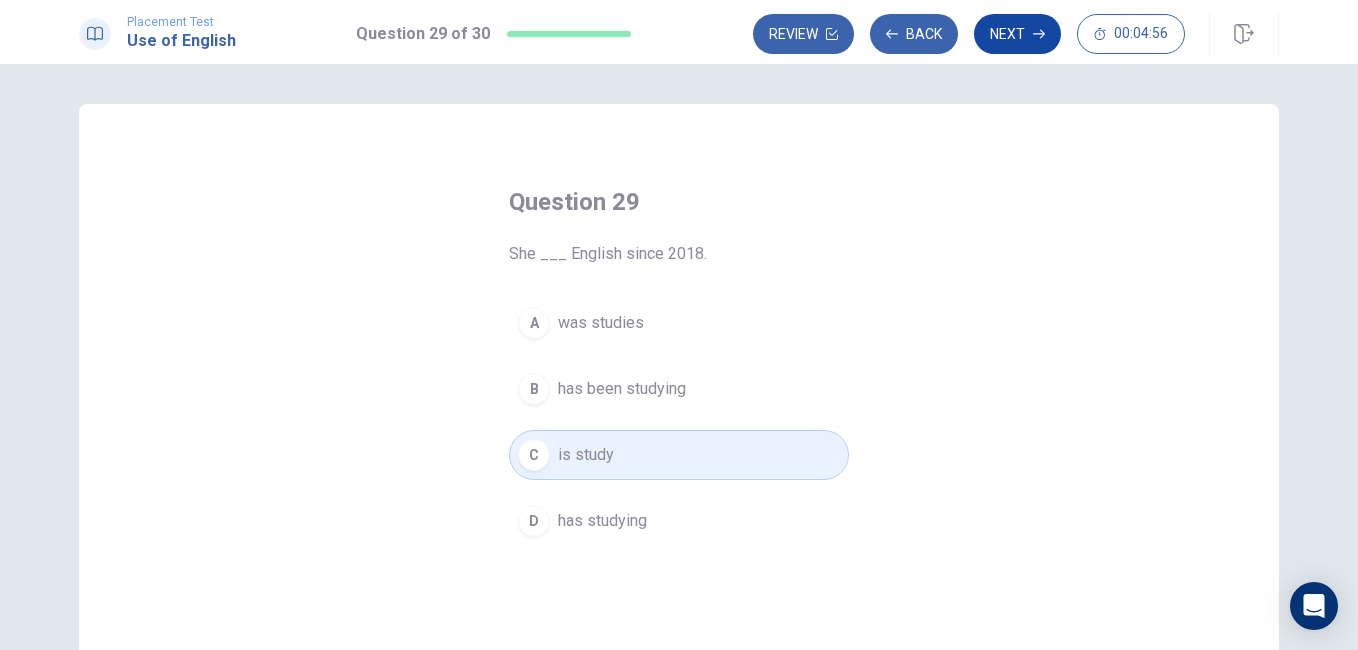 click on "Next" at bounding box center (1017, 34) 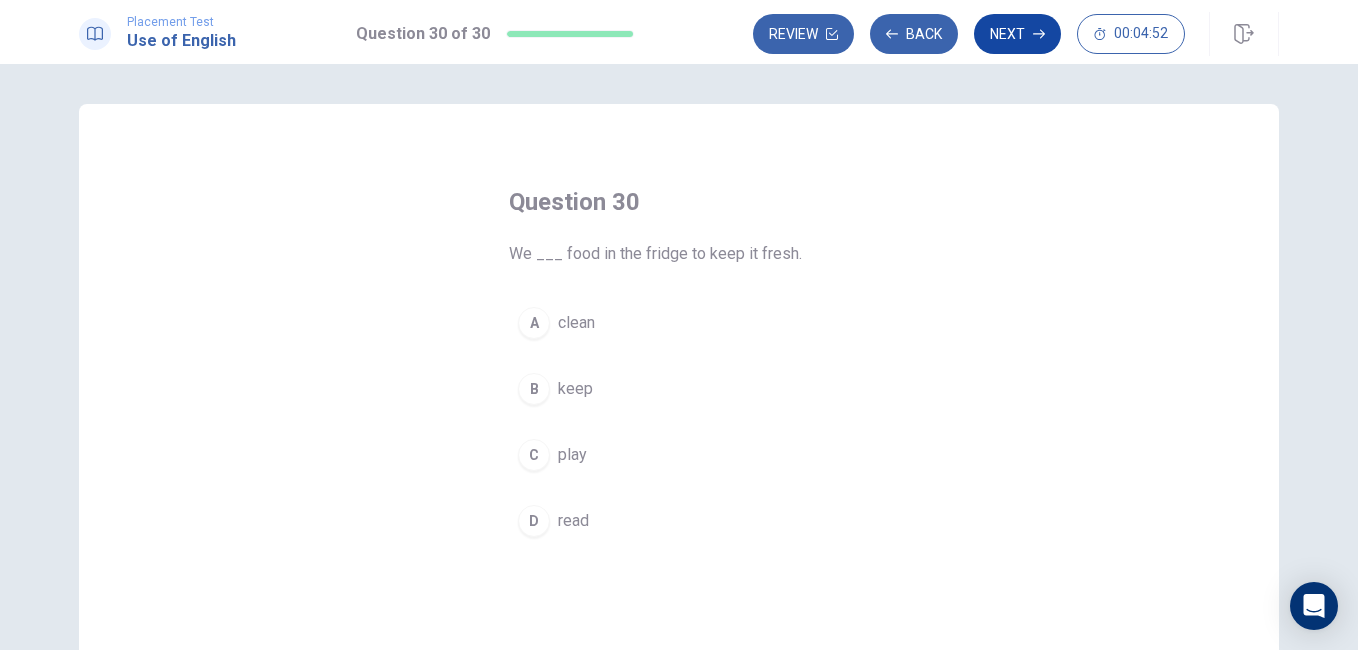 click on "Next" at bounding box center [1017, 34] 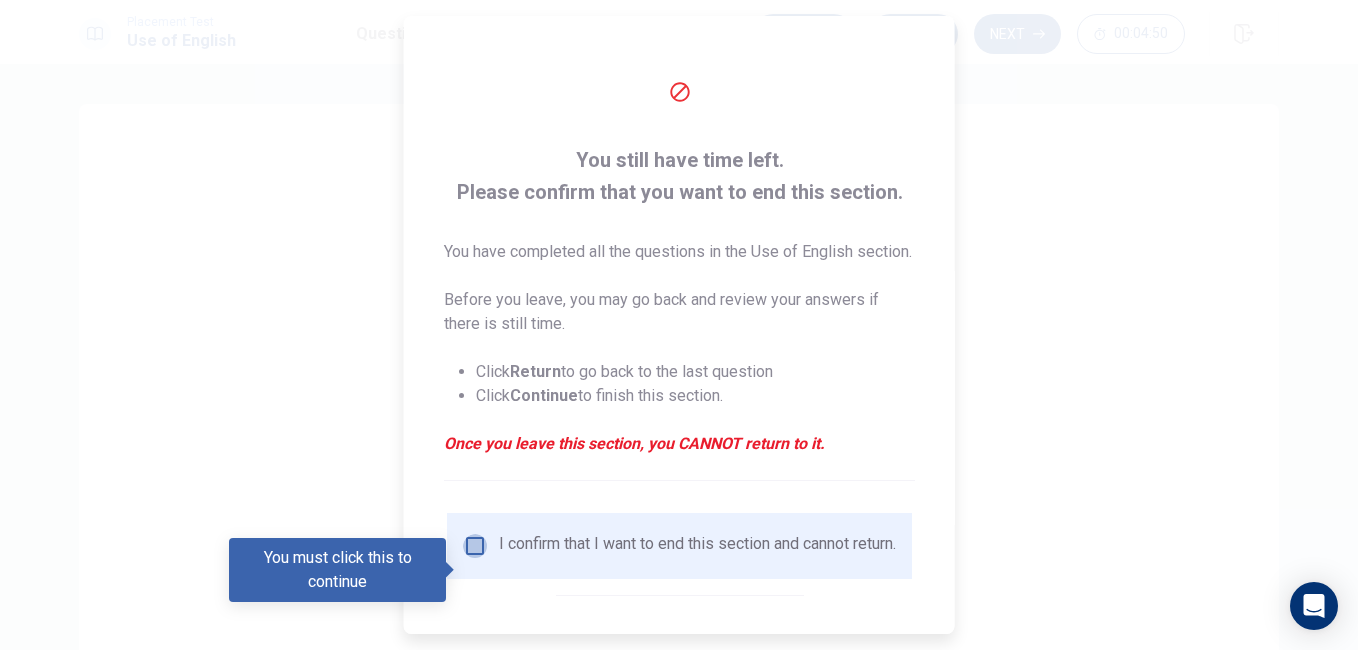 click at bounding box center (475, 546) 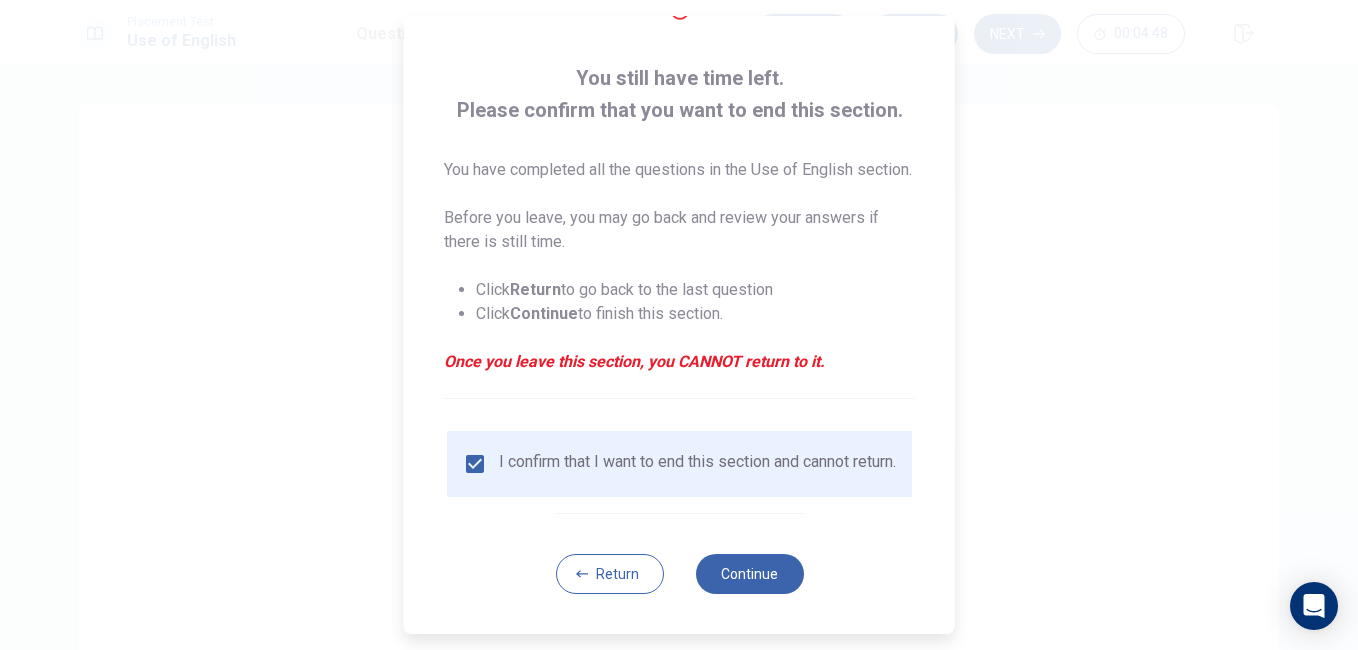 scroll, scrollTop: 120, scrollLeft: 0, axis: vertical 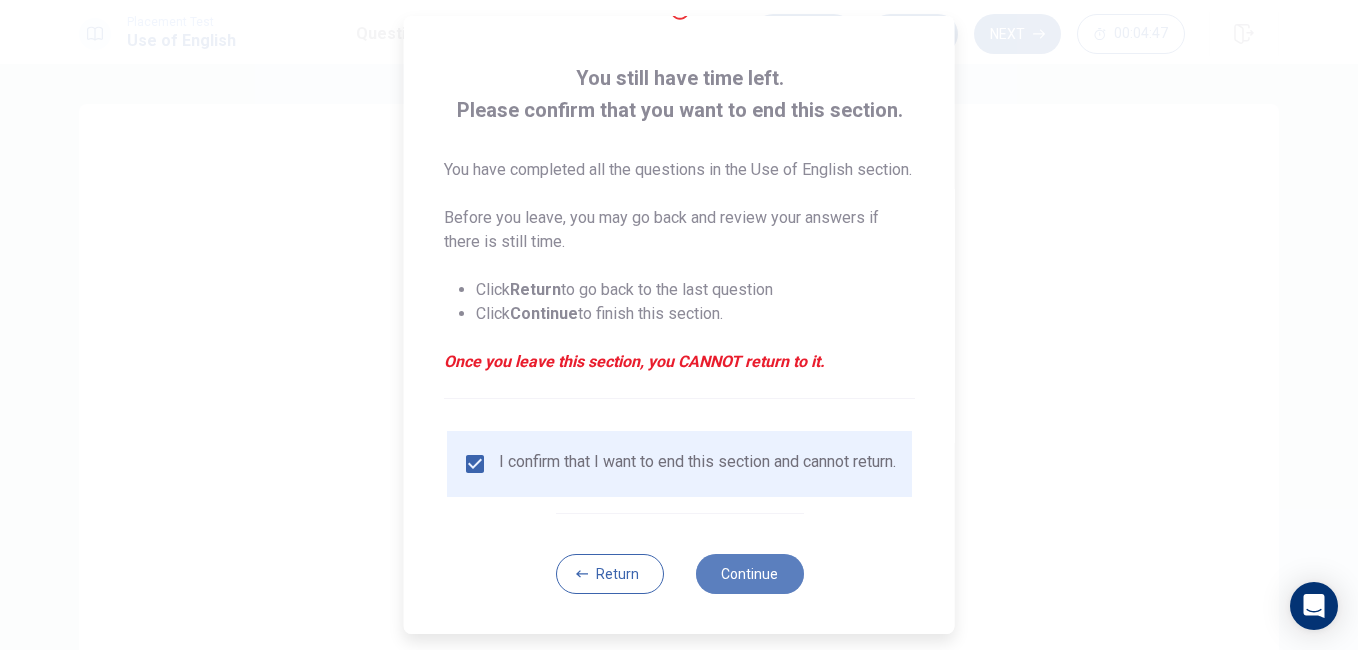 click on "Continue" at bounding box center [749, 574] 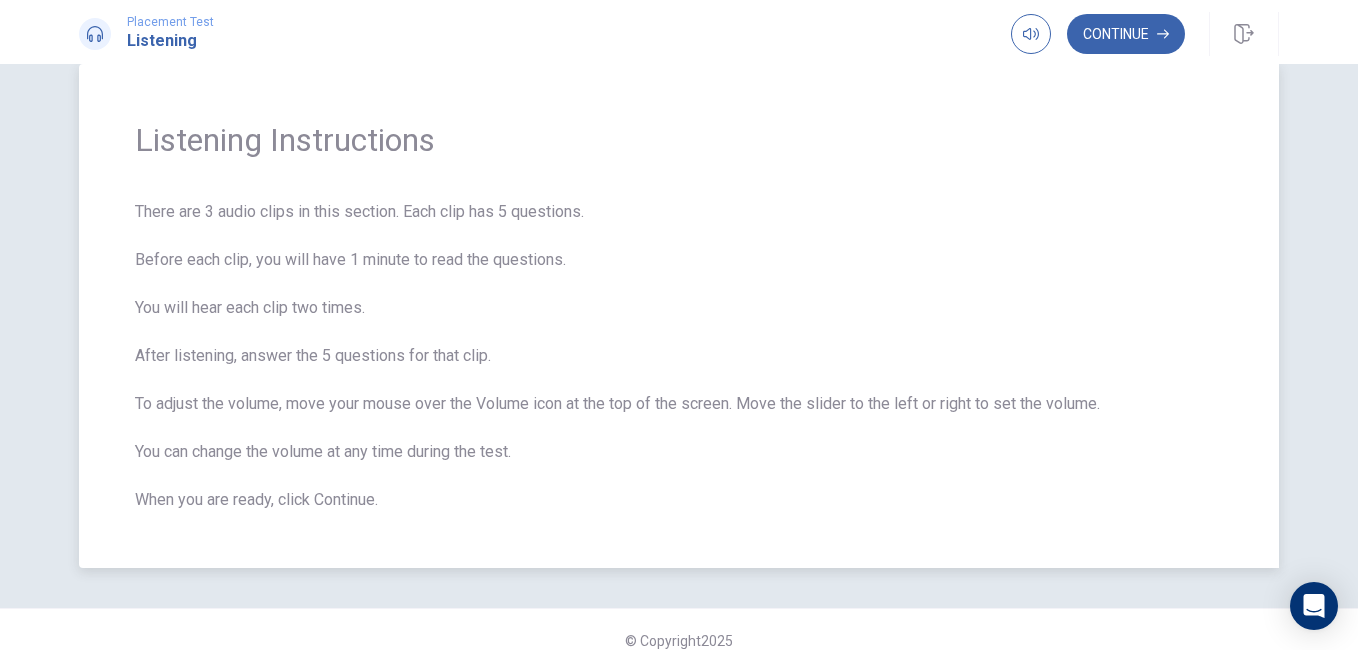 scroll, scrollTop: 62, scrollLeft: 0, axis: vertical 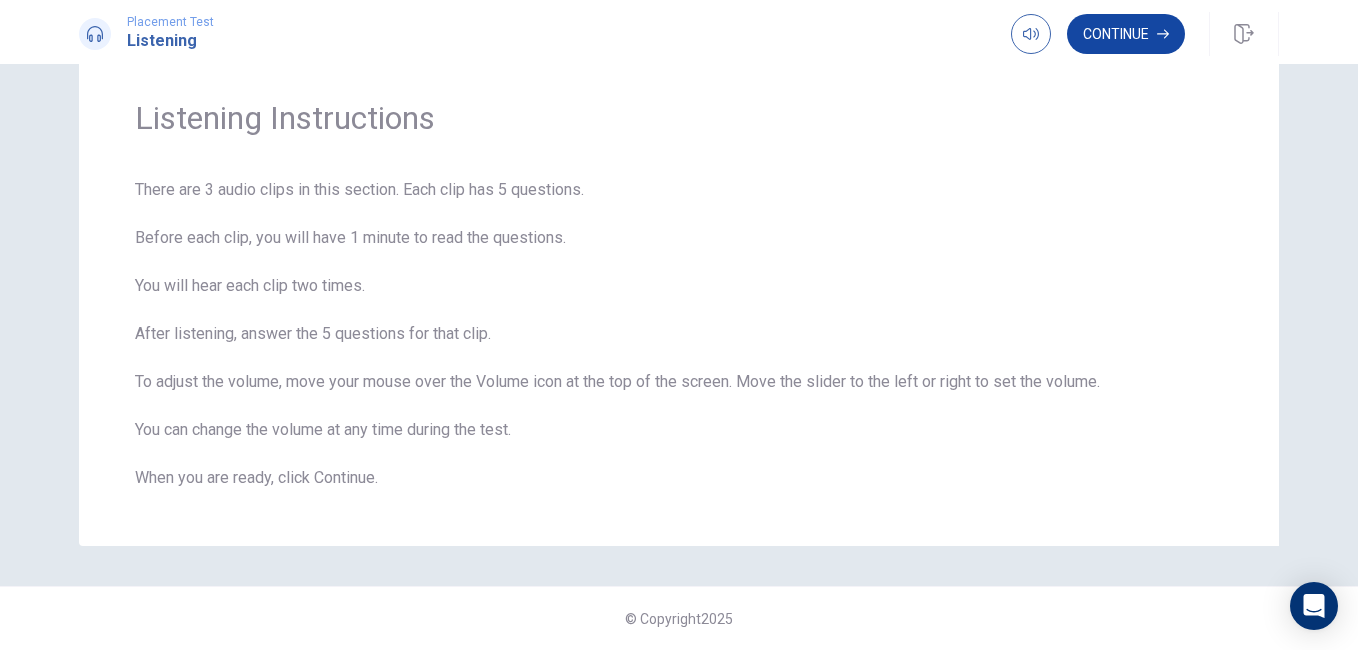 click on "Continue" at bounding box center (1126, 34) 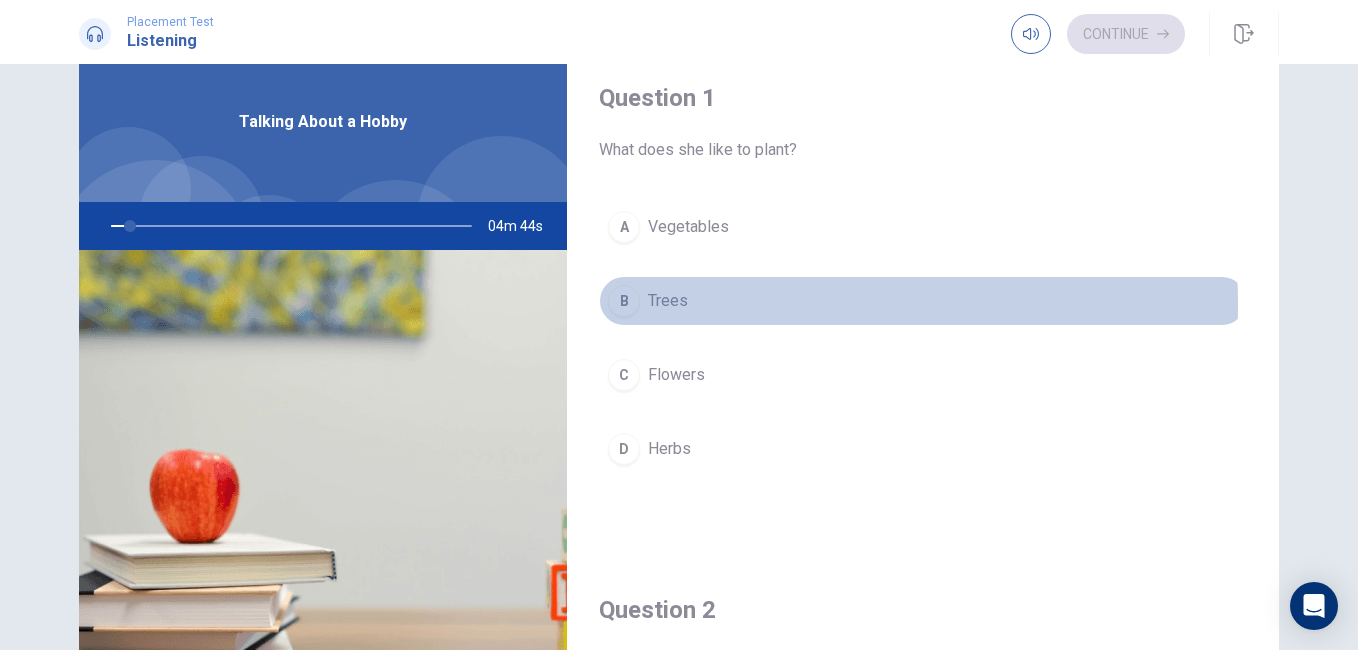 click on "Trees" at bounding box center (668, 301) 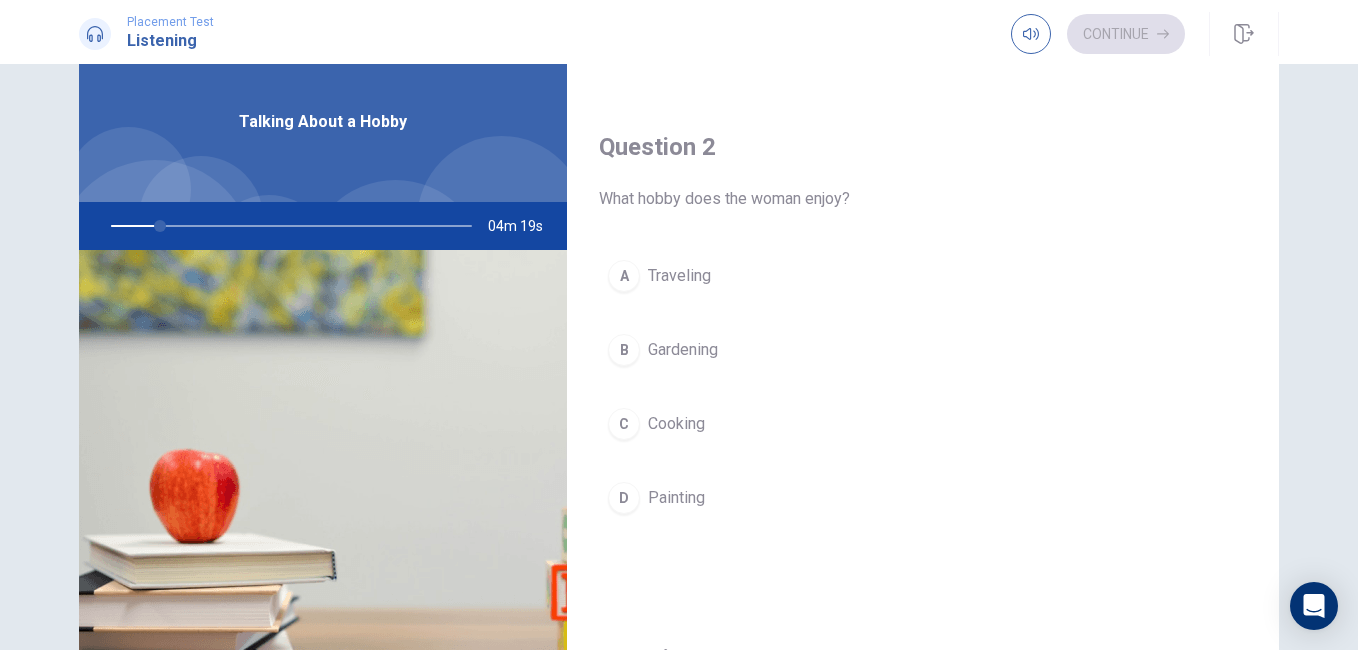 scroll, scrollTop: 465, scrollLeft: 0, axis: vertical 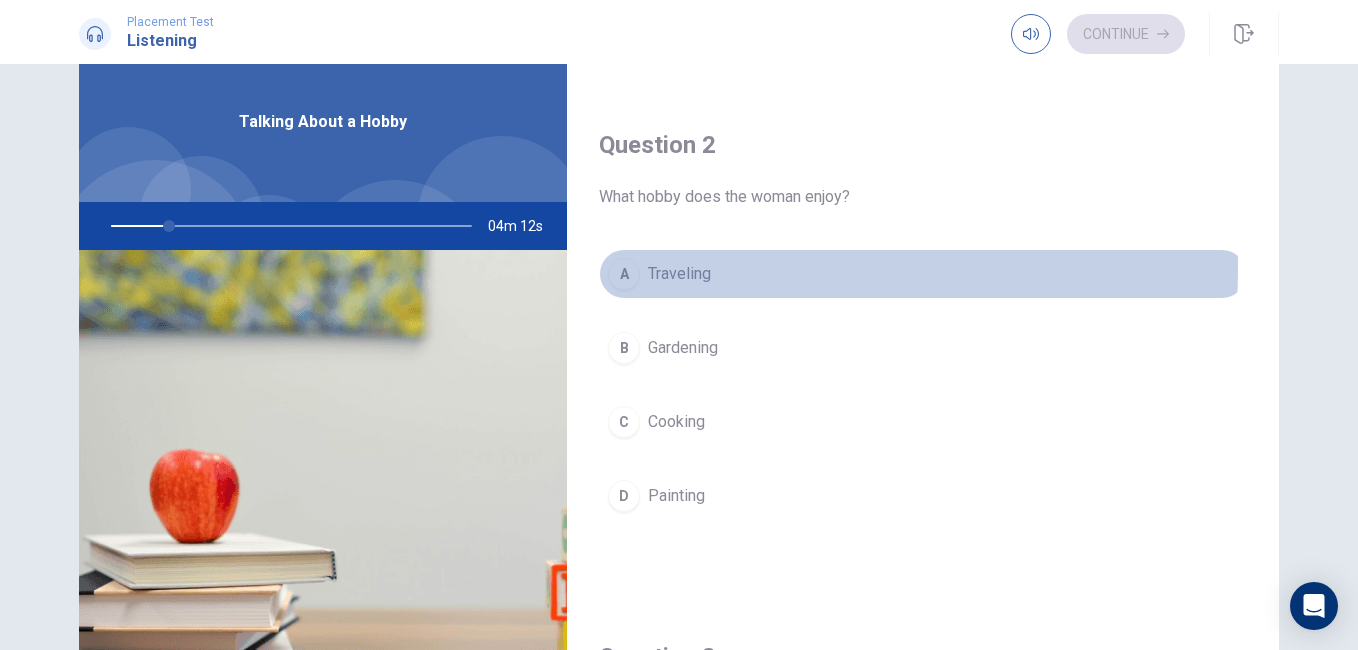 click on "Traveling" at bounding box center [679, 274] 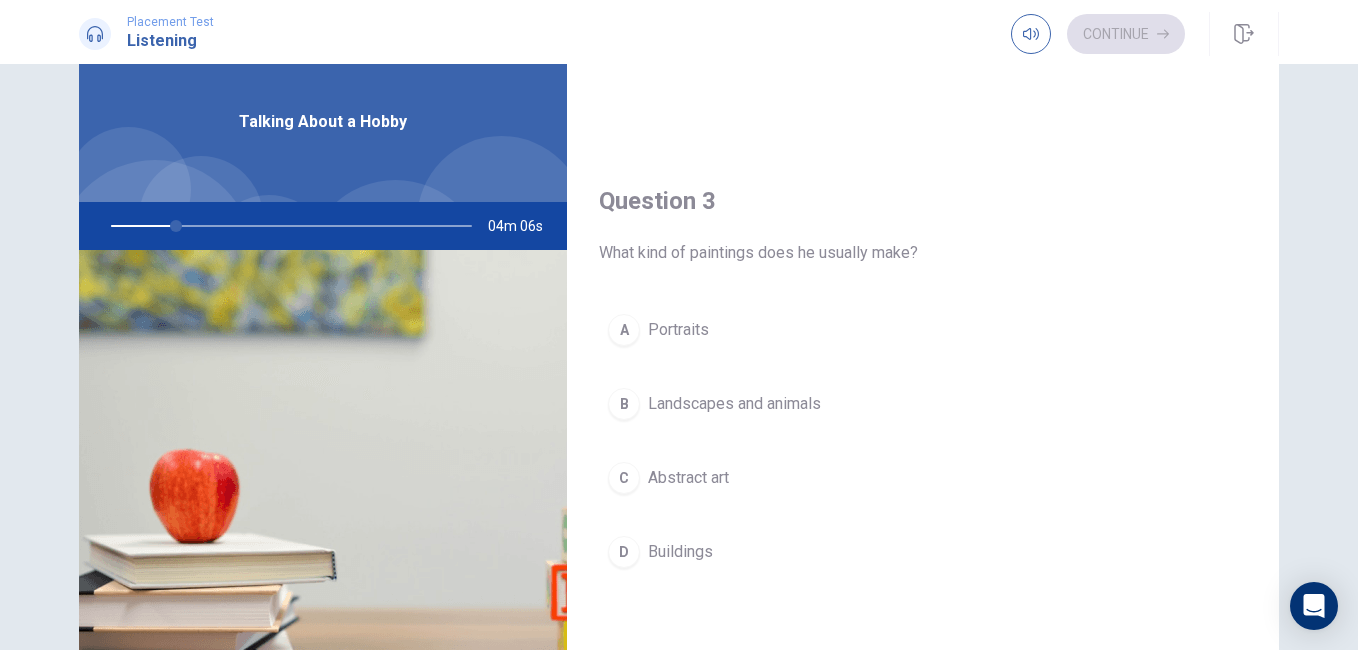 scroll, scrollTop: 965, scrollLeft: 0, axis: vertical 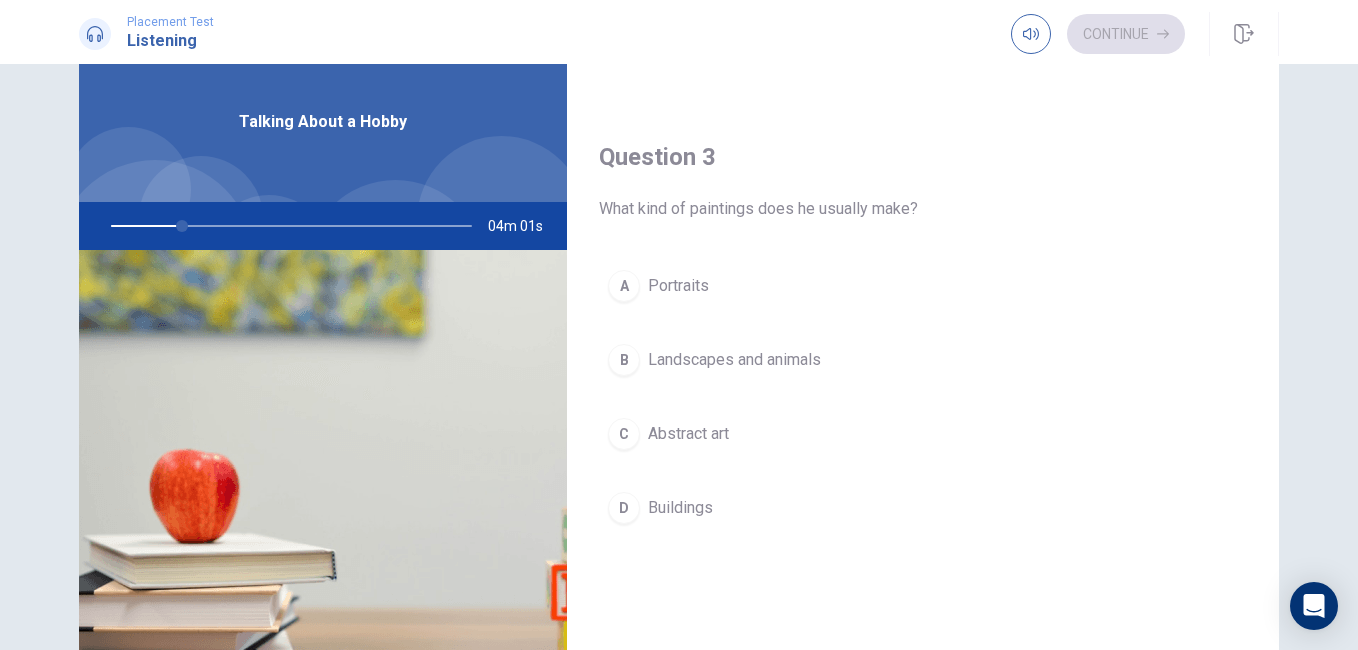 click on "Landscapes and animals" at bounding box center [734, 360] 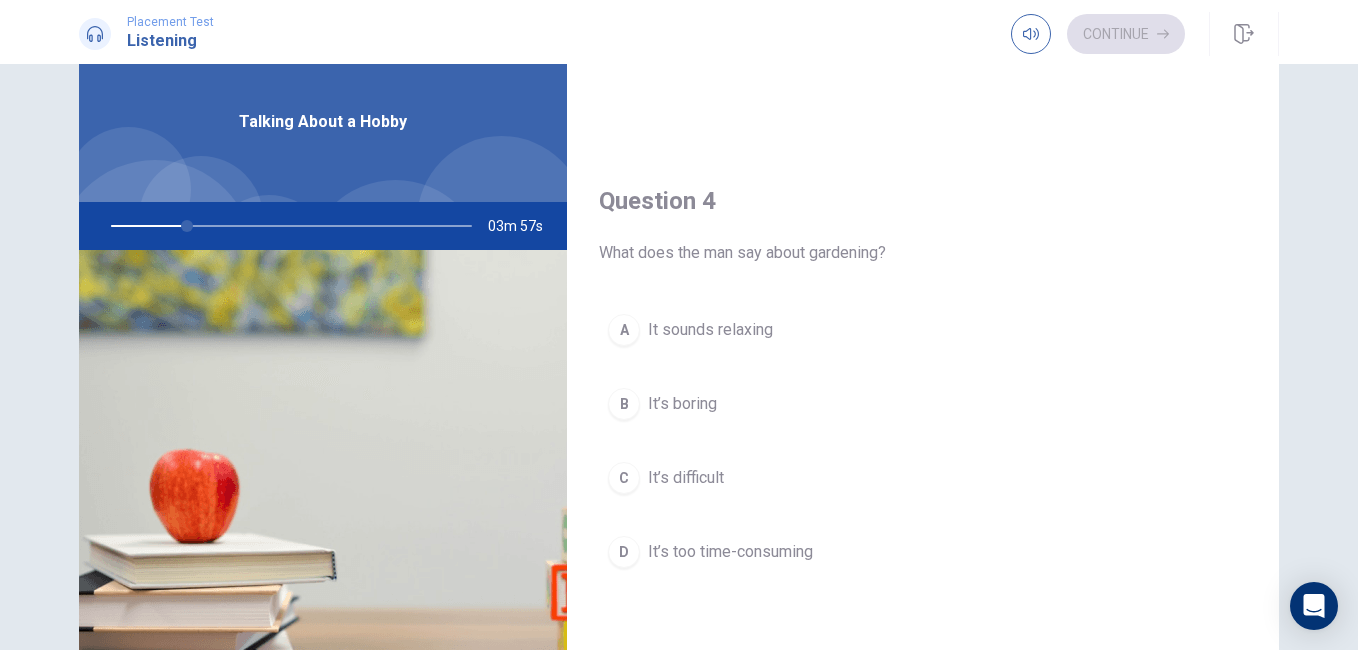 scroll, scrollTop: 1465, scrollLeft: 0, axis: vertical 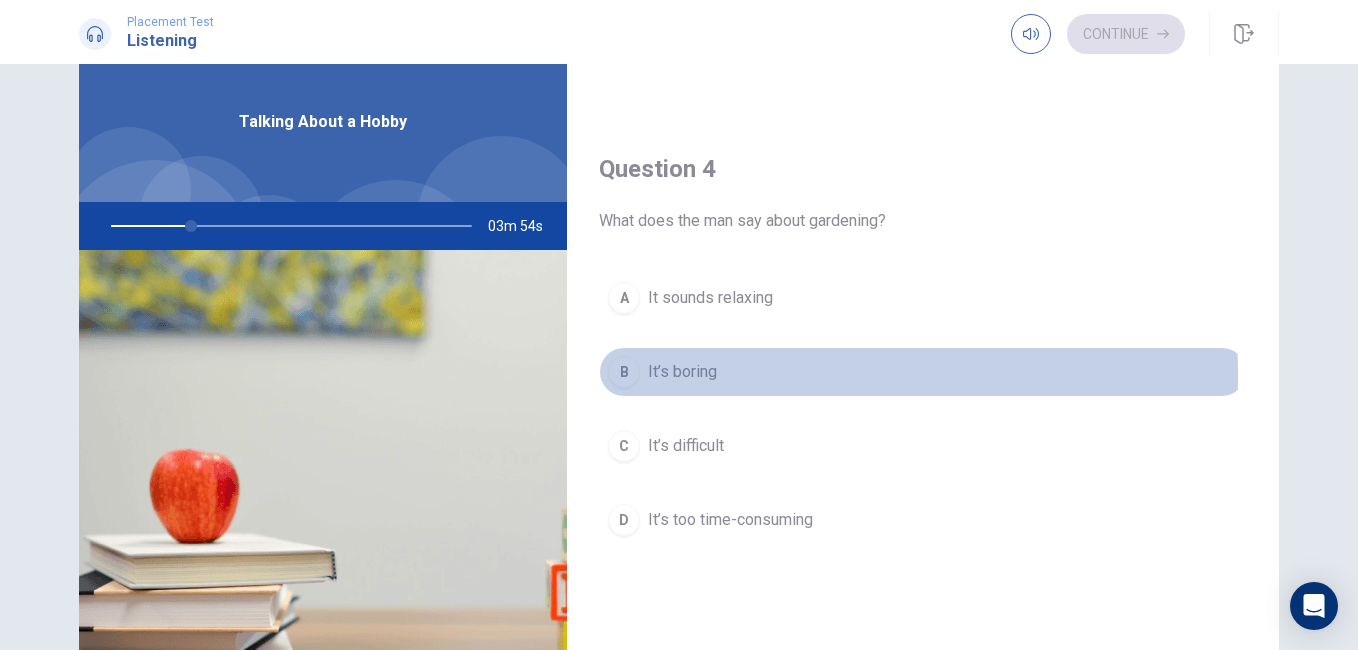 click on "It’s boring" at bounding box center [682, 372] 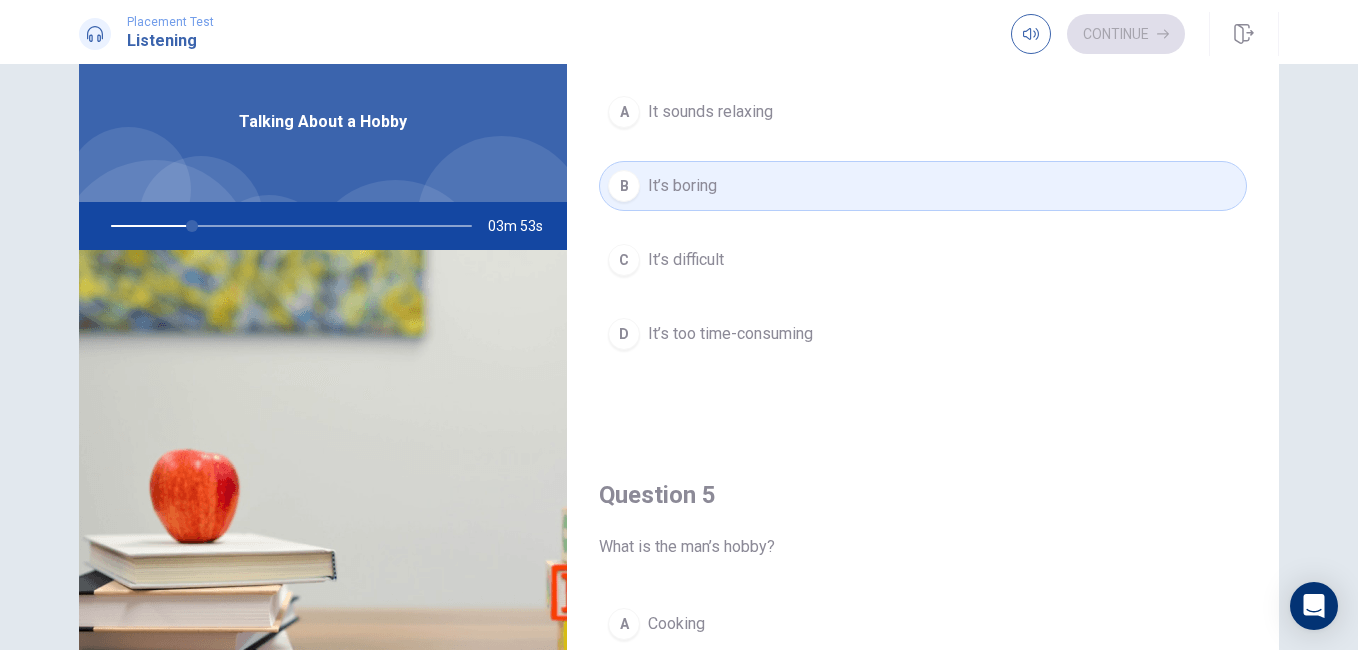 scroll, scrollTop: 1865, scrollLeft: 0, axis: vertical 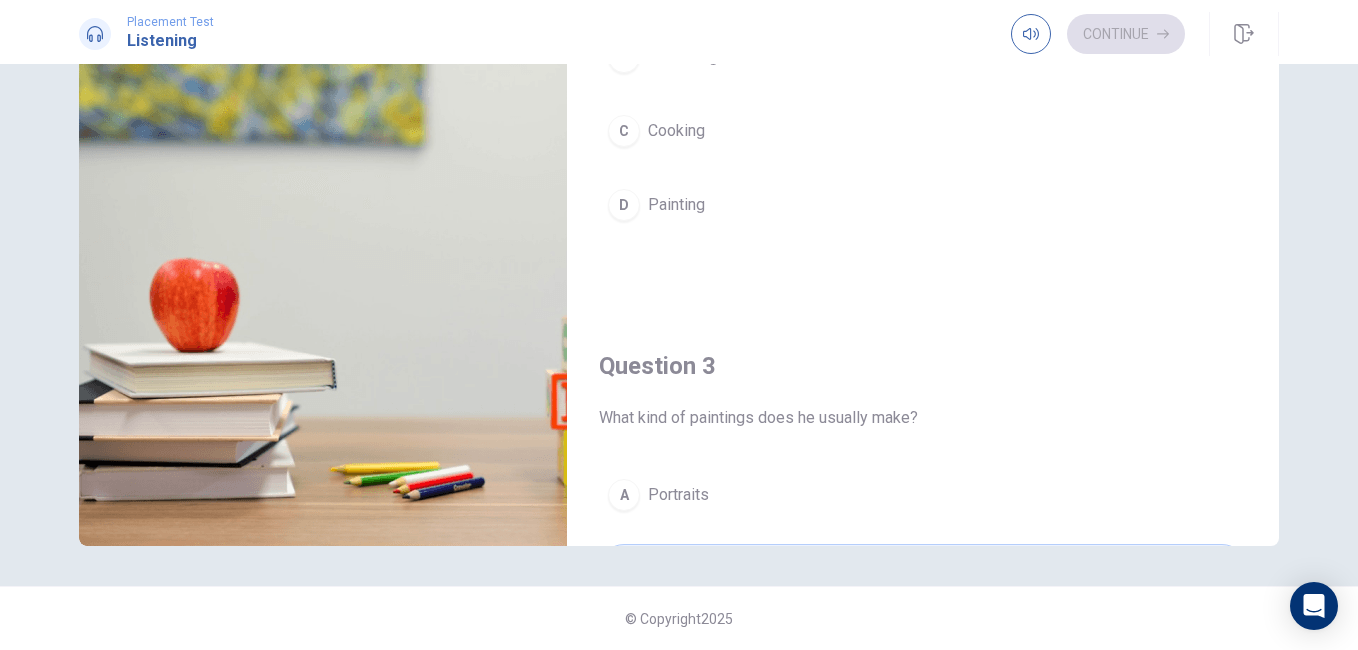 click on "Continue" at bounding box center (1098, 34) 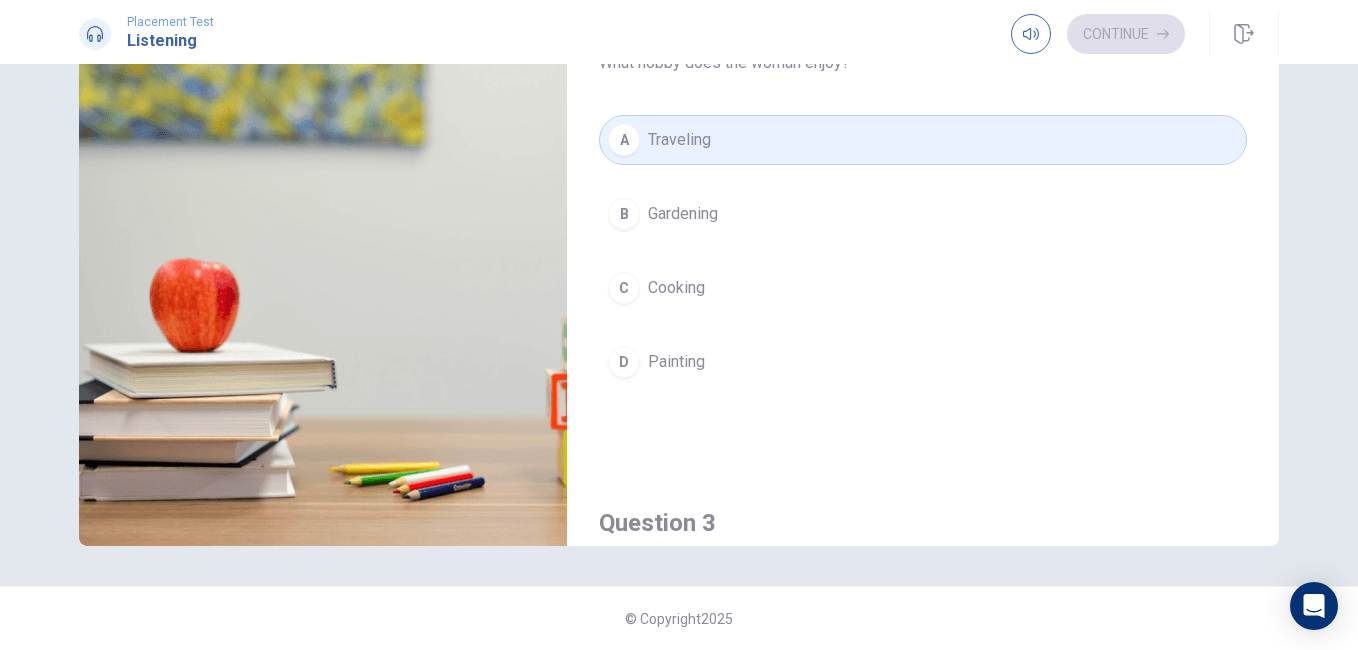 scroll, scrollTop: 0, scrollLeft: 0, axis: both 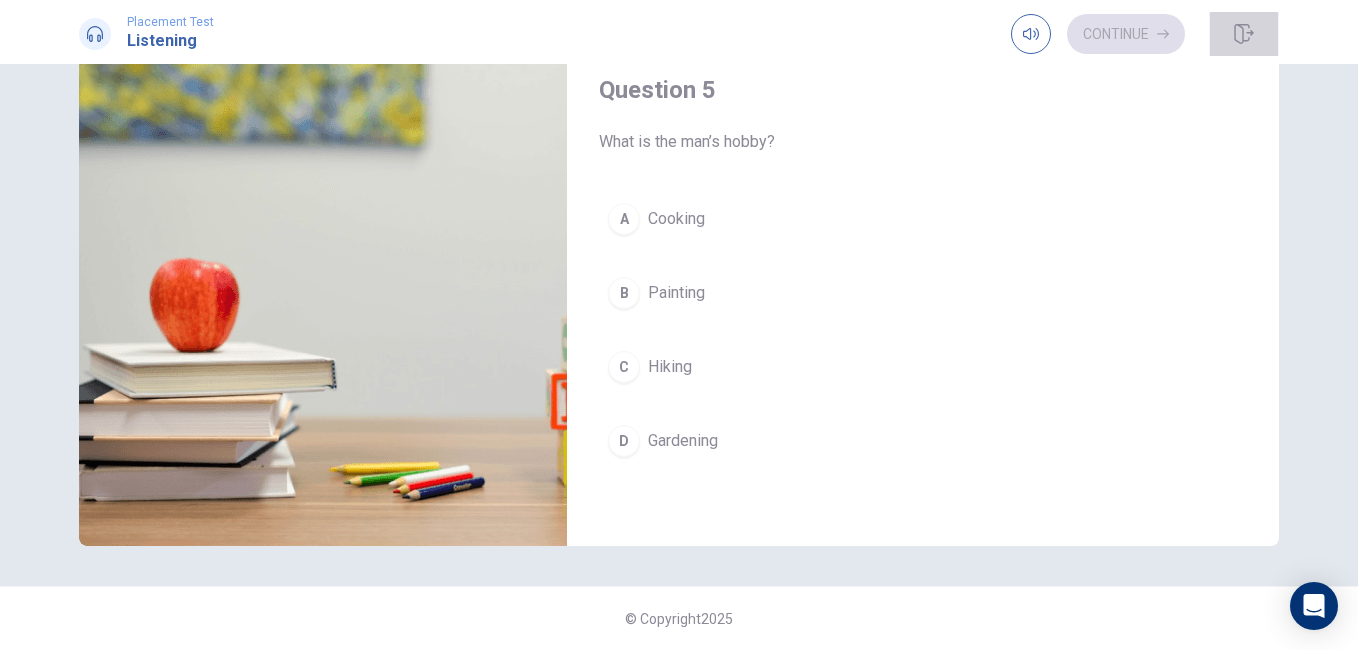 click 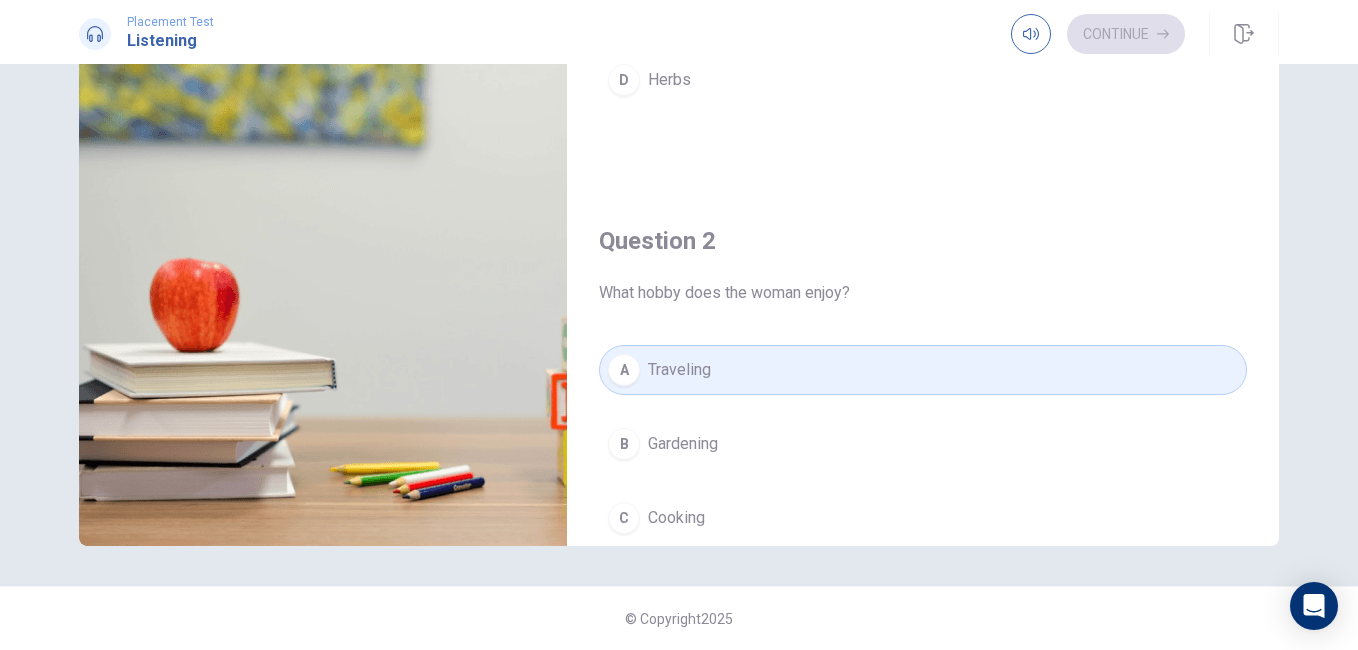 scroll, scrollTop: 0, scrollLeft: 0, axis: both 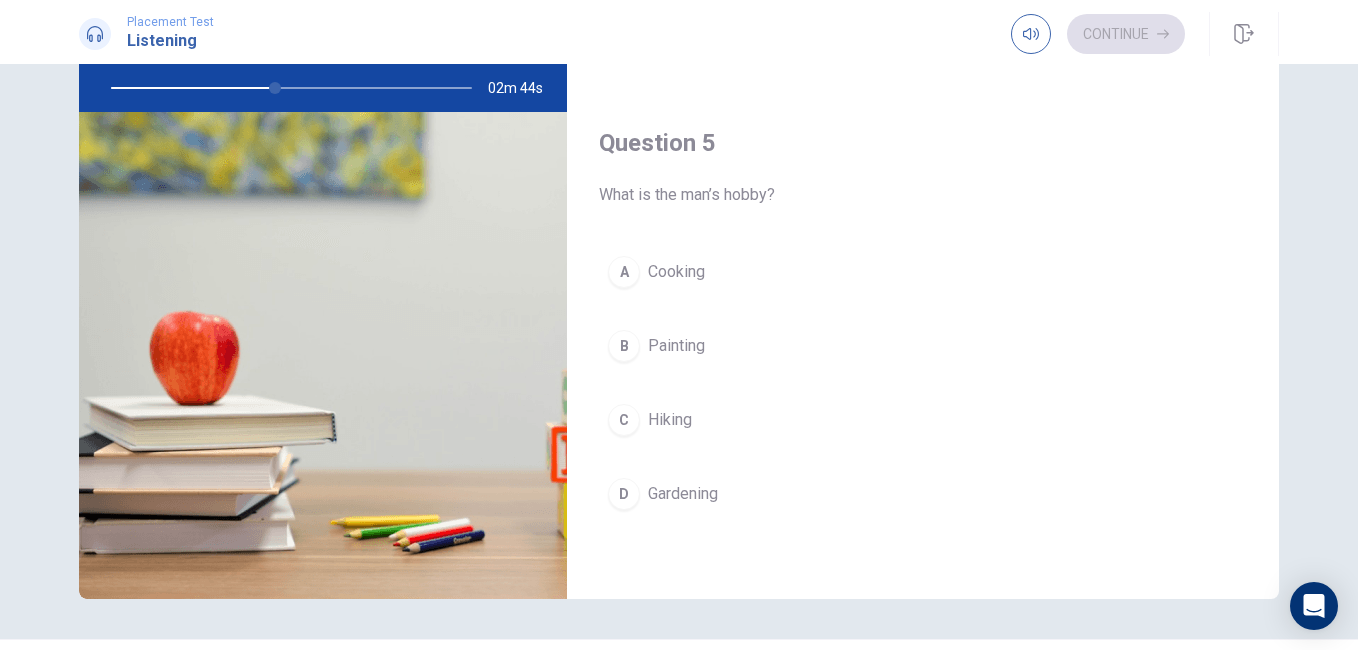 click on "Painting" at bounding box center (676, 346) 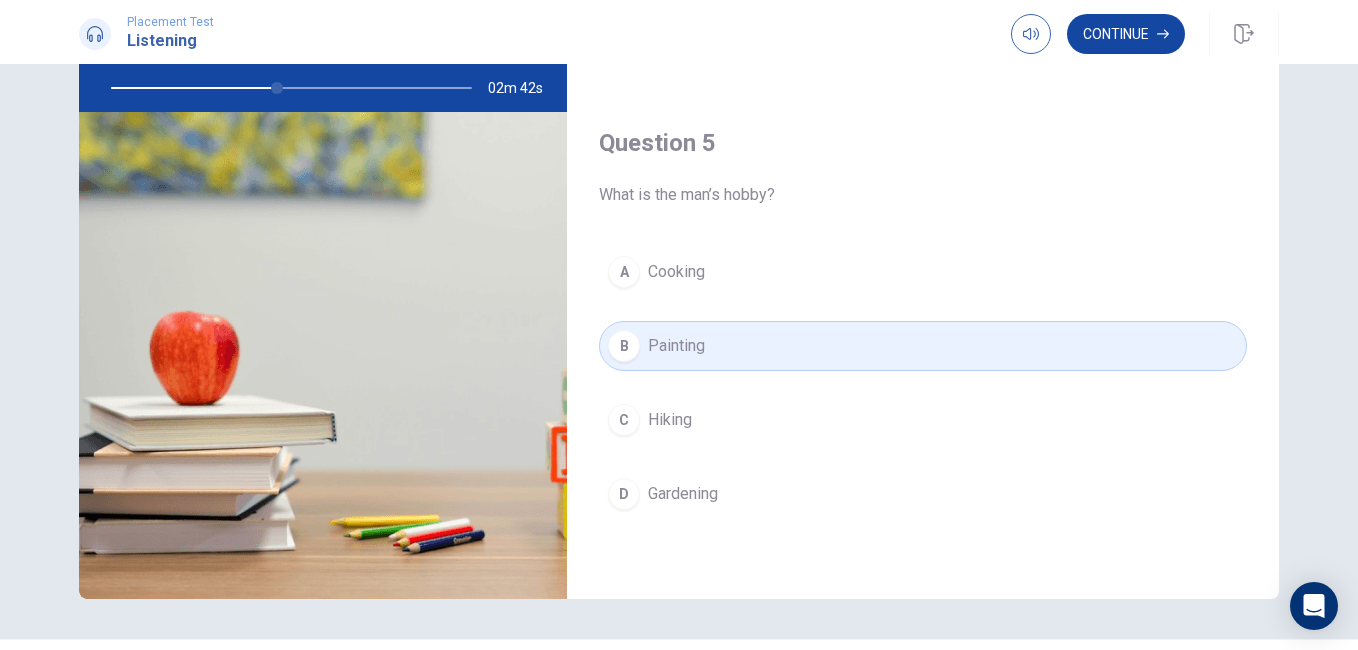 click on "Continue" at bounding box center [1126, 34] 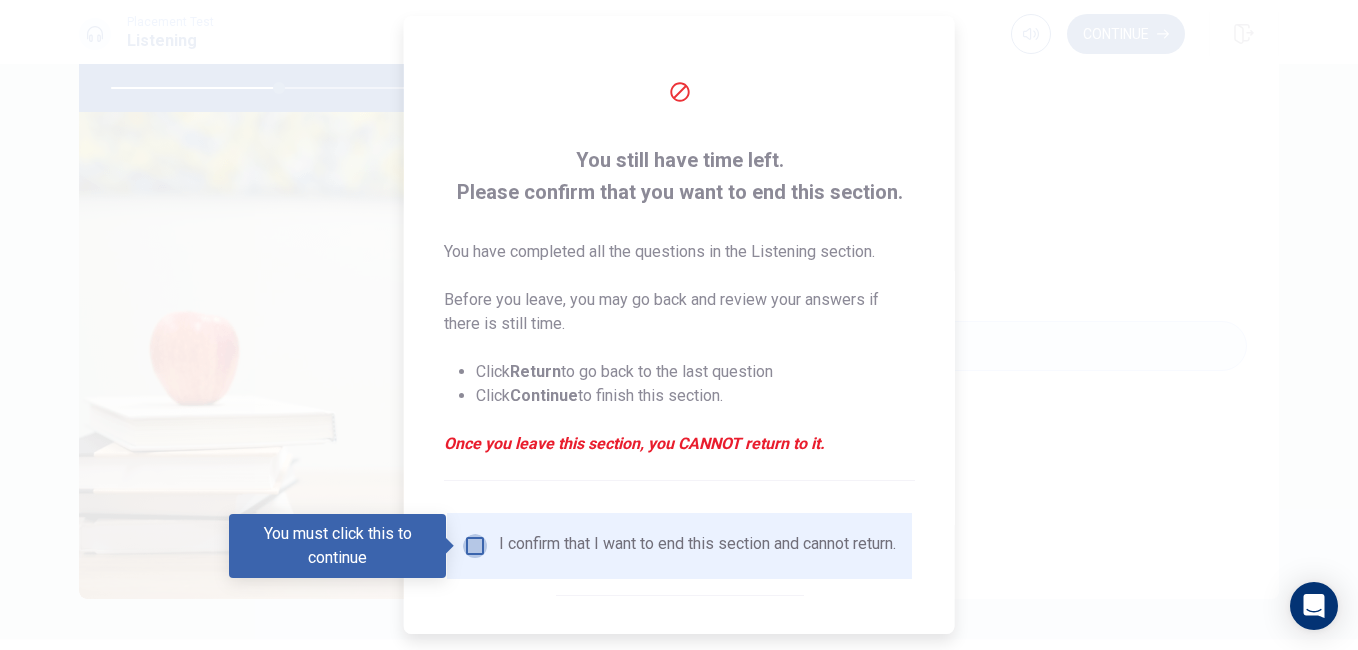 click at bounding box center [475, 546] 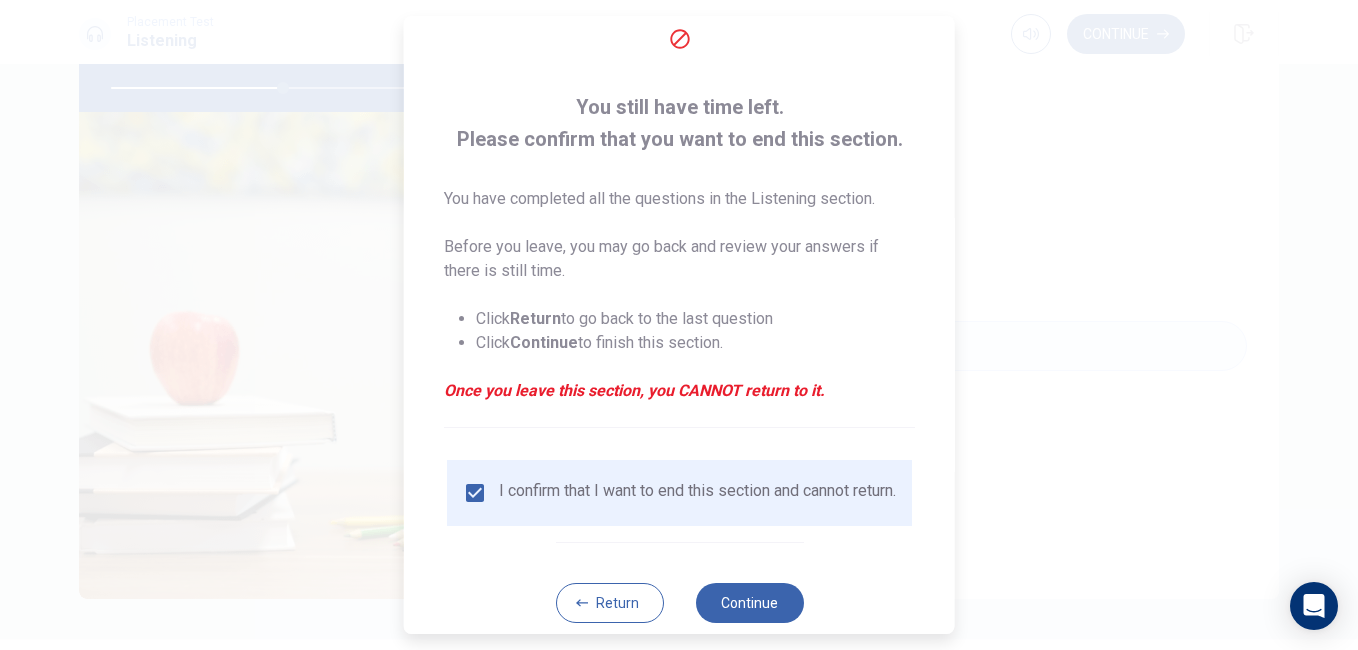 scroll, scrollTop: 96, scrollLeft: 0, axis: vertical 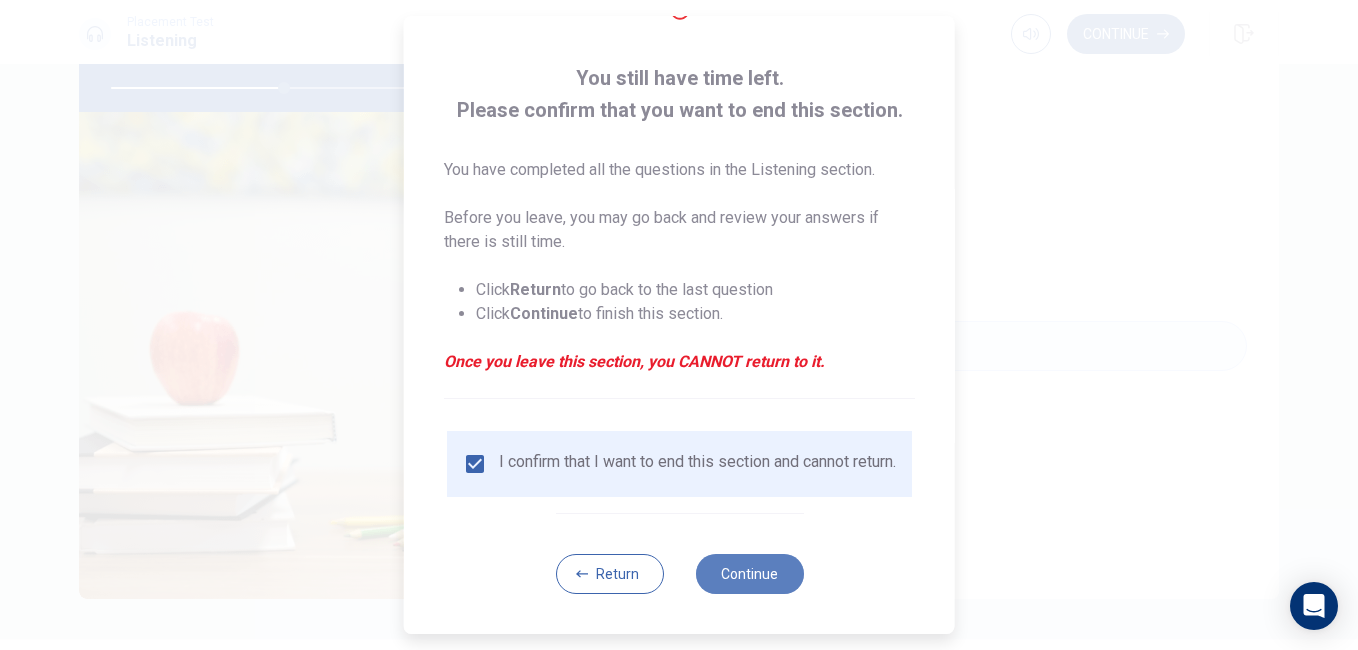 click on "Continue" at bounding box center [749, 574] 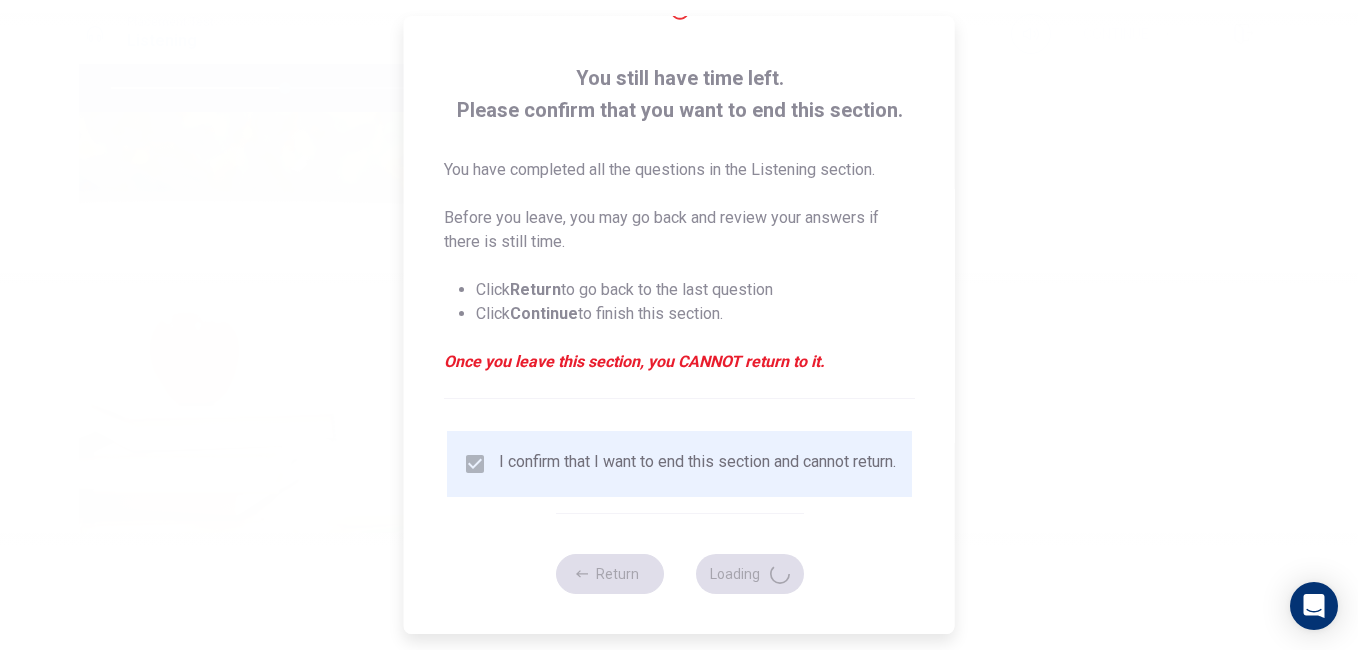type on "49" 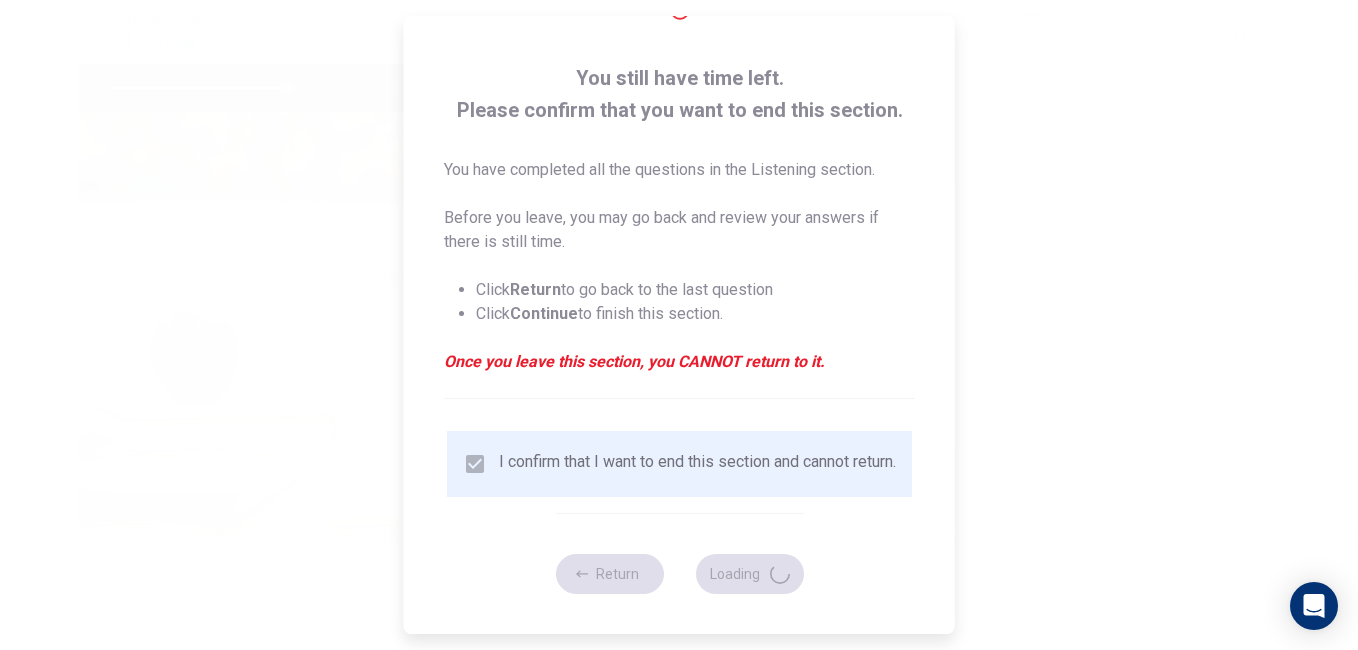 scroll, scrollTop: 0, scrollLeft: 0, axis: both 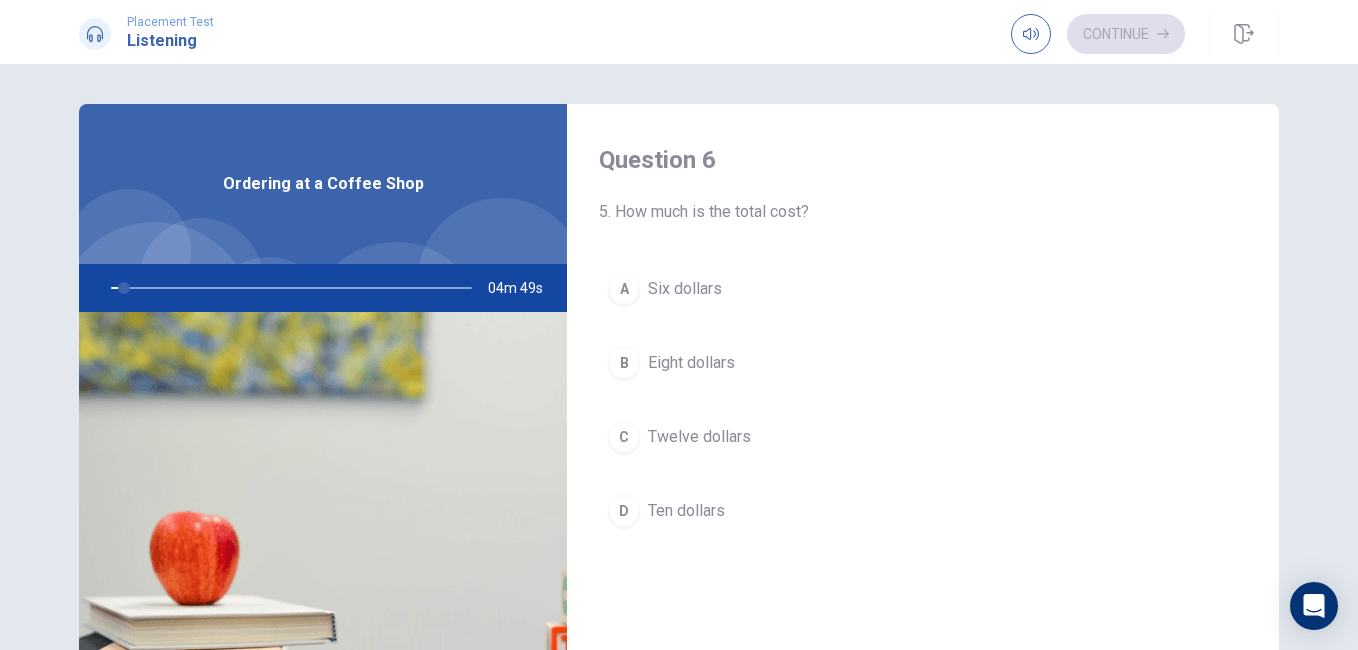 click on "Twelve dollars" at bounding box center (699, 437) 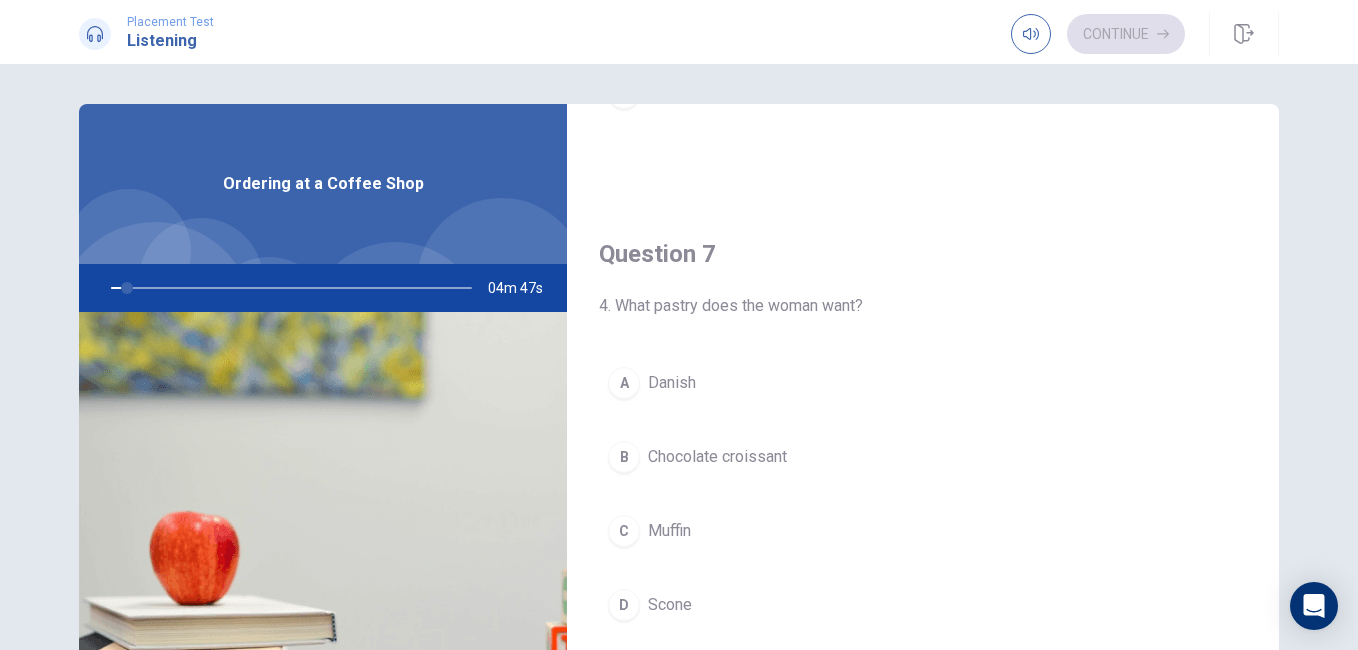 scroll, scrollTop: 500, scrollLeft: 0, axis: vertical 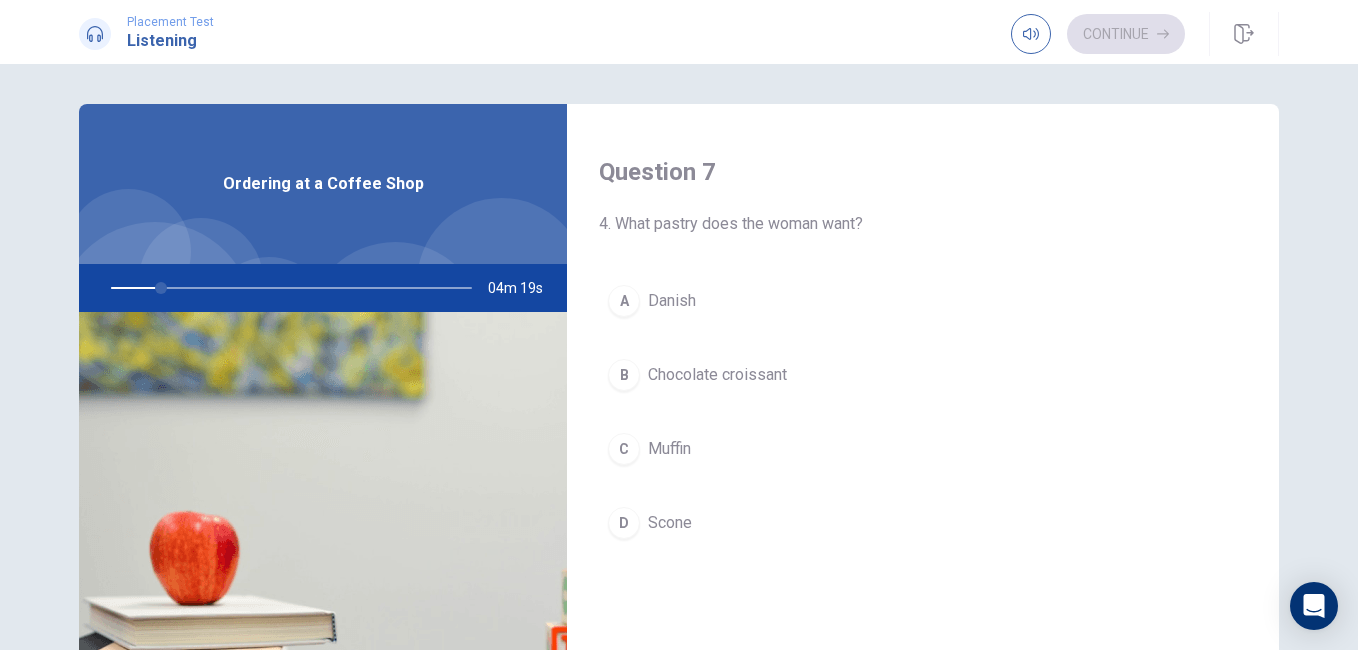 click on "Muffin" at bounding box center [669, 449] 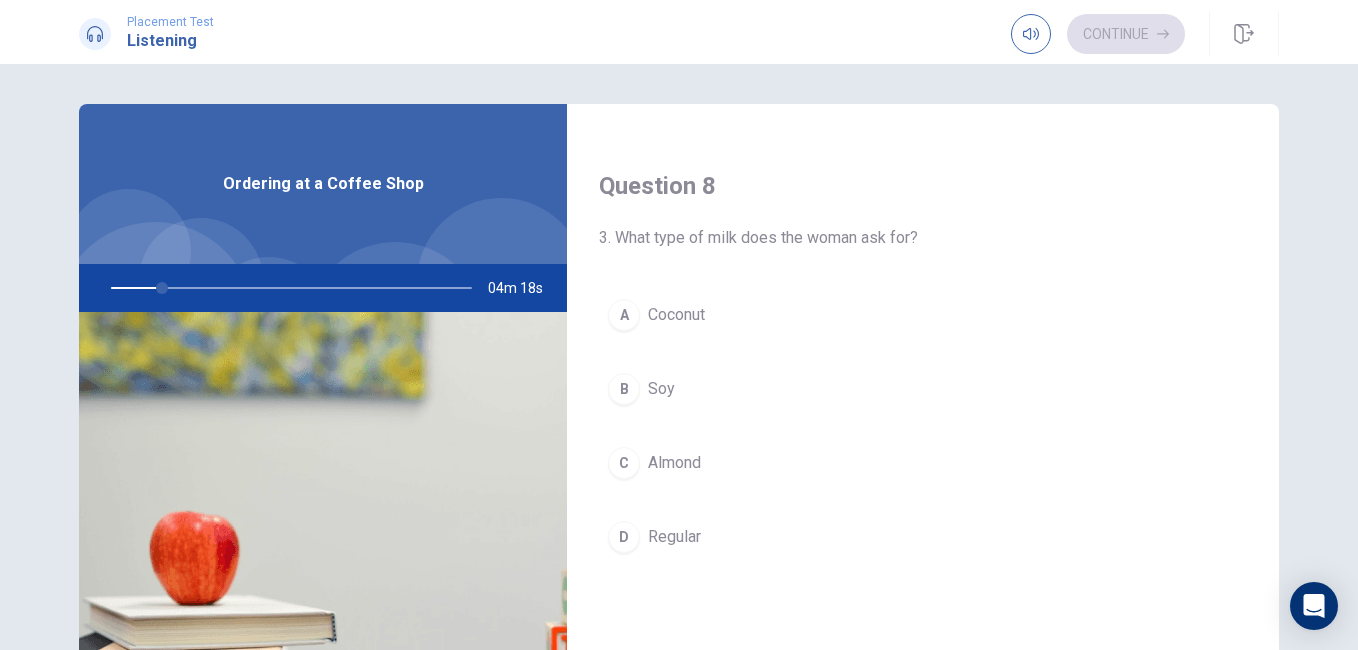 scroll, scrollTop: 1000, scrollLeft: 0, axis: vertical 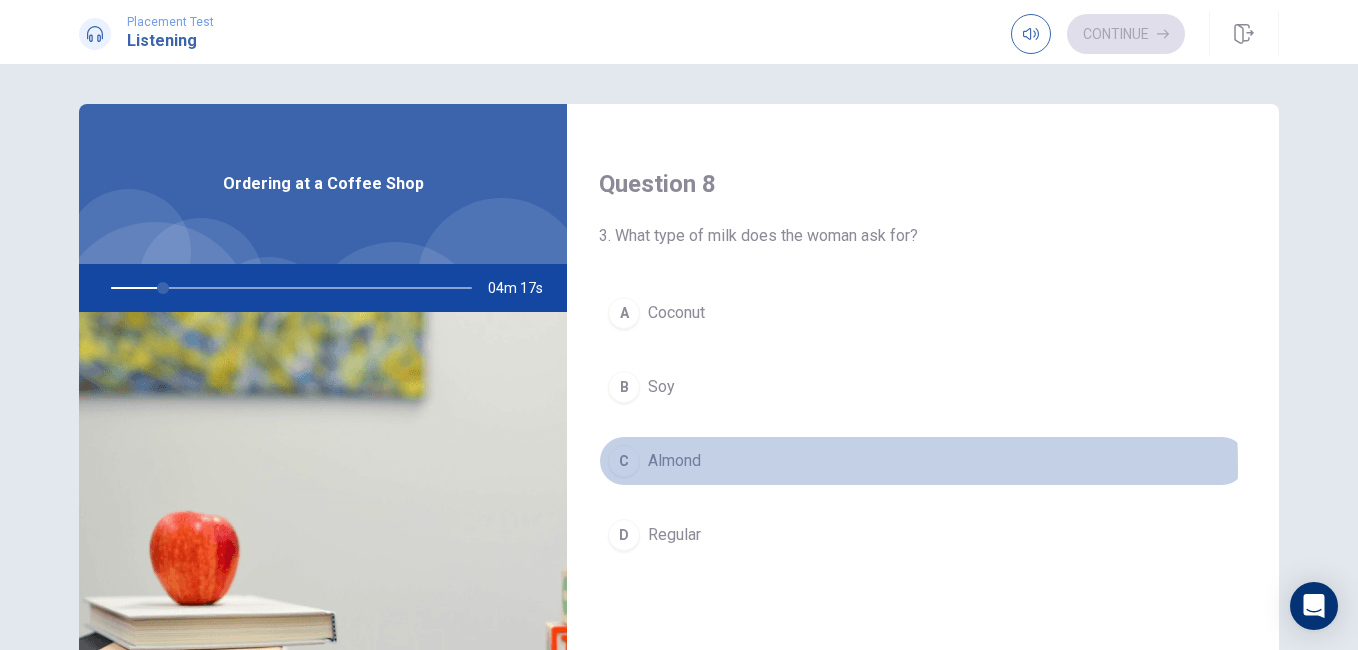 click on "Almond" at bounding box center (674, 461) 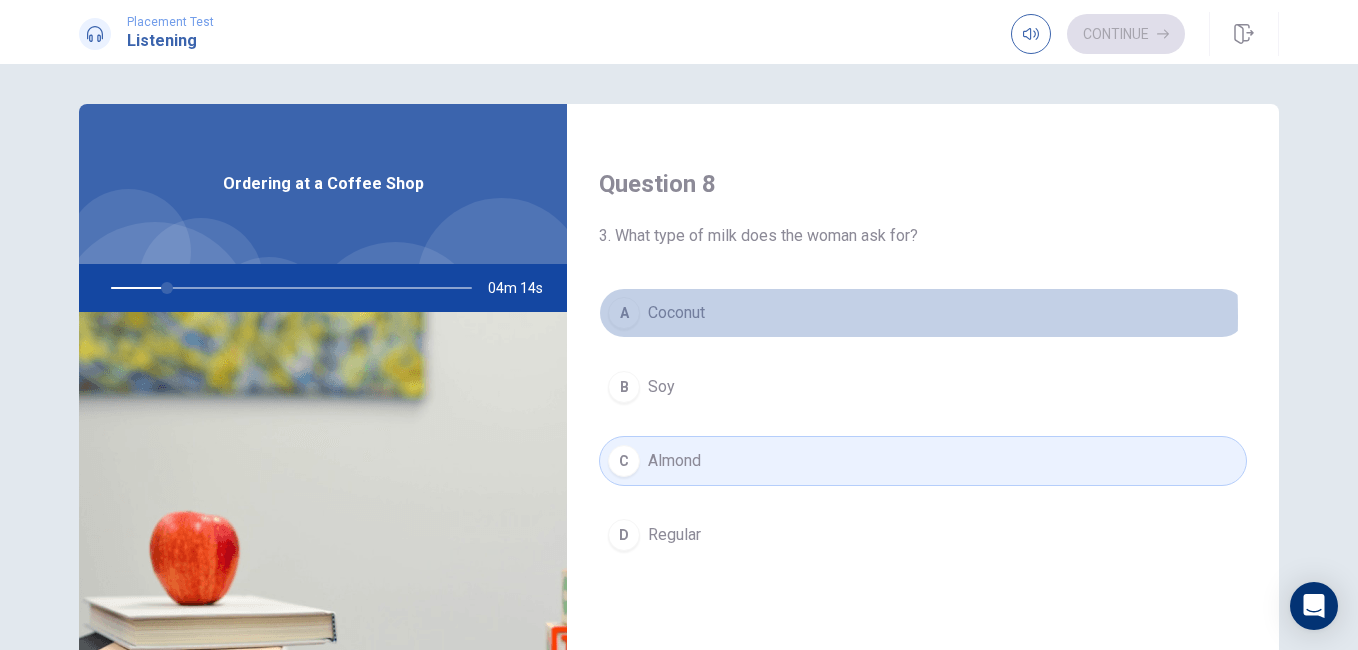 click on "Coconut" at bounding box center (676, 313) 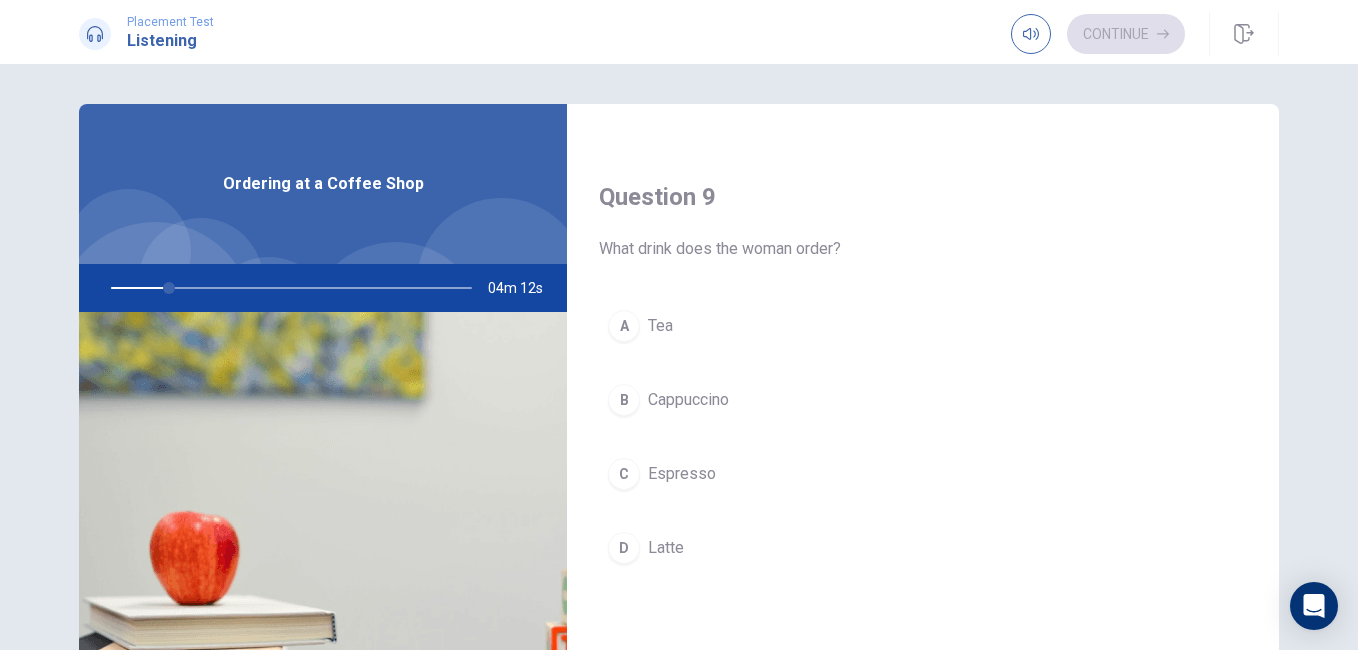 scroll, scrollTop: 1500, scrollLeft: 0, axis: vertical 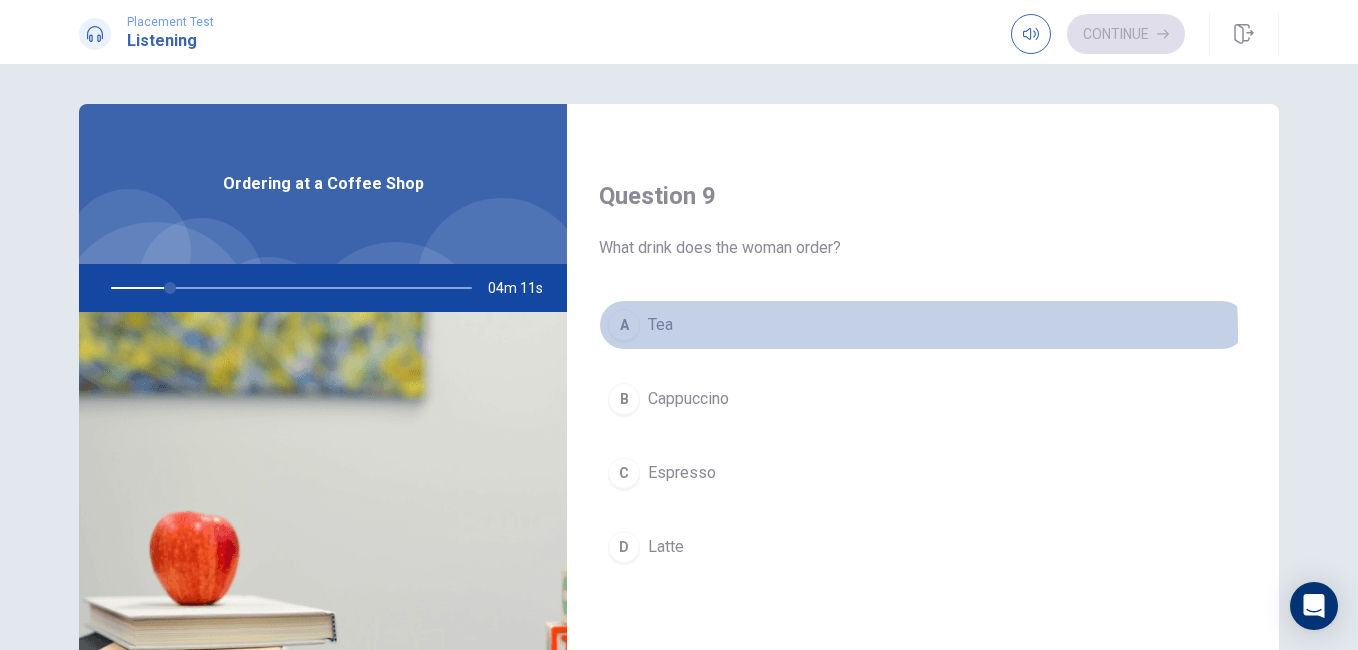 click on "Tea" at bounding box center (660, 325) 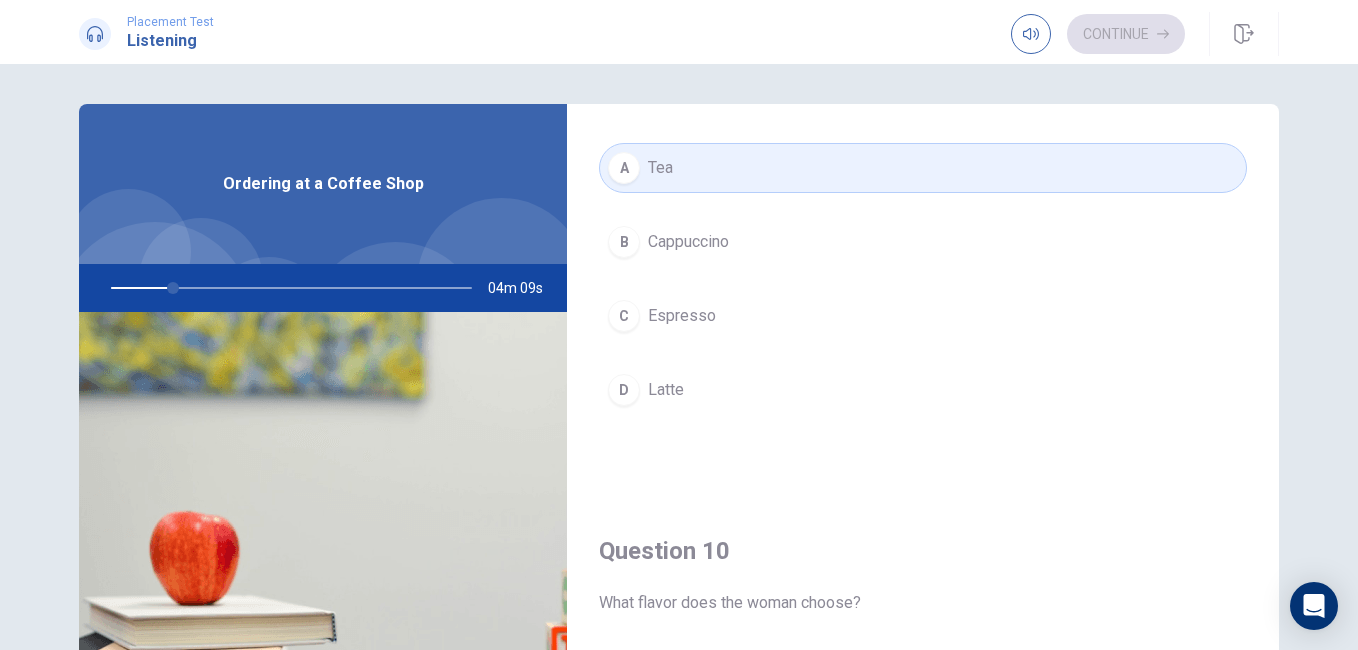 scroll, scrollTop: 1865, scrollLeft: 0, axis: vertical 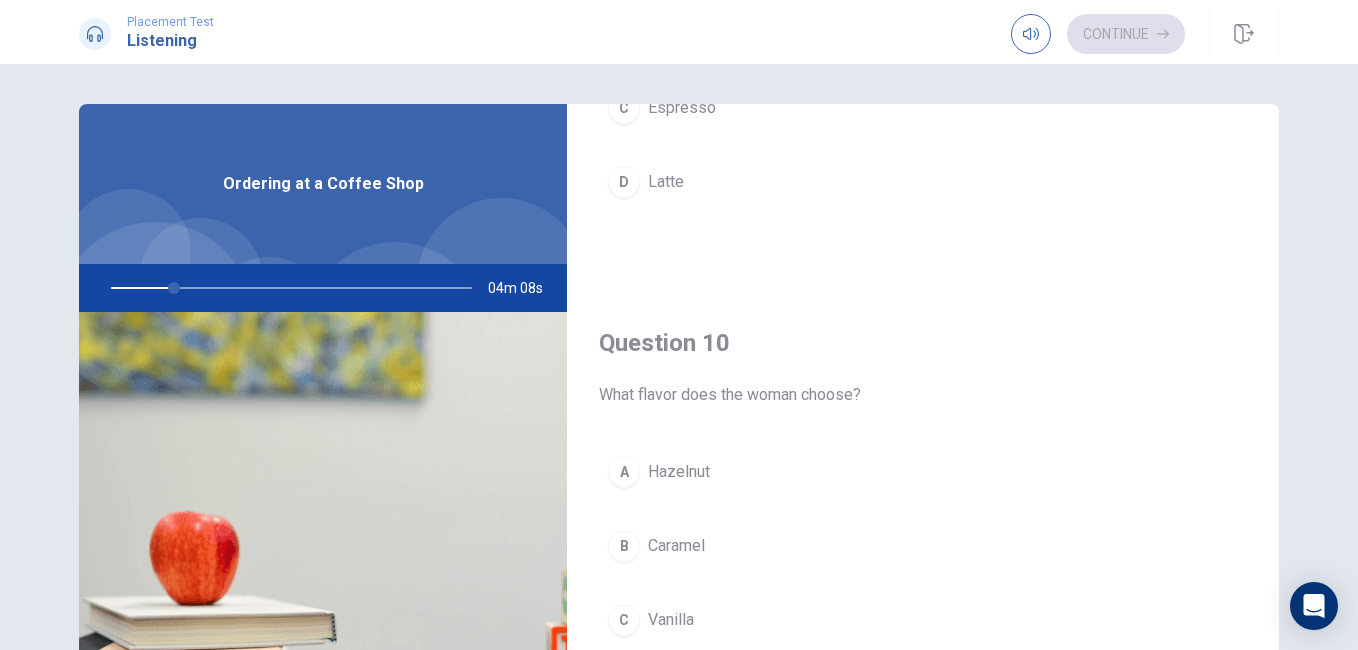 click on "Hazelnut" at bounding box center [679, 472] 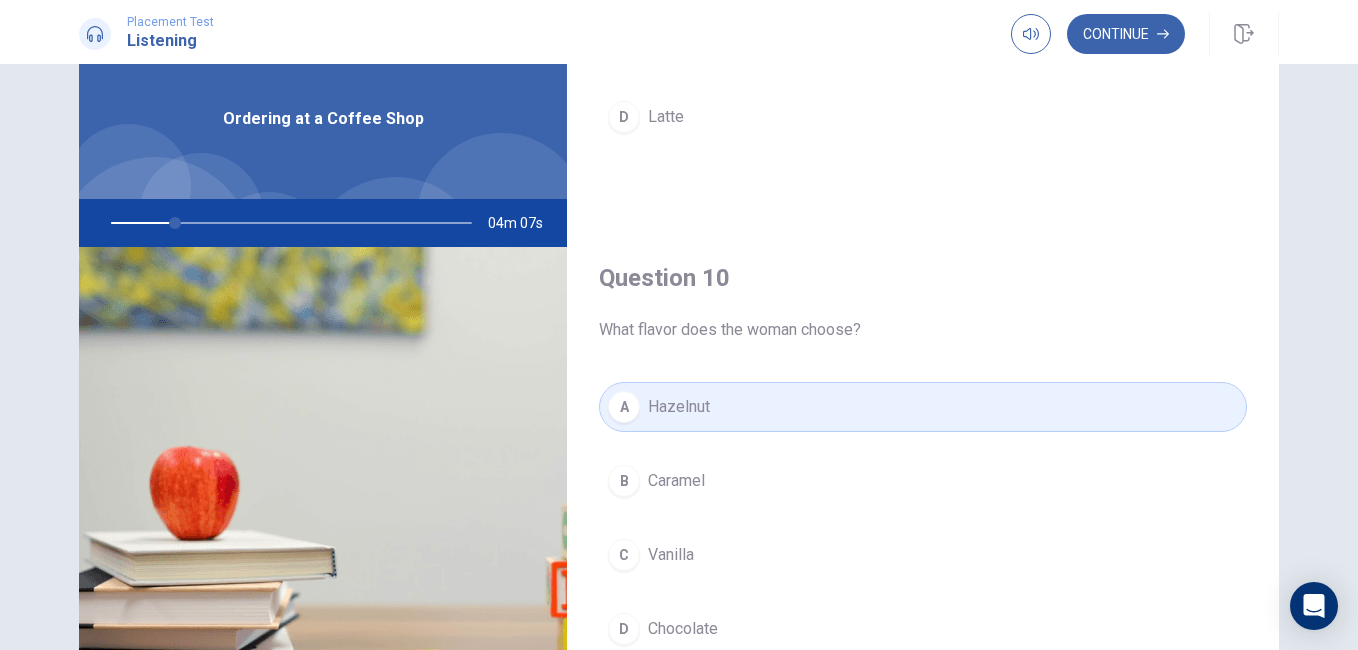 scroll, scrollTop: 253, scrollLeft: 0, axis: vertical 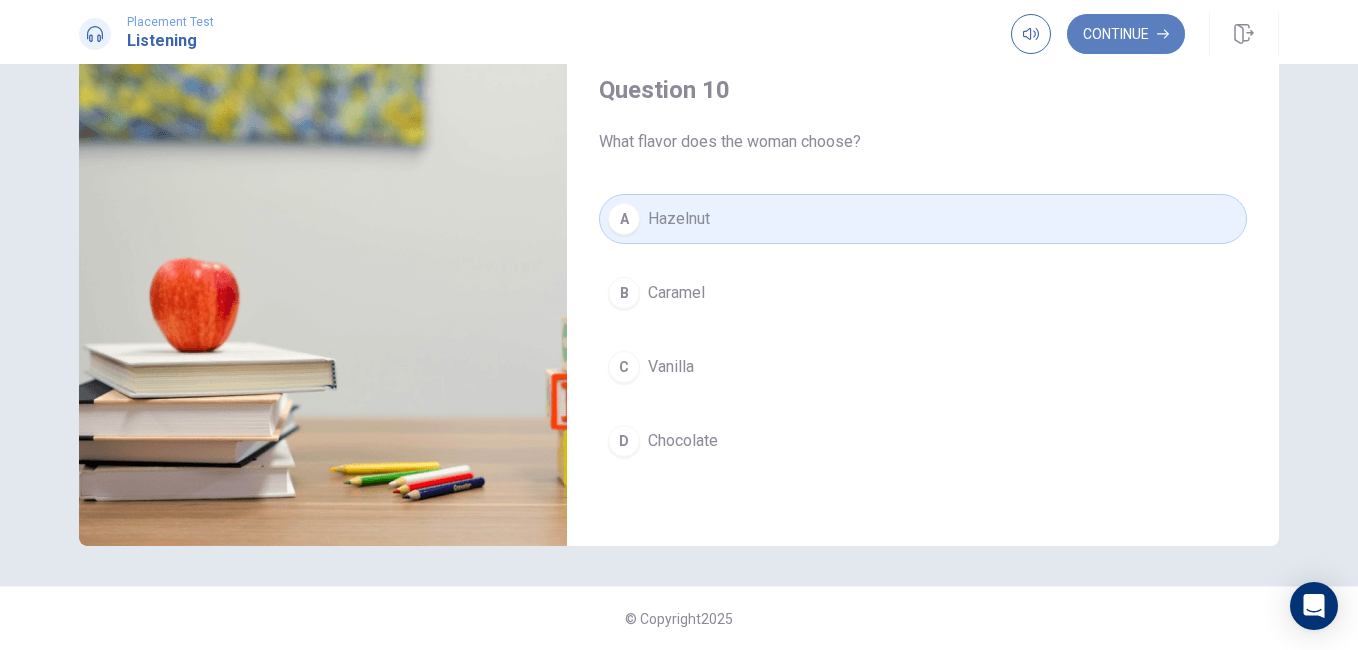 click on "Continue" at bounding box center (1126, 34) 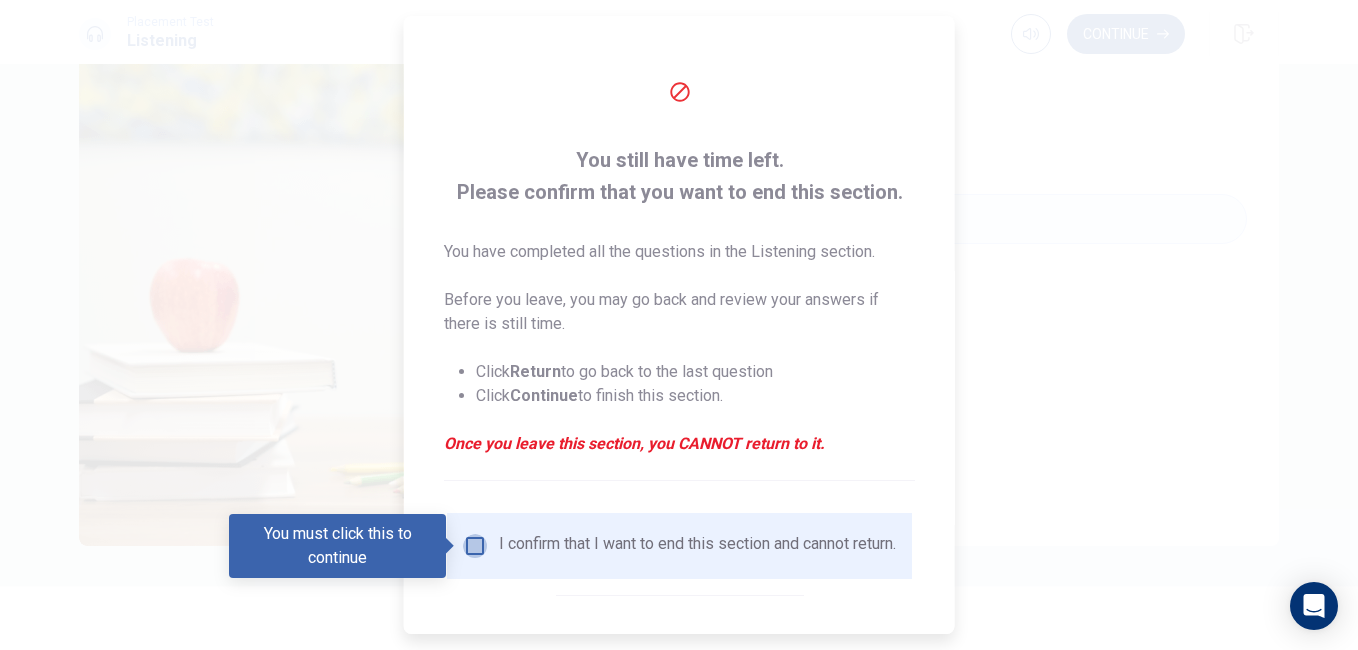 click at bounding box center [475, 546] 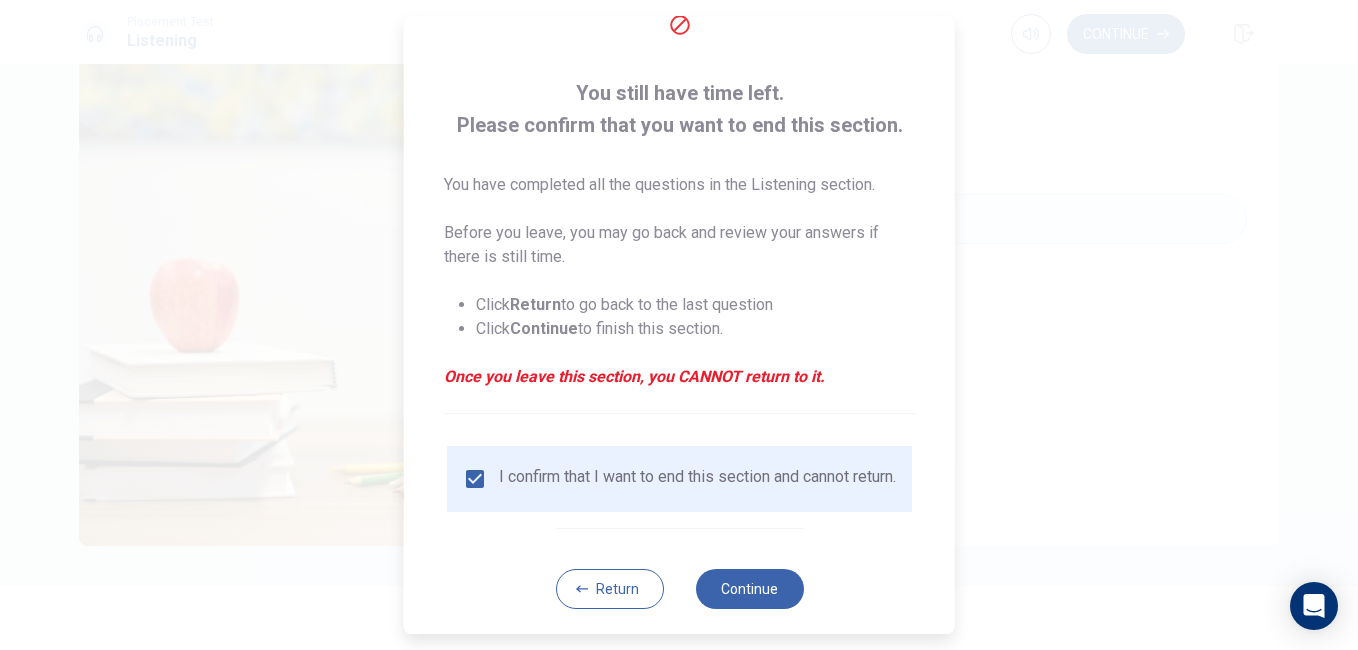 scroll, scrollTop: 96, scrollLeft: 0, axis: vertical 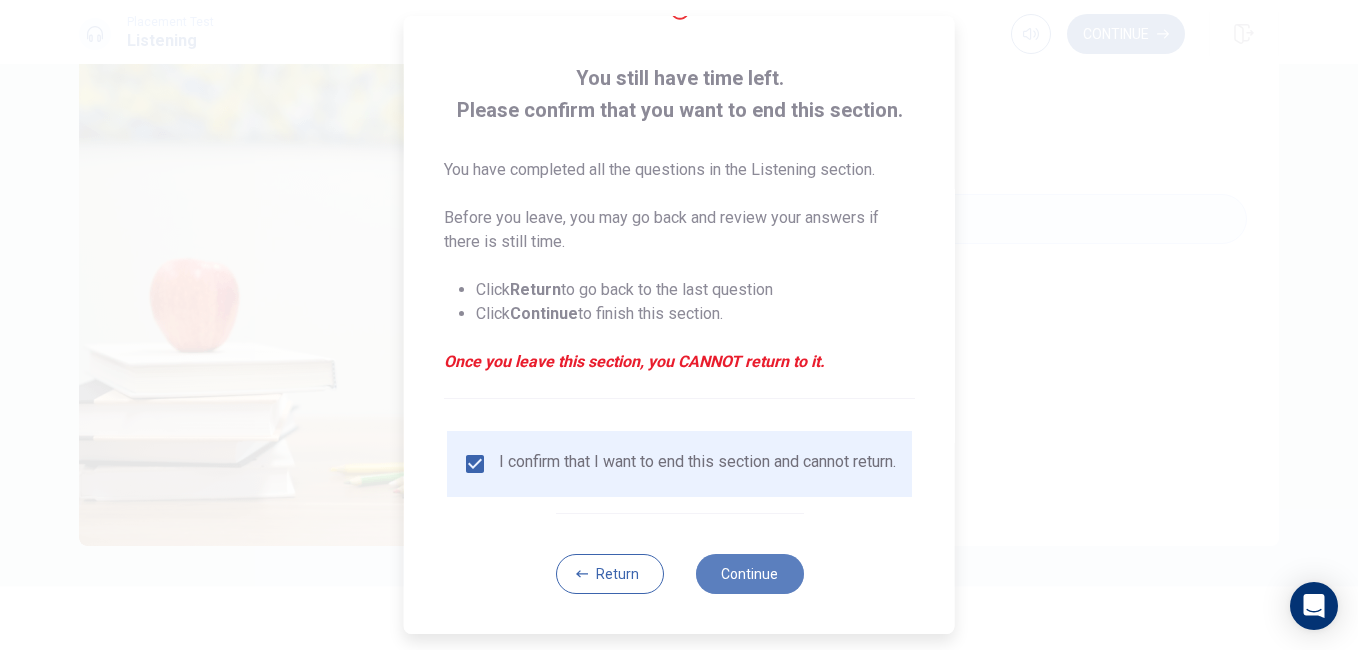 click on "Continue" at bounding box center [749, 574] 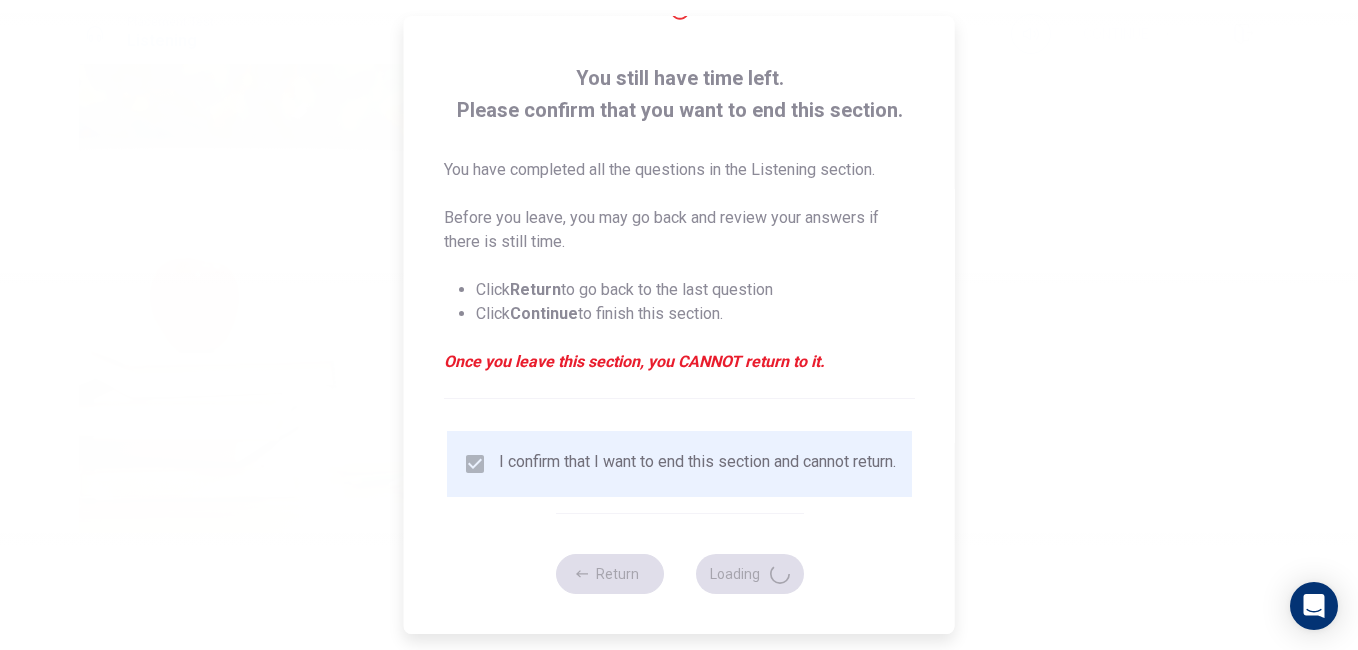 type on "20" 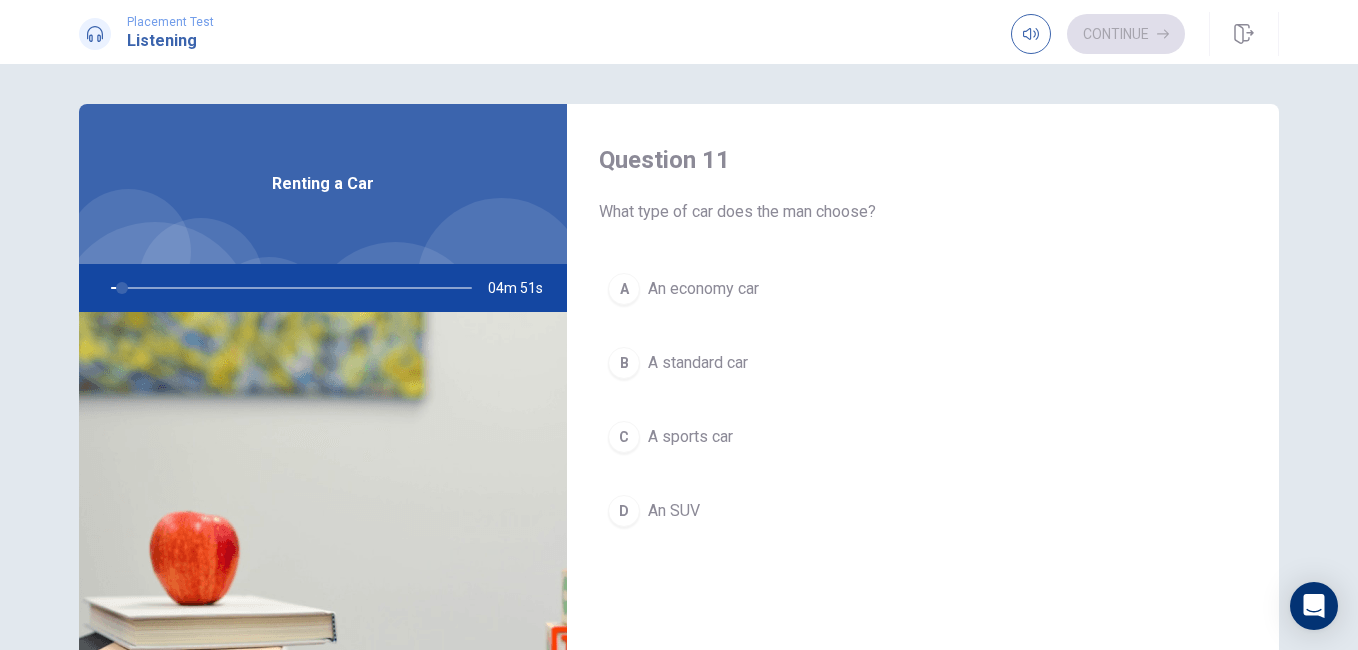 click on "A sports car" at bounding box center [690, 437] 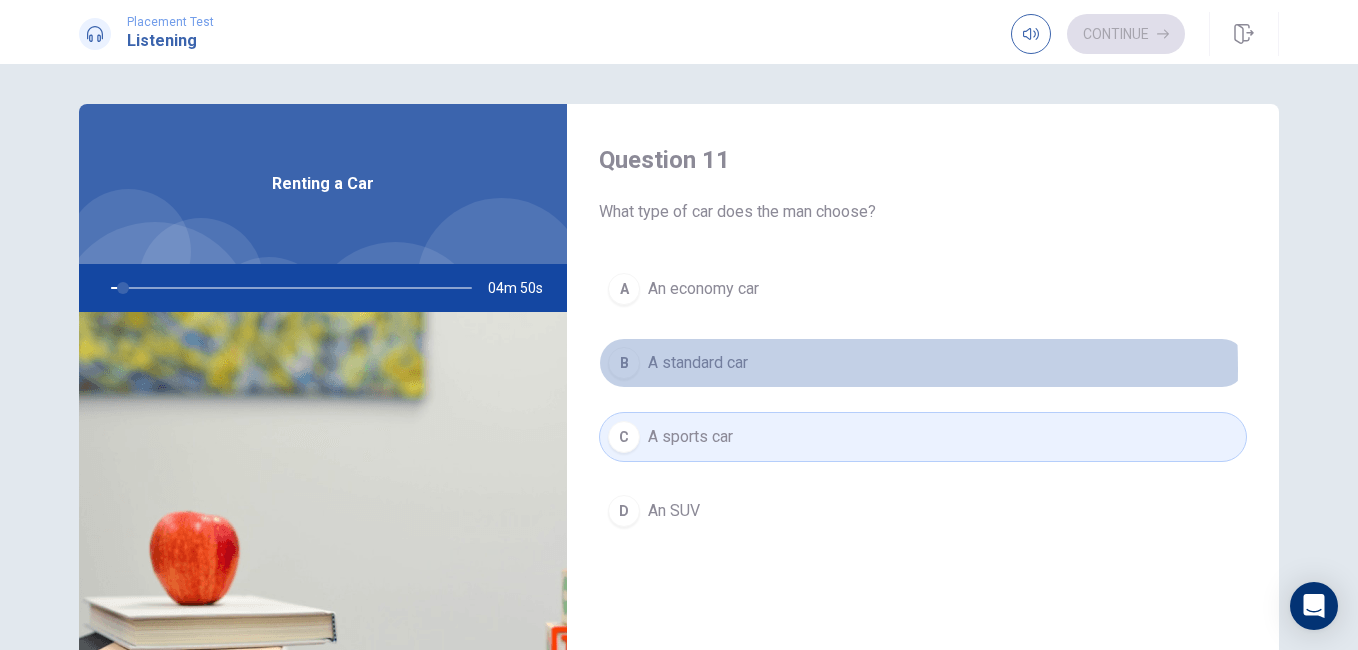 click on "A standard car" at bounding box center [698, 363] 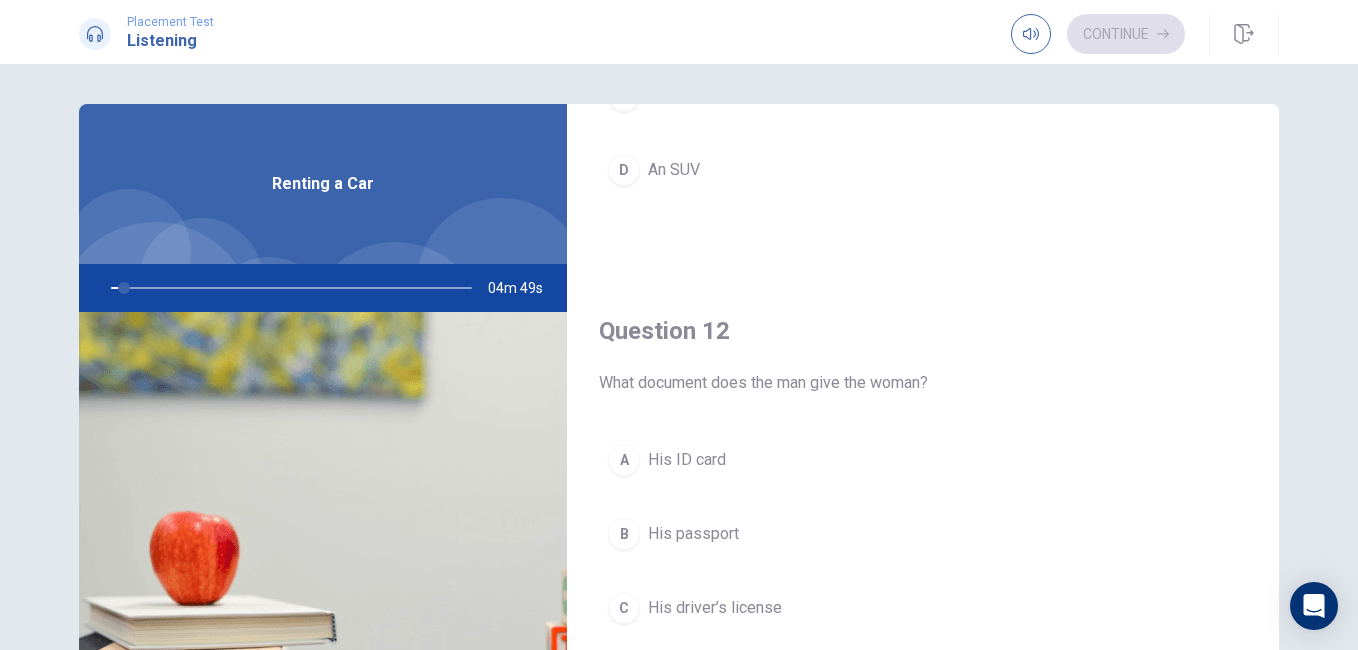 scroll, scrollTop: 500, scrollLeft: 0, axis: vertical 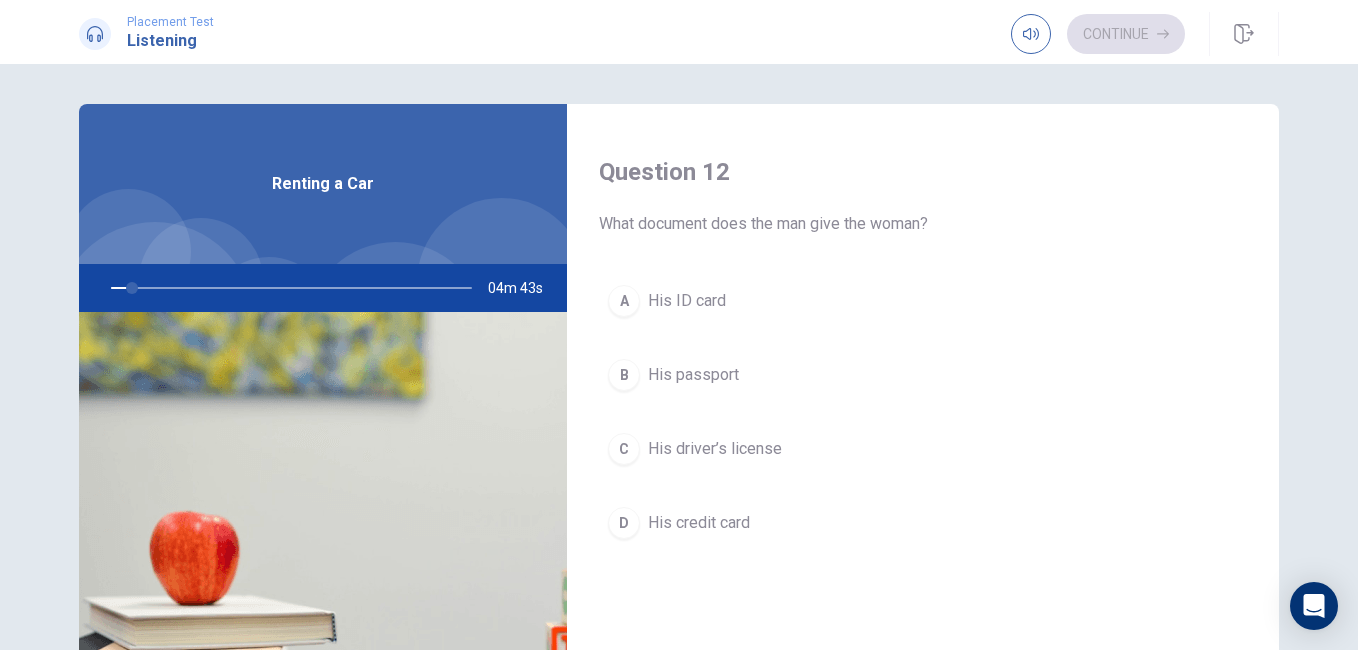 click on "His driver’s license" at bounding box center (715, 449) 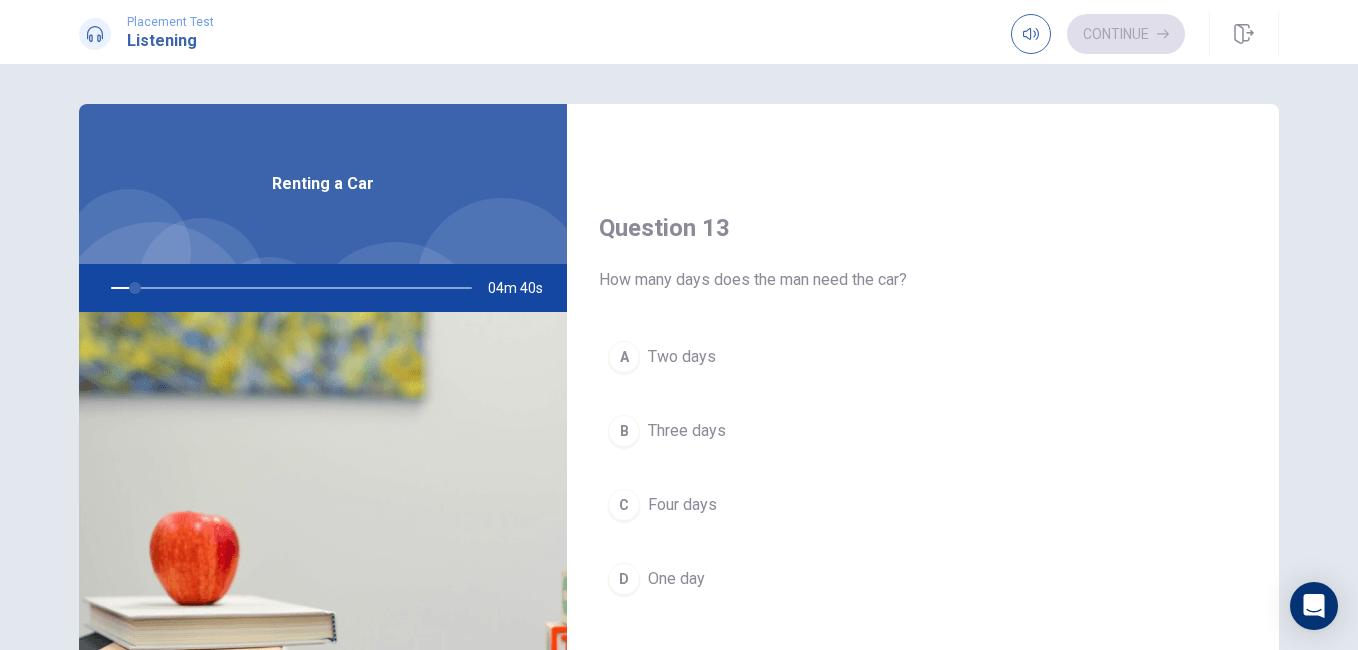 scroll, scrollTop: 1000, scrollLeft: 0, axis: vertical 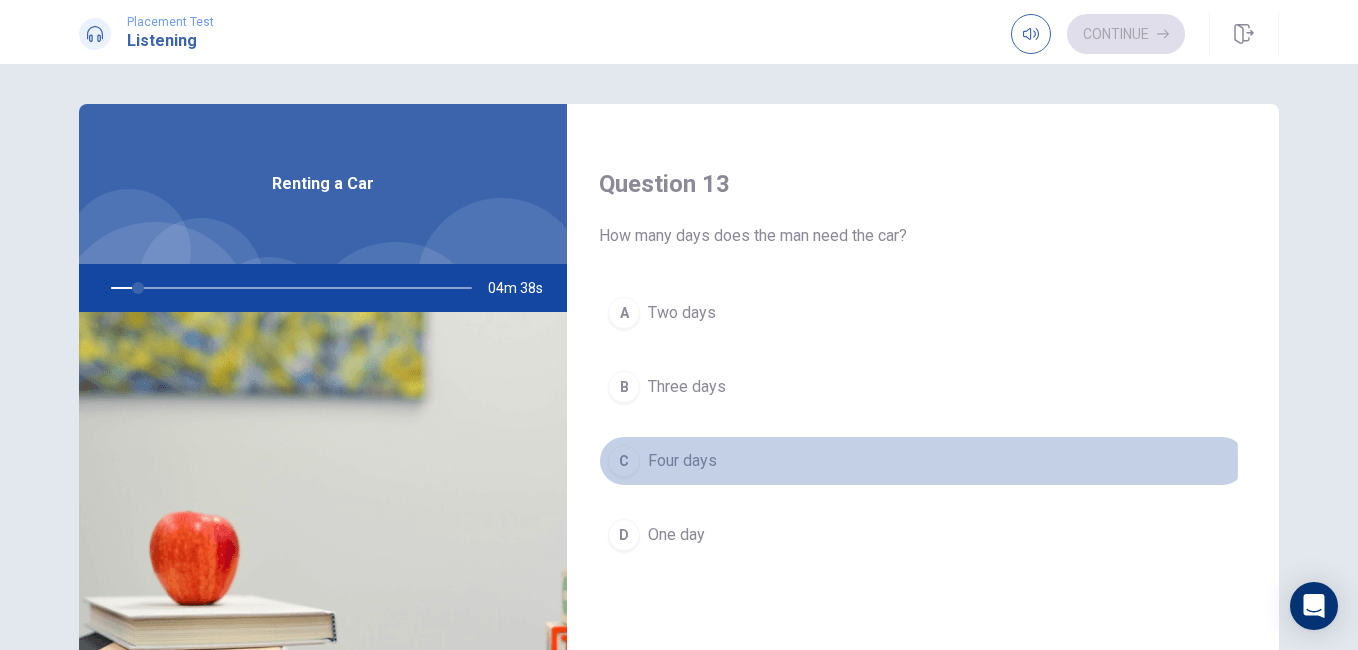 click on "Four days" at bounding box center [682, 461] 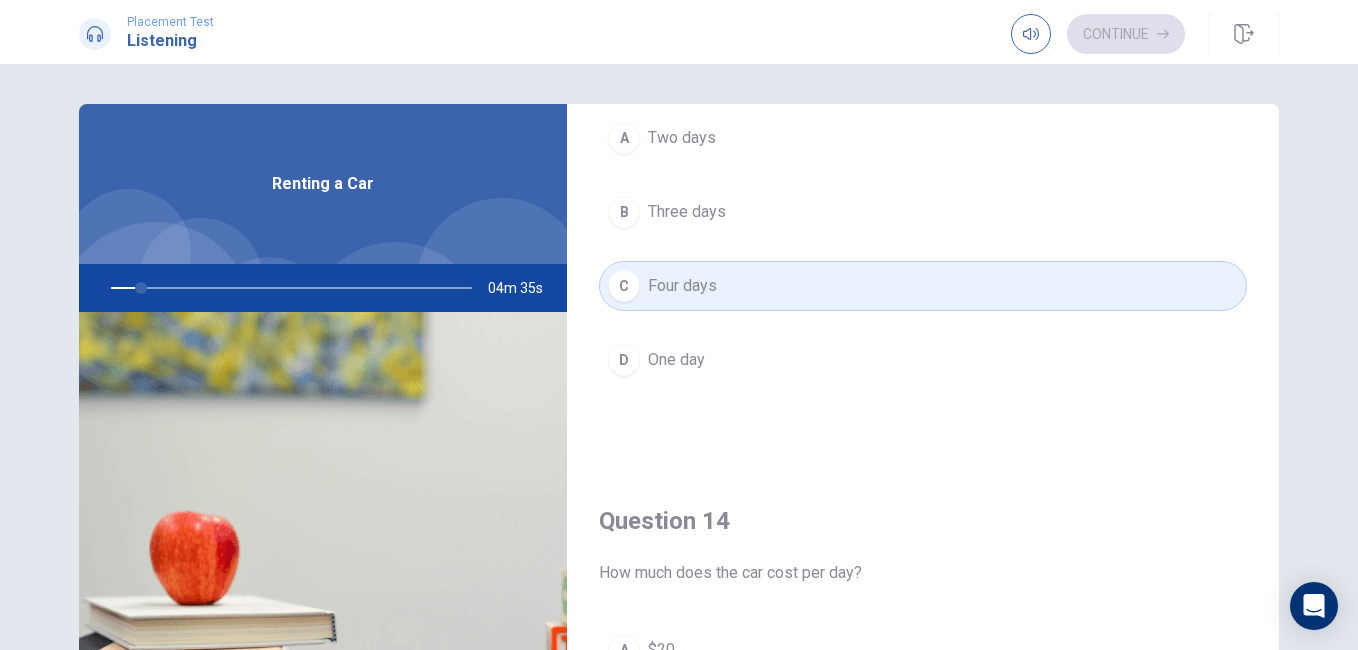 scroll, scrollTop: 1500, scrollLeft: 0, axis: vertical 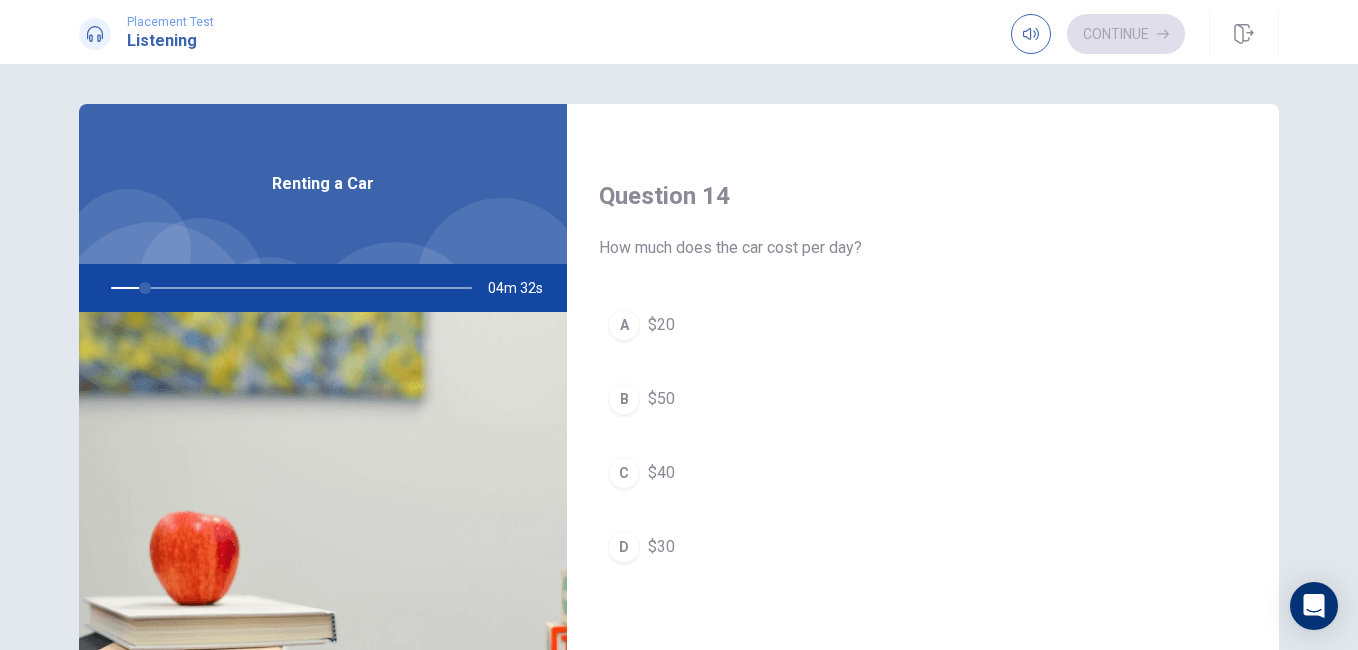 click on "$30" at bounding box center (661, 547) 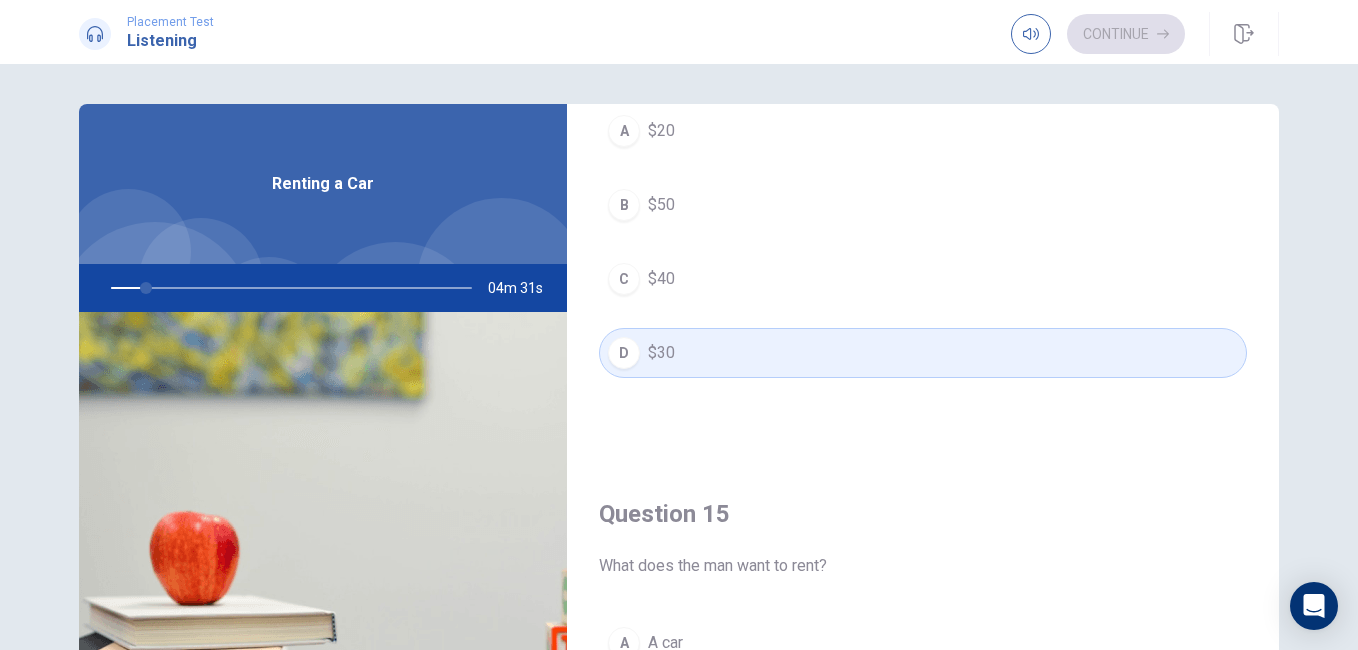 scroll, scrollTop: 1865, scrollLeft: 0, axis: vertical 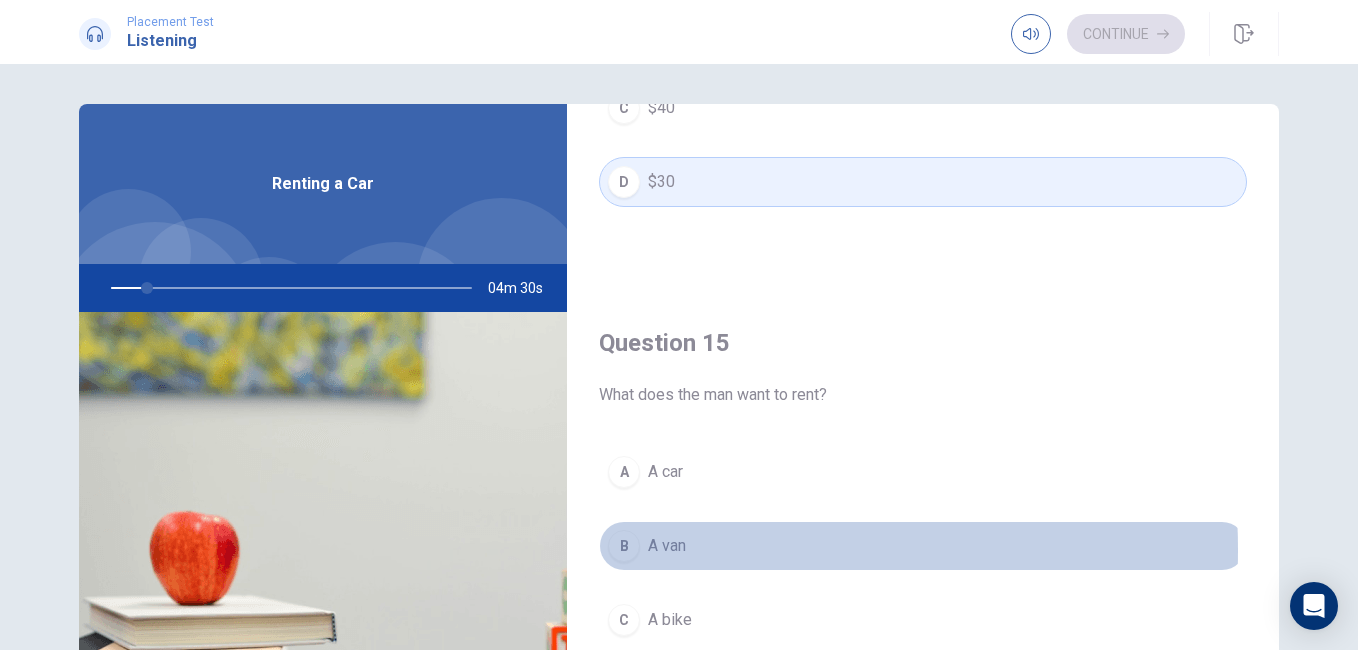click on "A van" at bounding box center [667, 546] 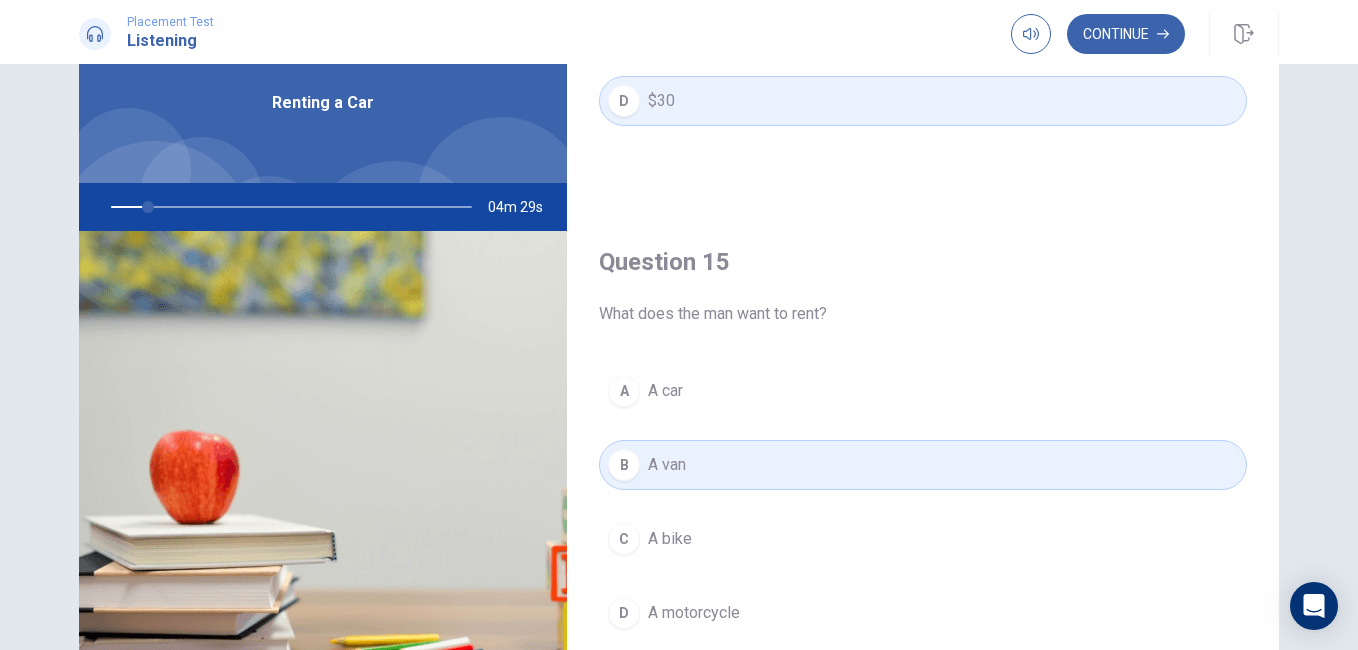 scroll, scrollTop: 253, scrollLeft: 0, axis: vertical 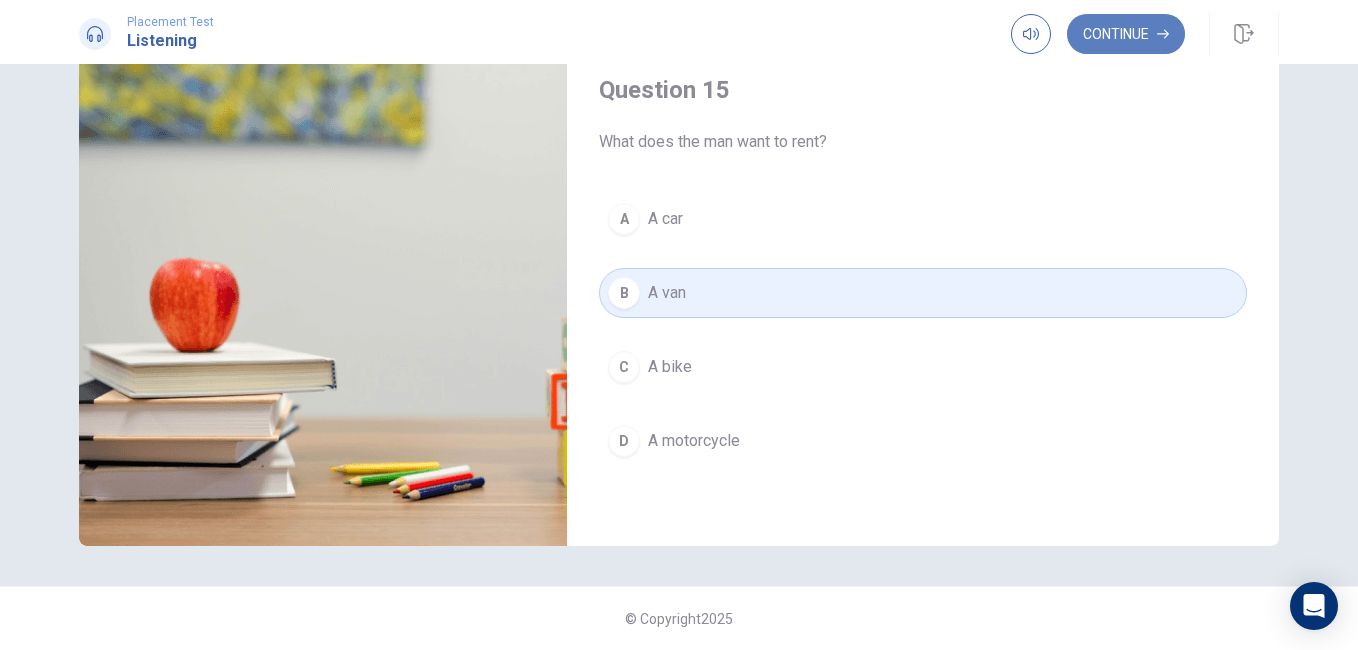 click on "Continue" at bounding box center (1126, 34) 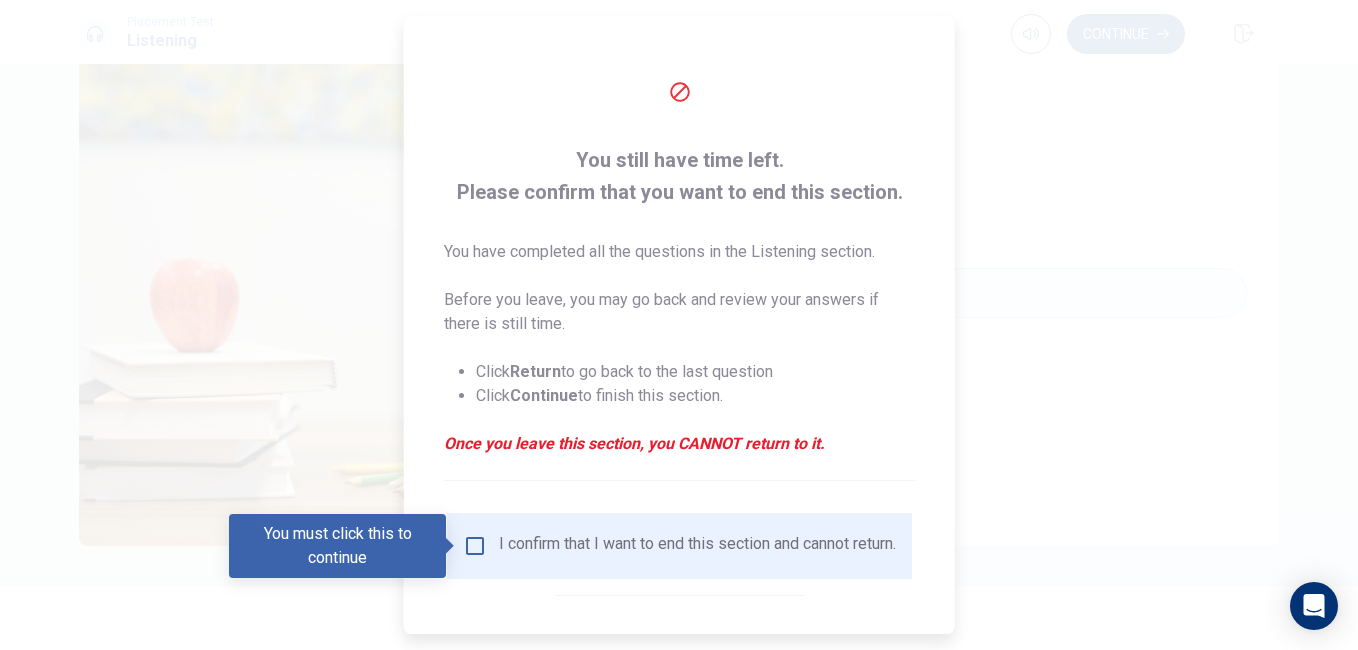 click at bounding box center [475, 546] 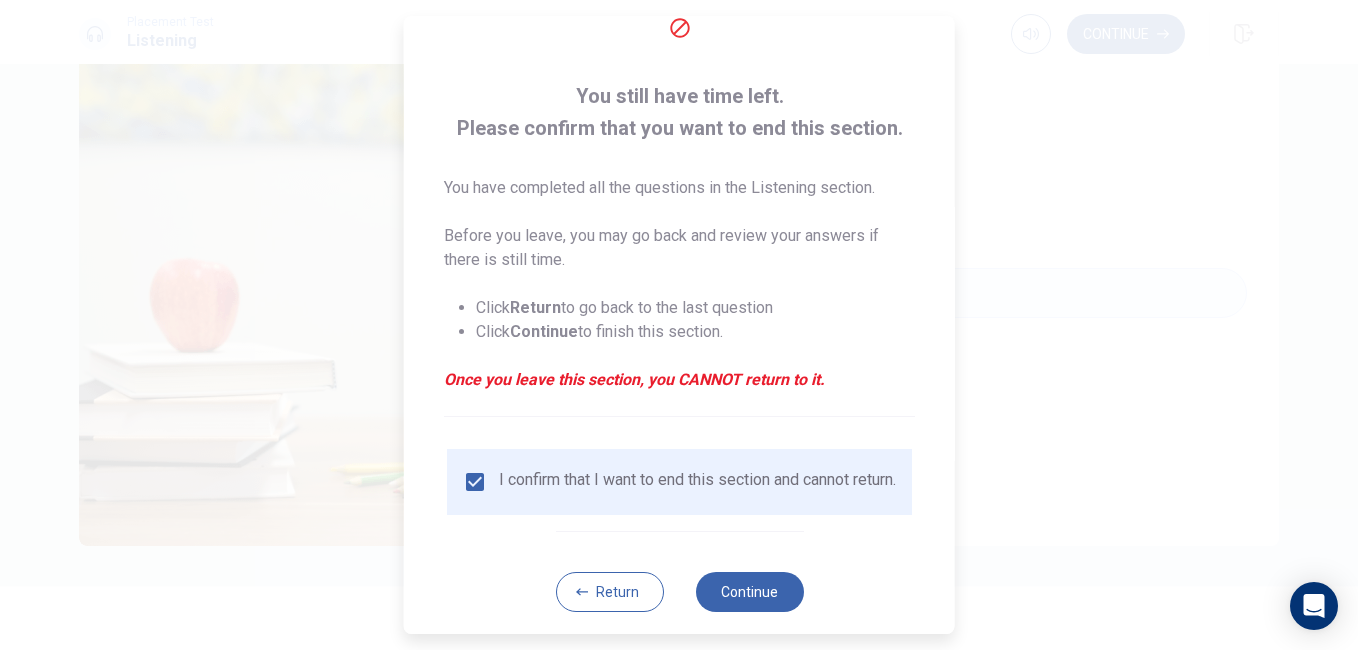 scroll, scrollTop: 96, scrollLeft: 0, axis: vertical 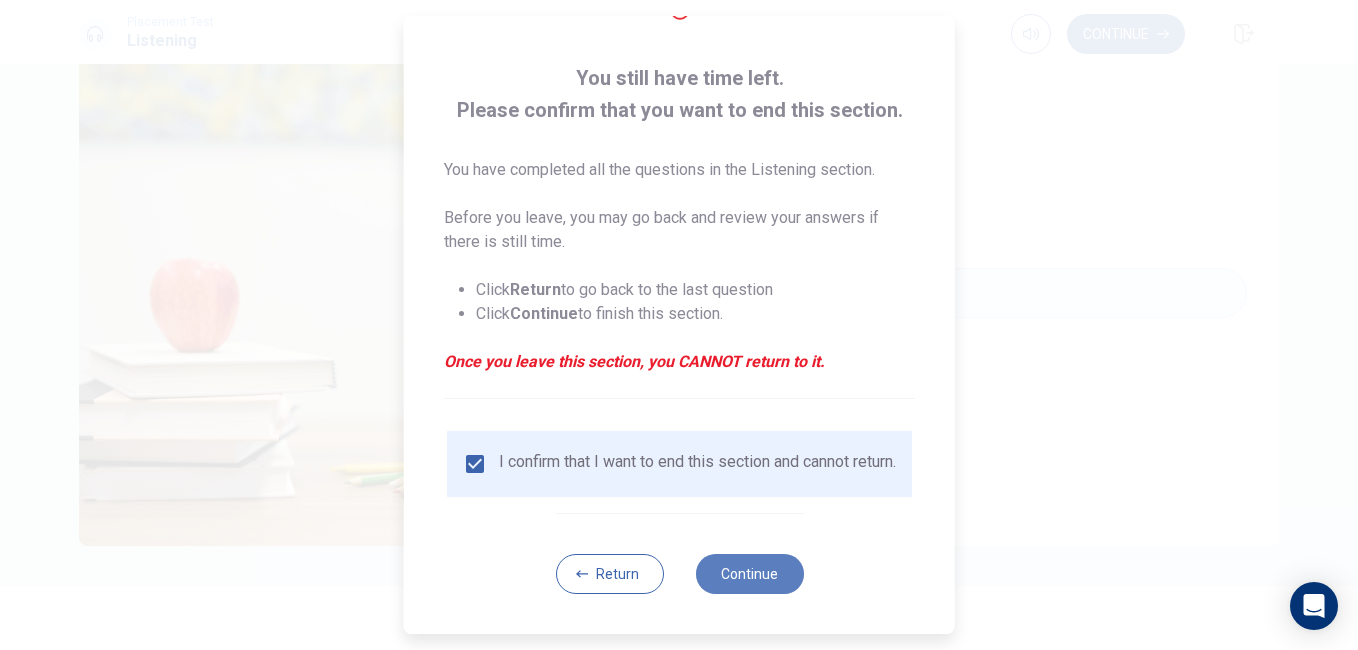 click on "Continue" at bounding box center [749, 574] 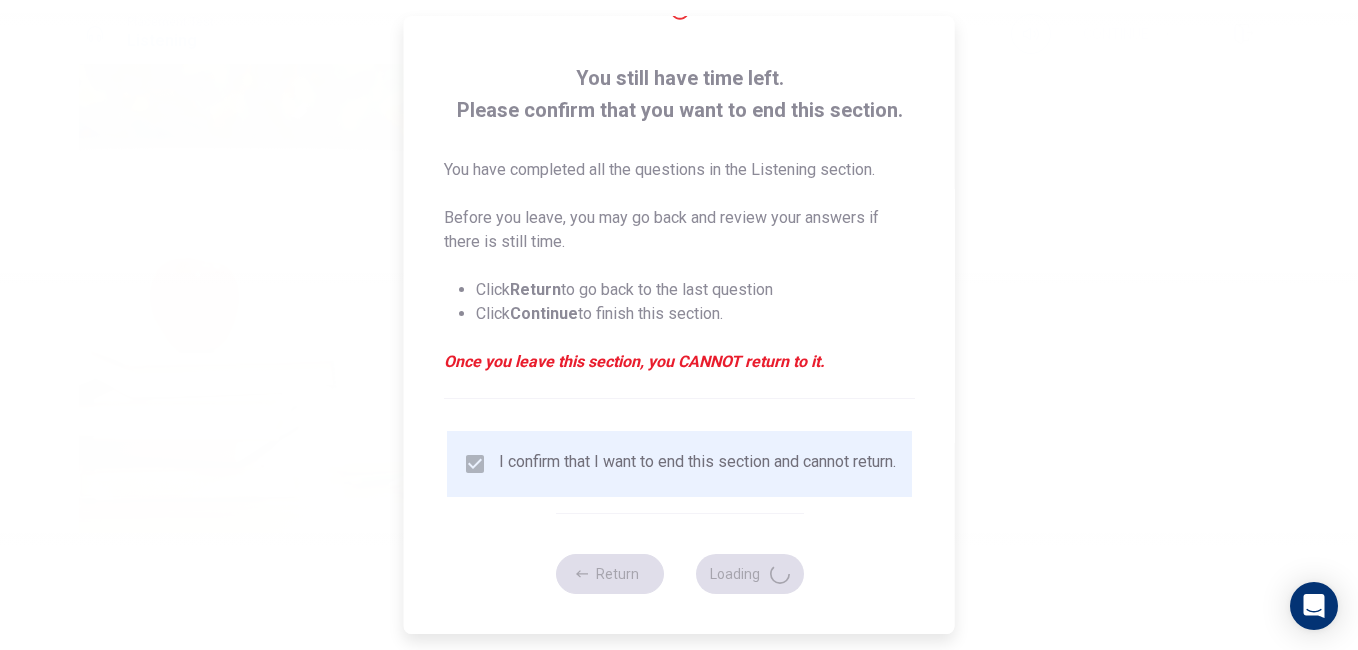 type on "13" 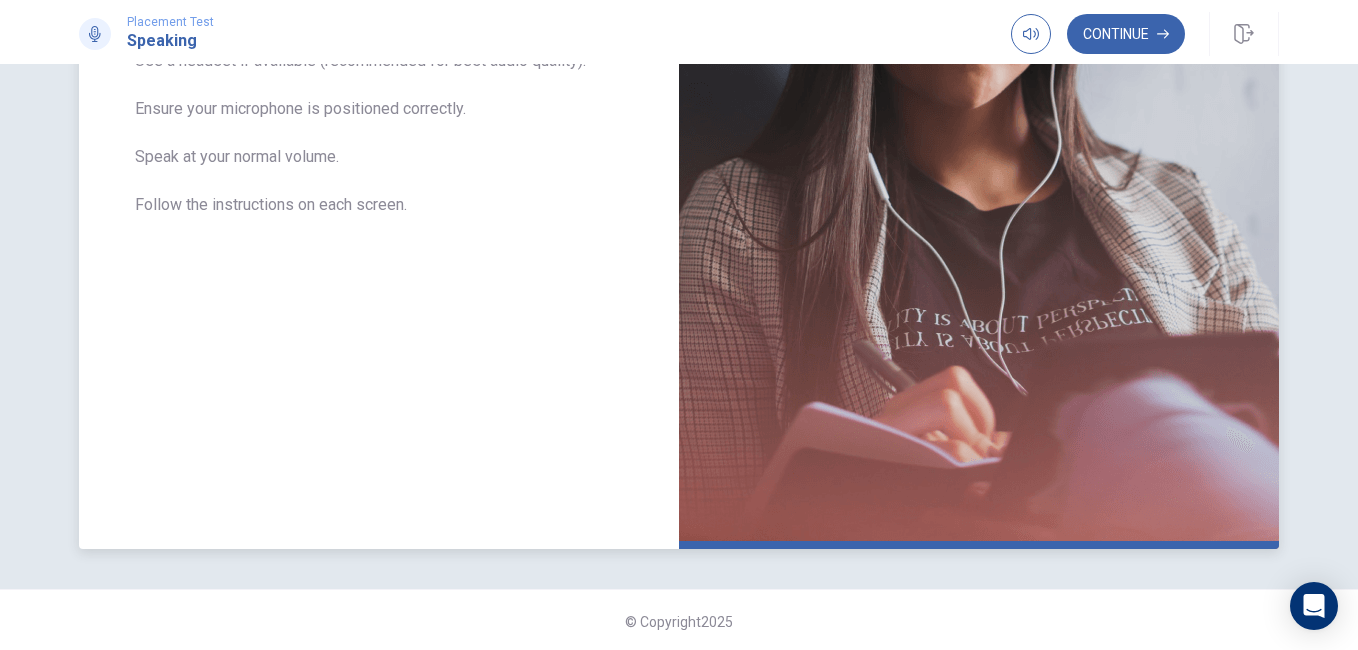 scroll, scrollTop: 430, scrollLeft: 0, axis: vertical 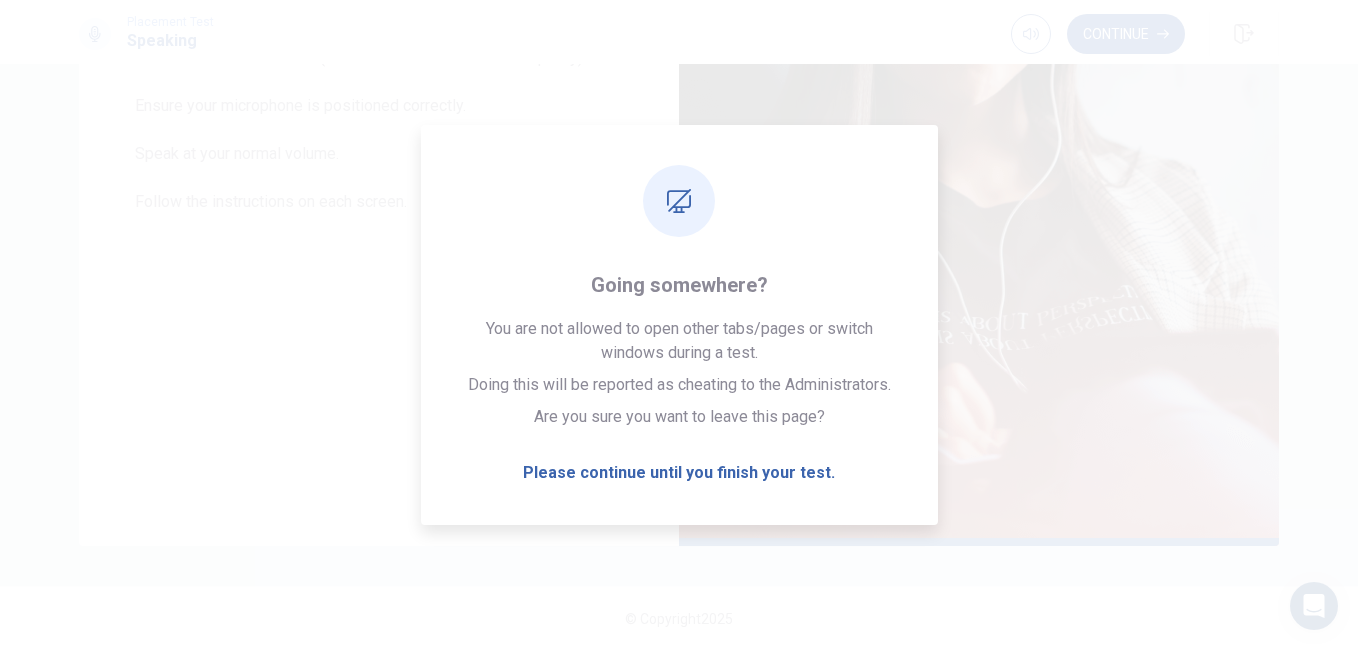 click on "Continue" at bounding box center [1126, 34] 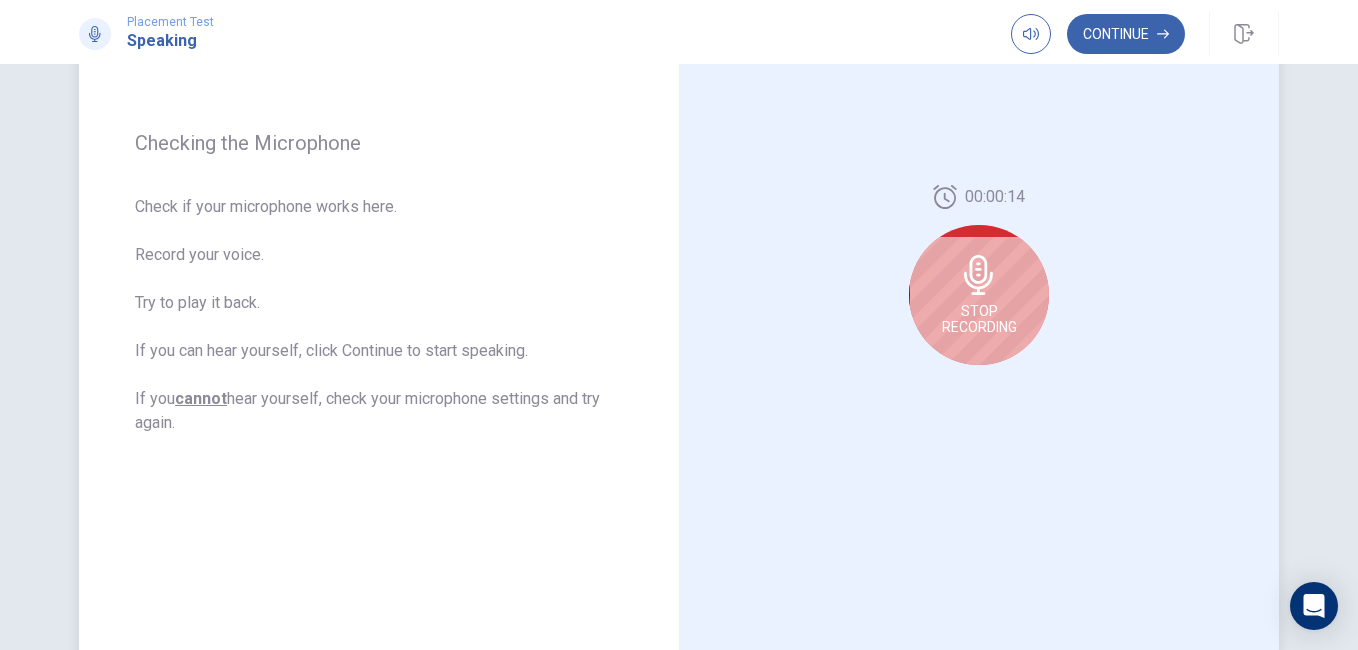 scroll, scrollTop: 230, scrollLeft: 0, axis: vertical 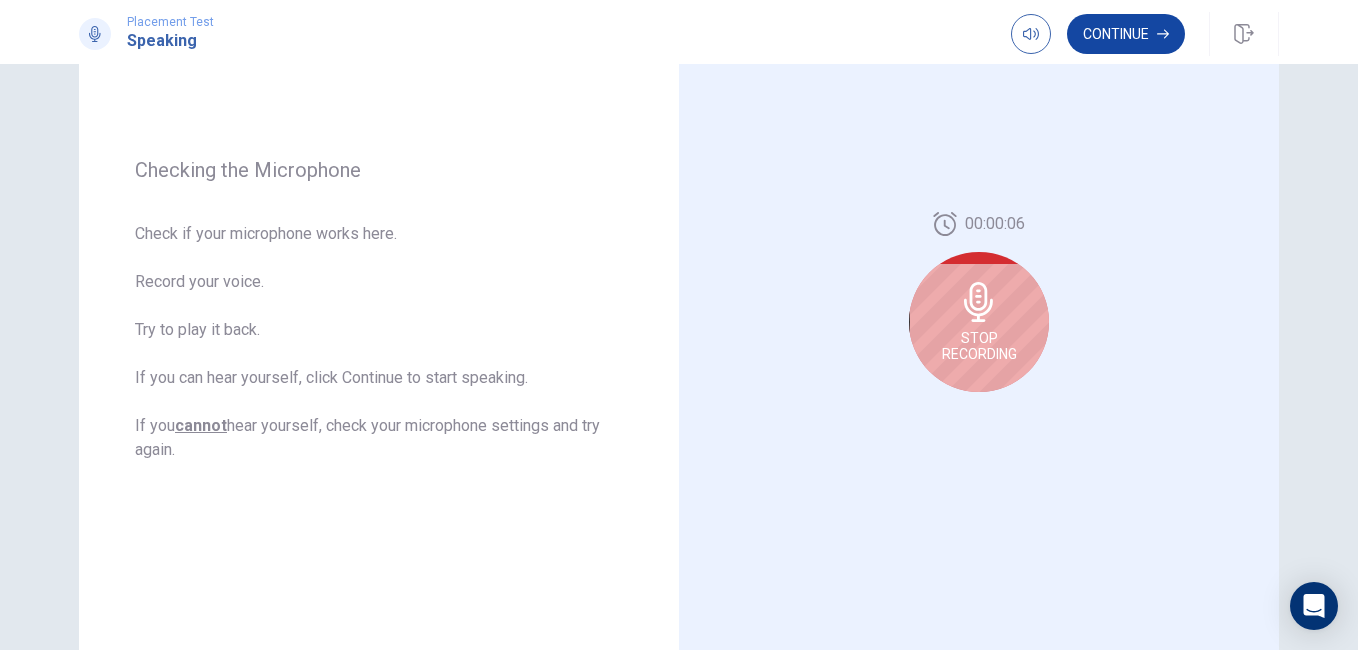 click on "Continue" at bounding box center (1126, 34) 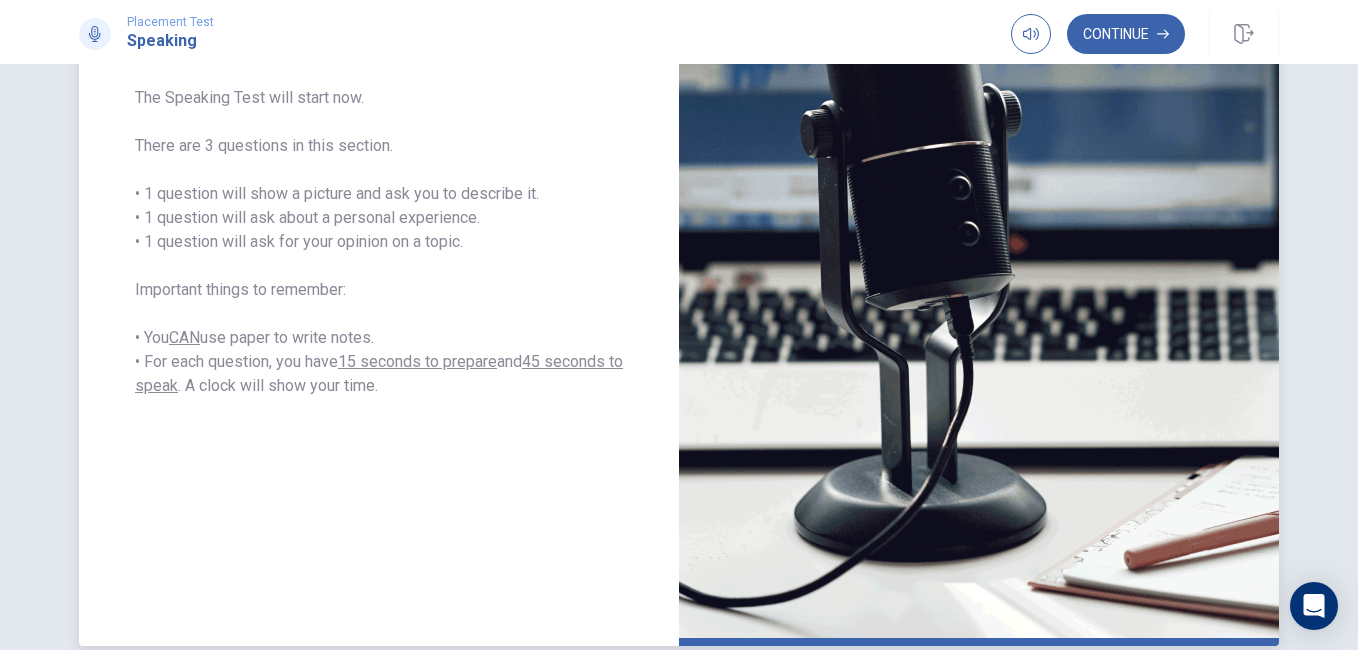 scroll, scrollTop: 130, scrollLeft: 0, axis: vertical 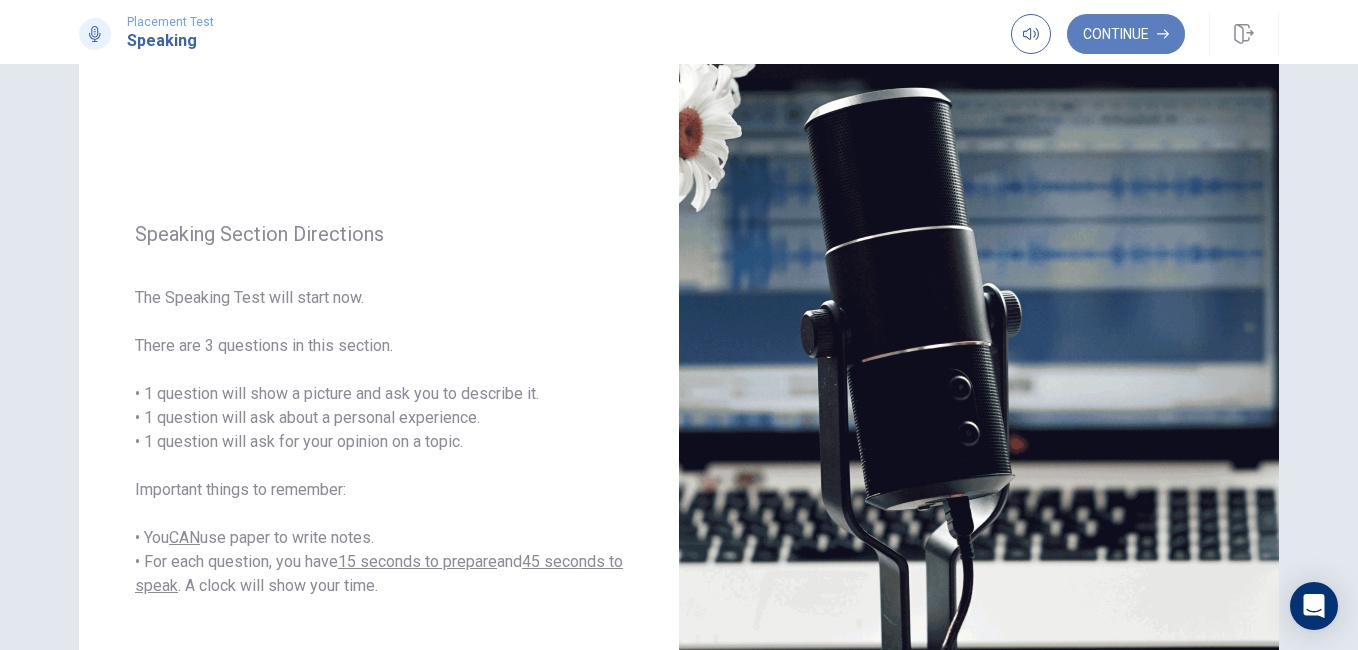 click on "Continue" at bounding box center [1126, 34] 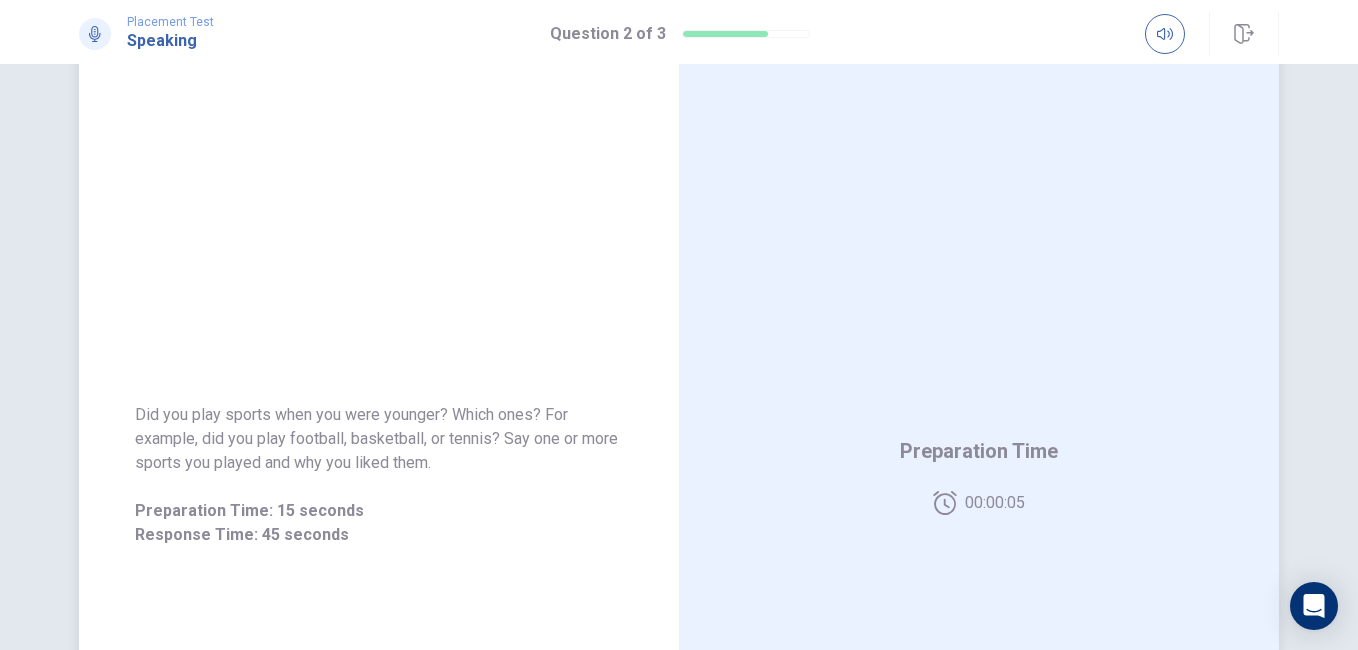 scroll, scrollTop: 100, scrollLeft: 0, axis: vertical 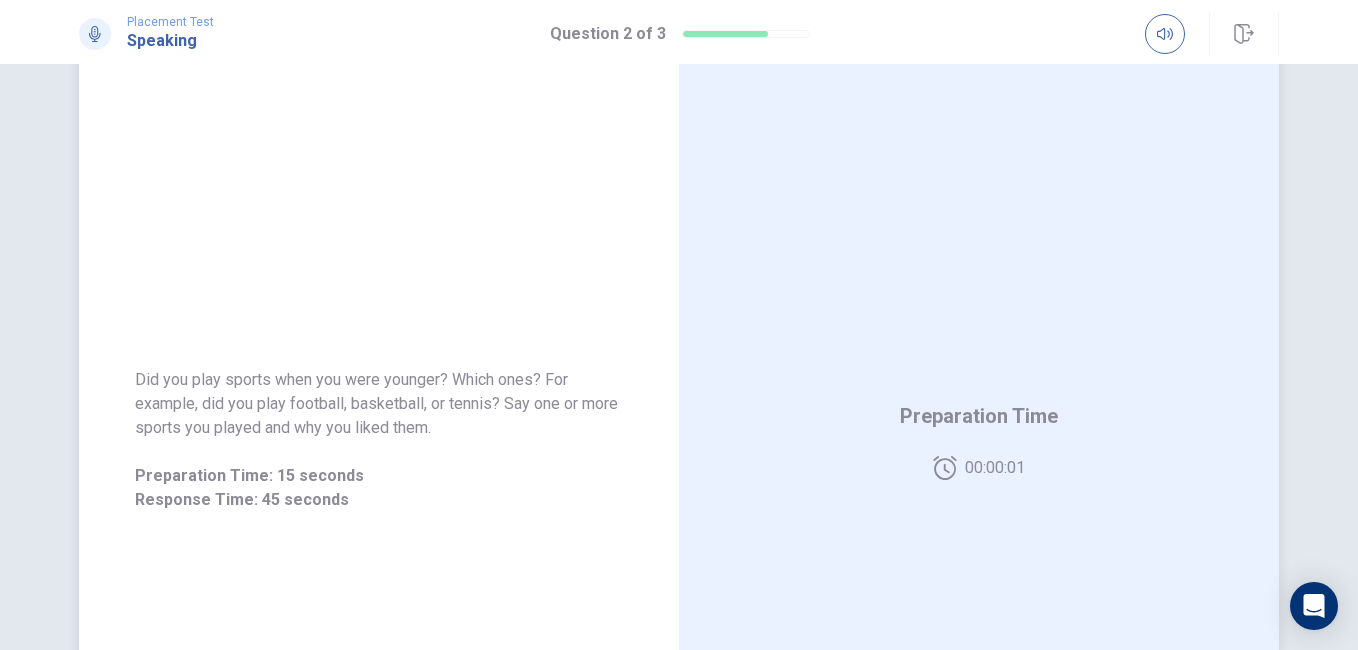 drag, startPoint x: 130, startPoint y: 381, endPoint x: 431, endPoint y: 435, distance: 305.80548 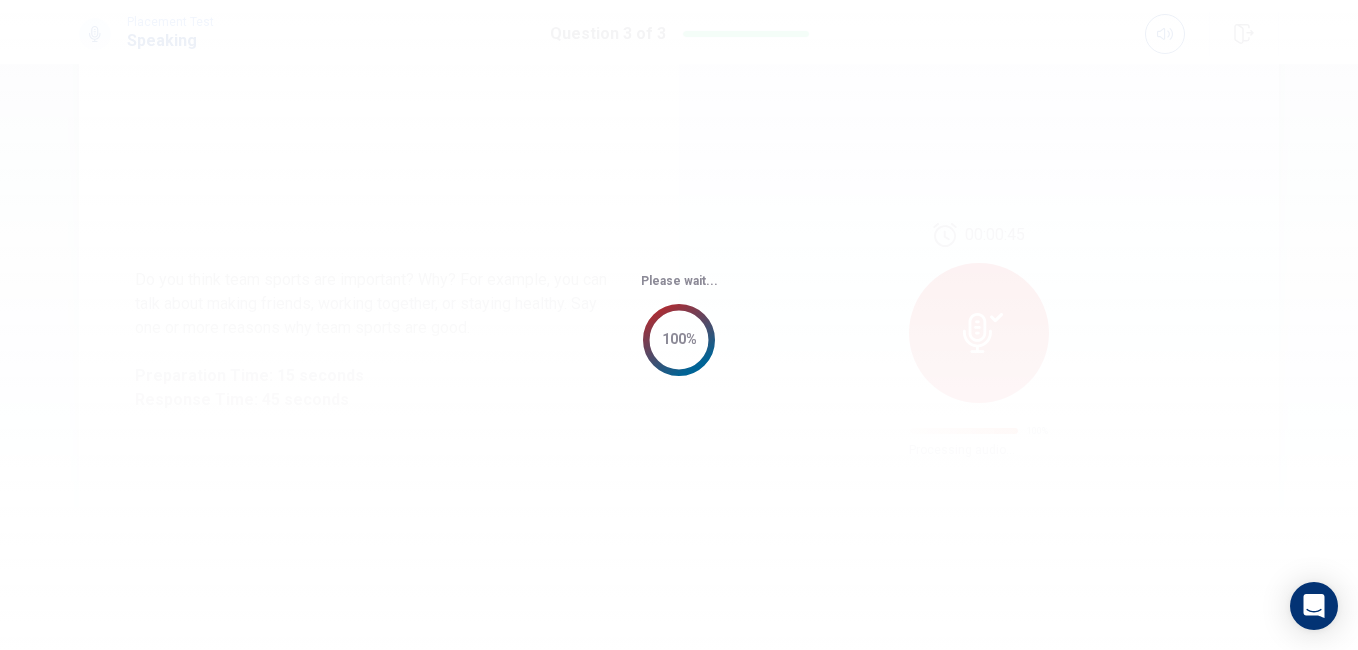 scroll, scrollTop: 0, scrollLeft: 0, axis: both 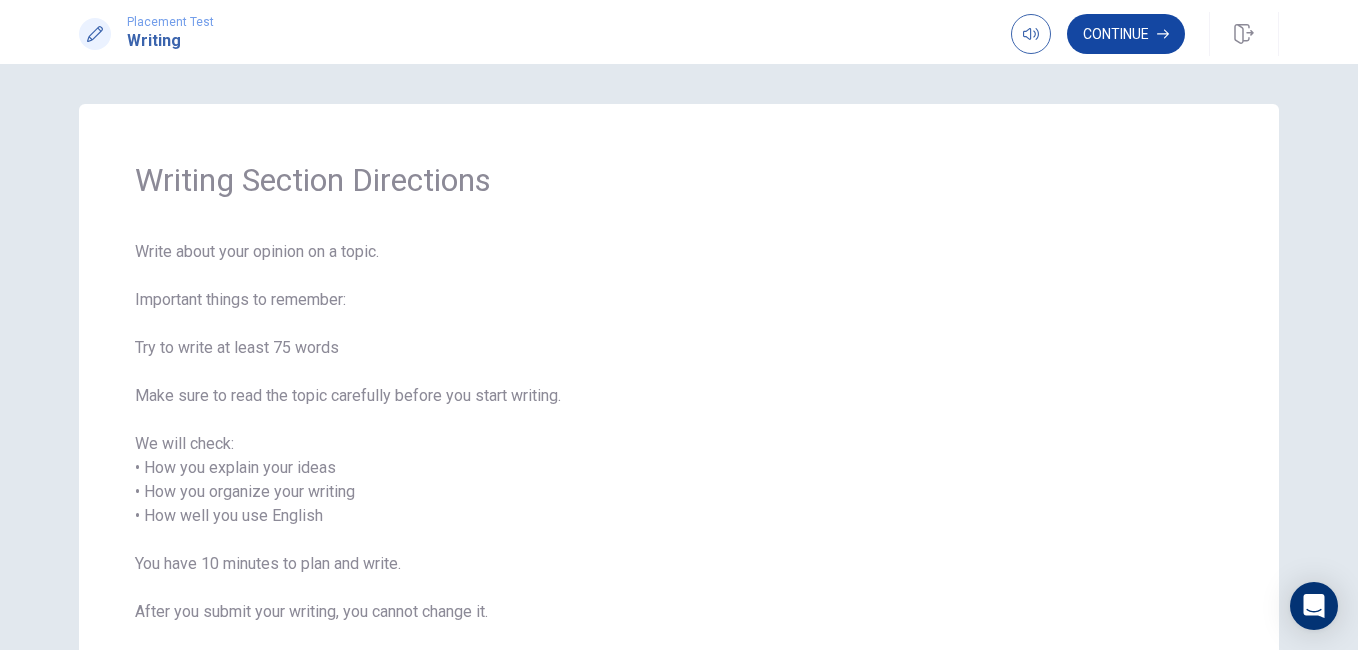 click on "Continue" at bounding box center [1126, 34] 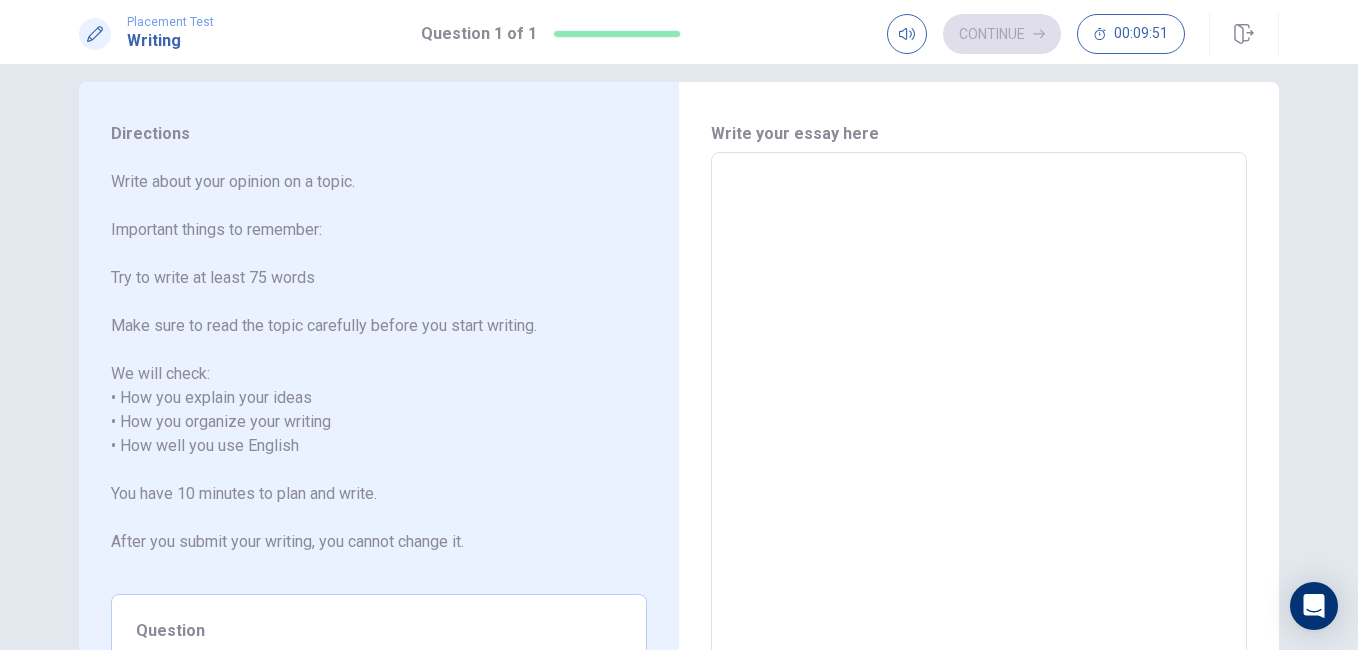 scroll, scrollTop: 0, scrollLeft: 0, axis: both 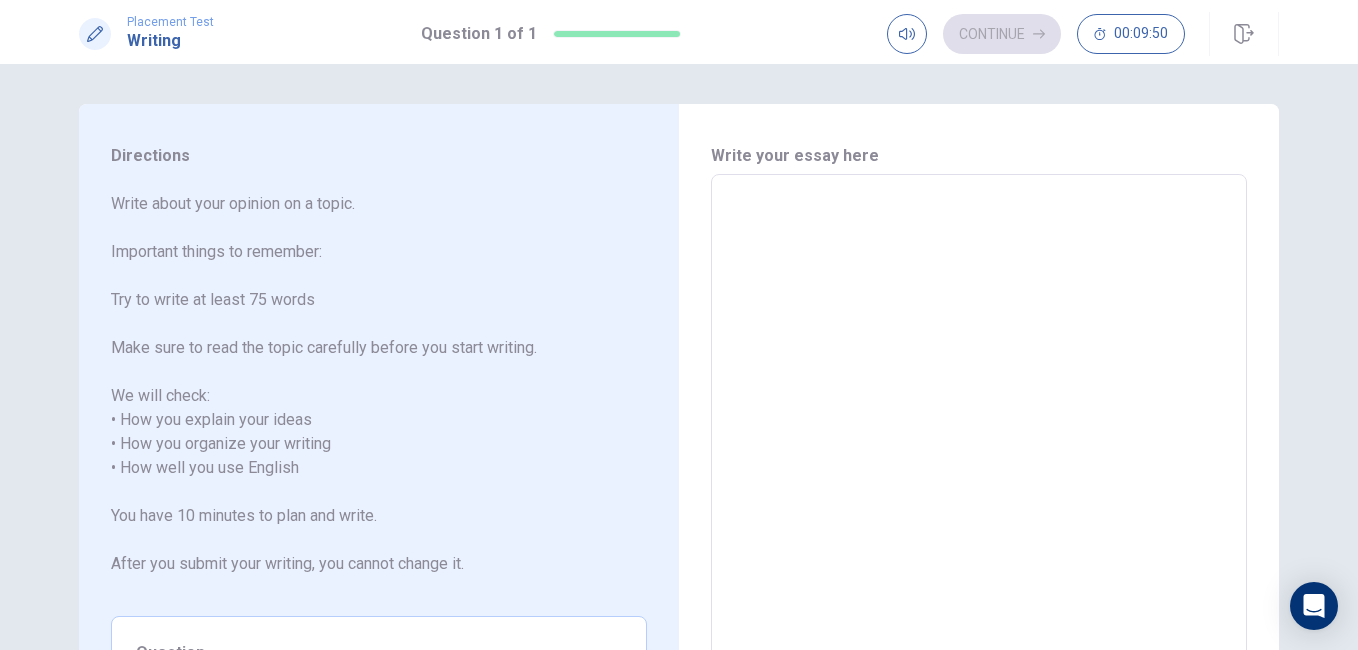 click at bounding box center (979, 468) 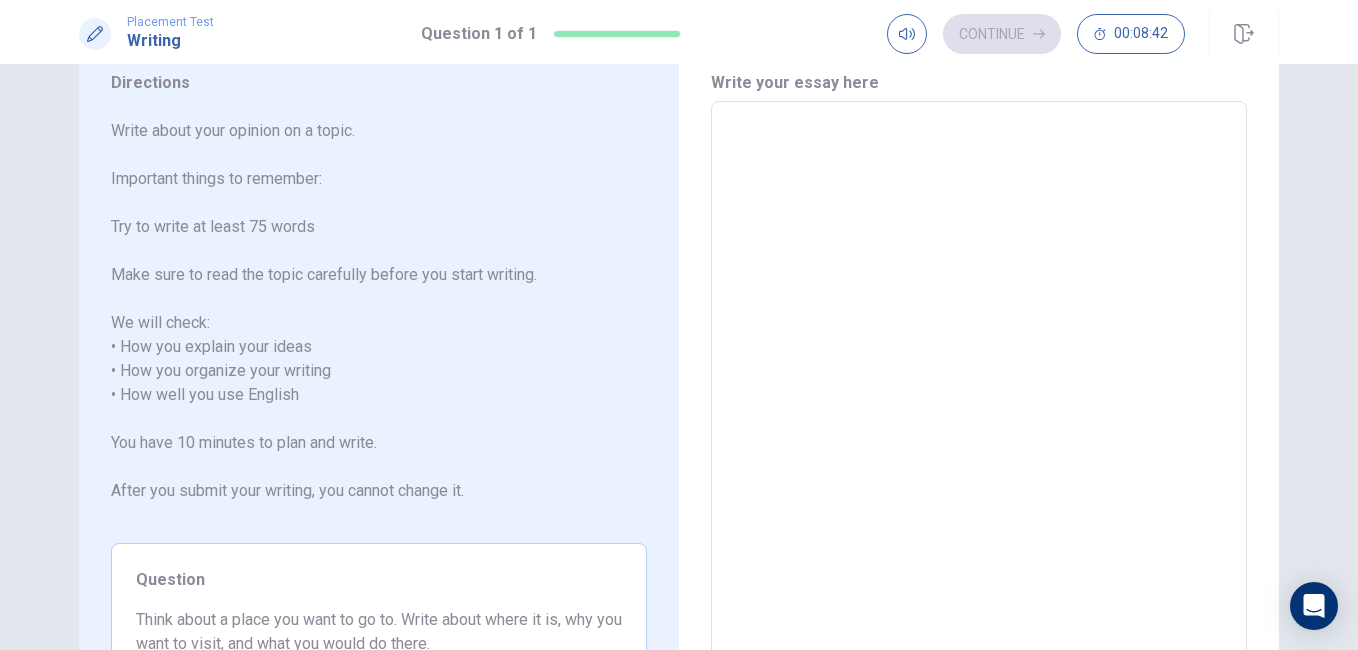 scroll, scrollTop: 0, scrollLeft: 0, axis: both 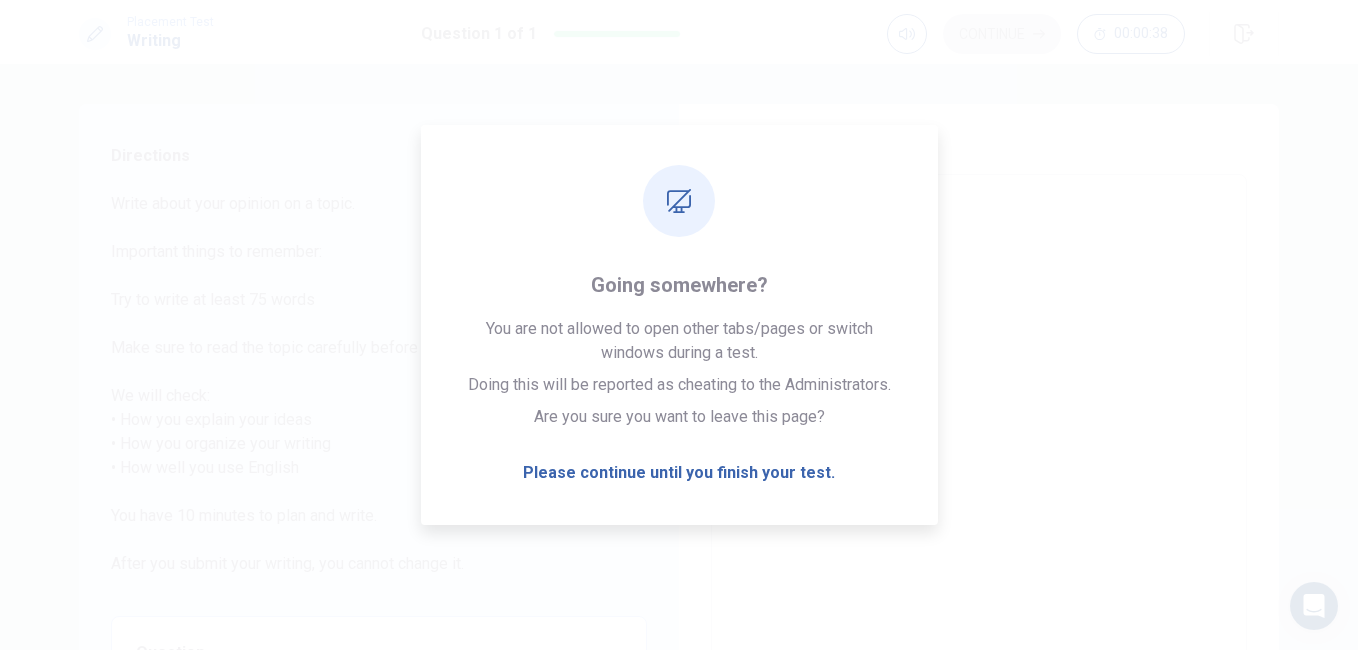 click on "Write about your opinion on a topic.
Important things to remember:
Try to write at least 75 words
Make sure to read the topic carefully before you start writing.
We will check:
• How you explain your ideas
• How you organize your writing
• How well you use English
You have 10 minutes to plan and write.
After you submit your writing, you cannot change it." at bounding box center [379, 396] 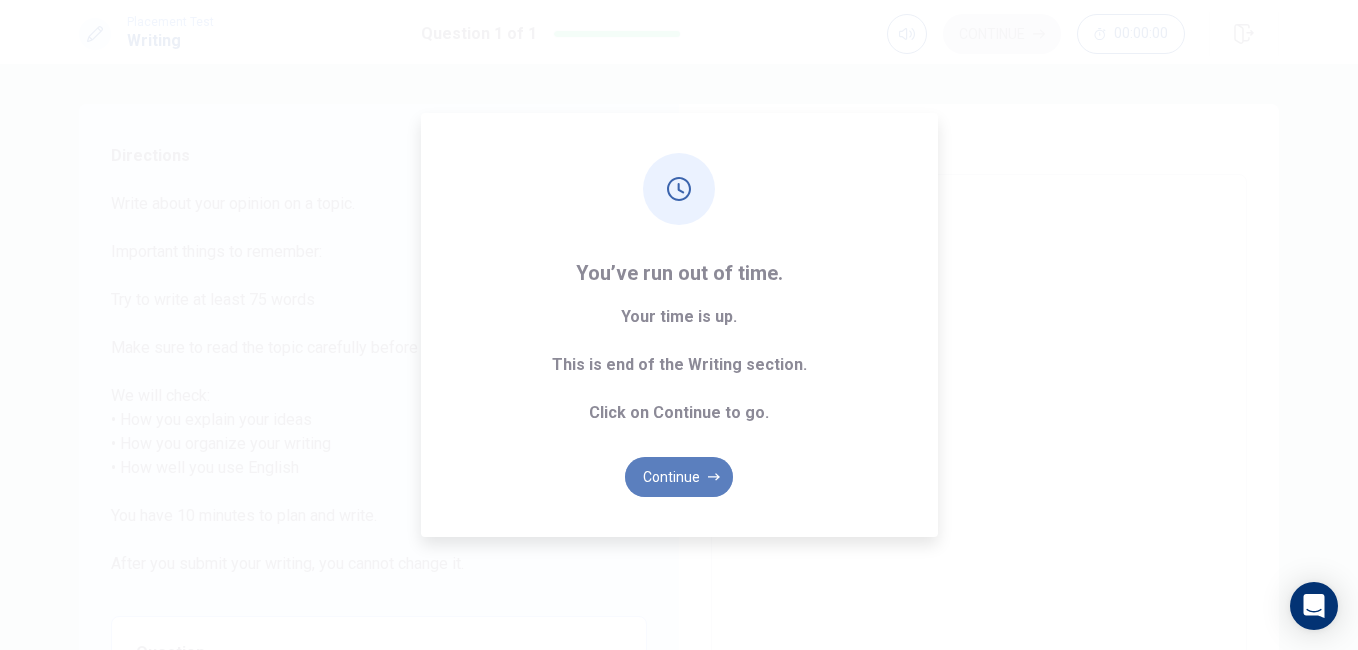click on "Continue" at bounding box center (679, 477) 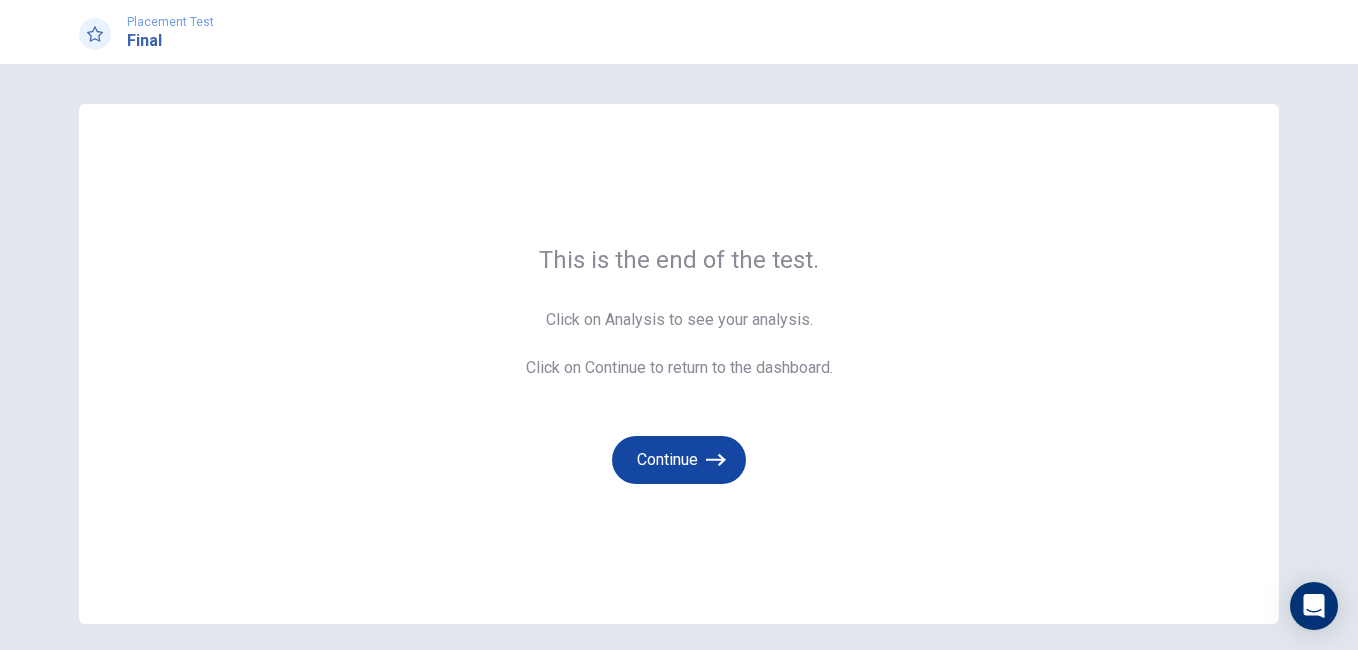 click 